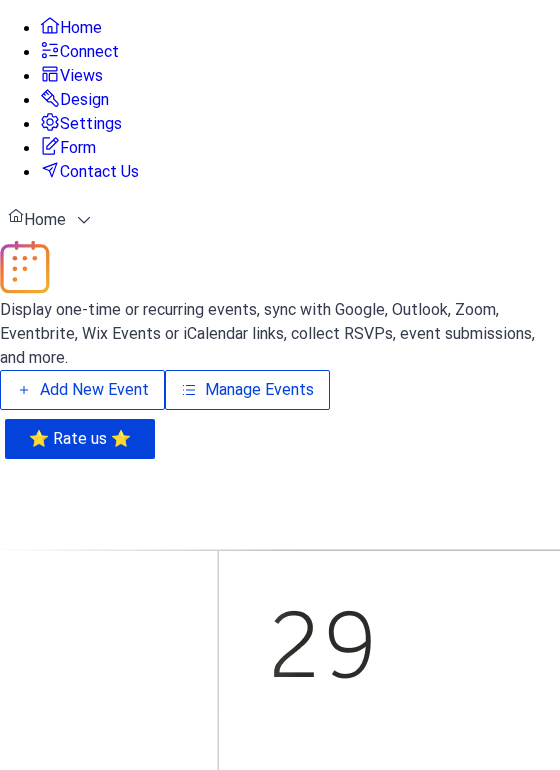 scroll, scrollTop: 0, scrollLeft: 0, axis: both 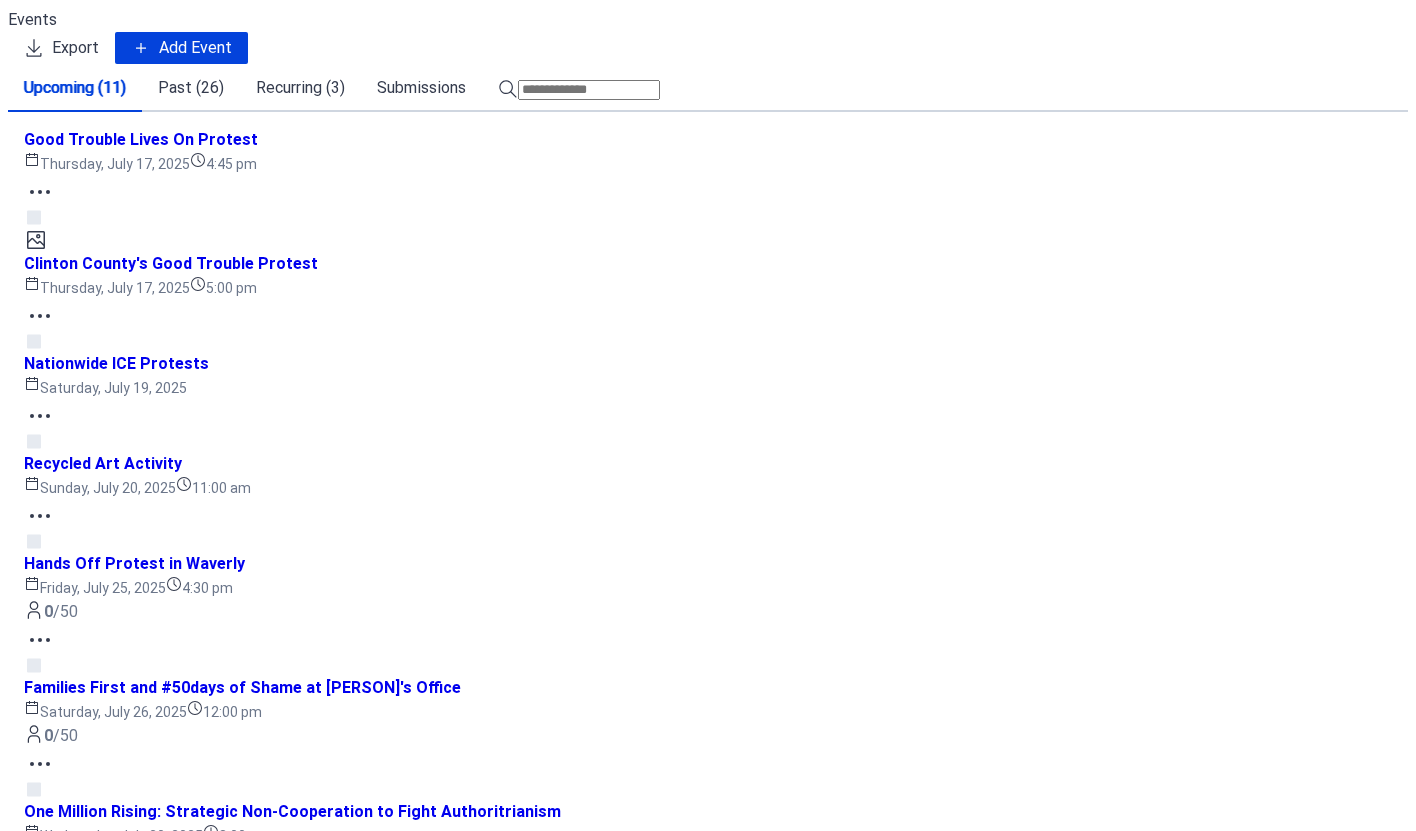 click on "Add Event" at bounding box center (195, 48) 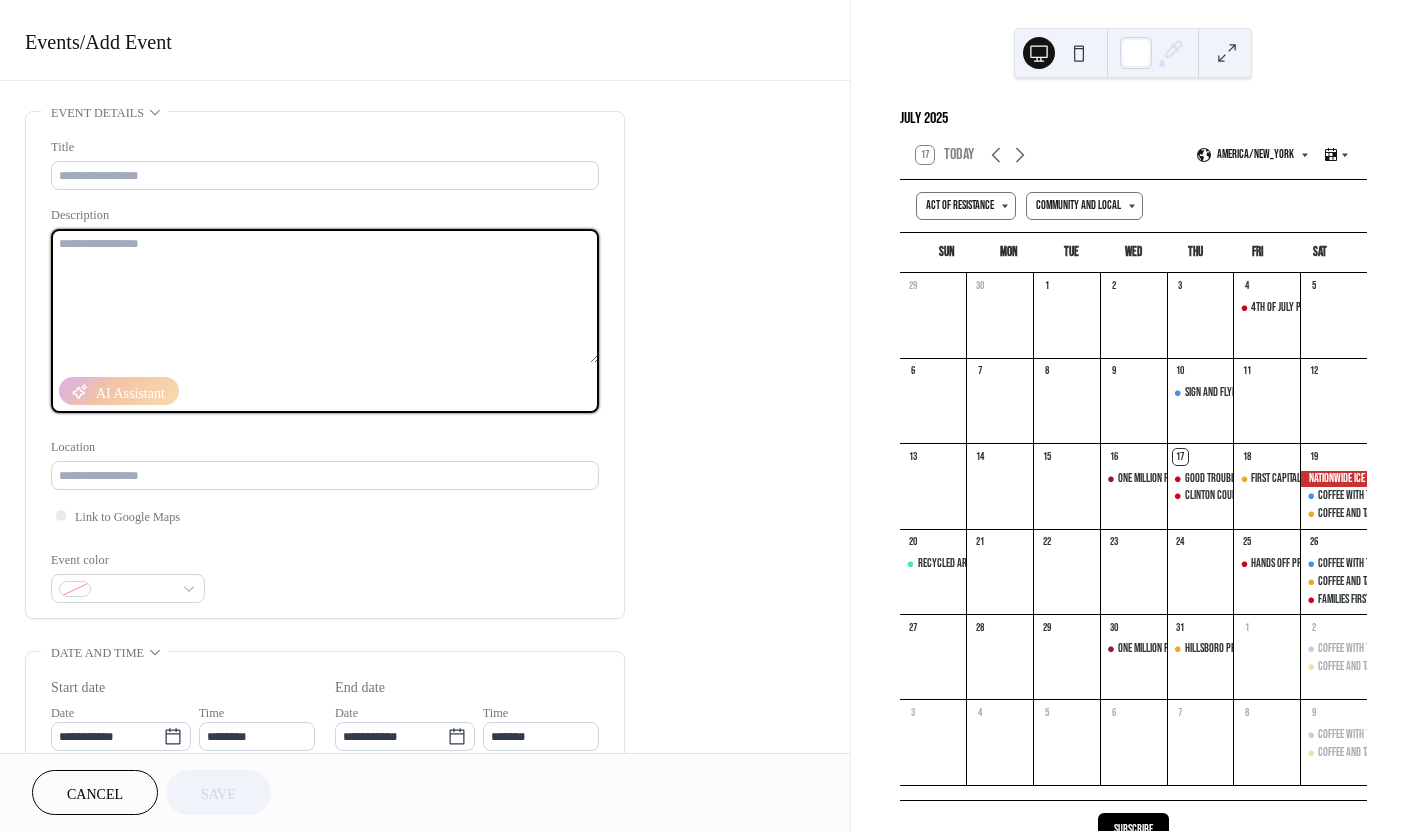click at bounding box center [325, 296] 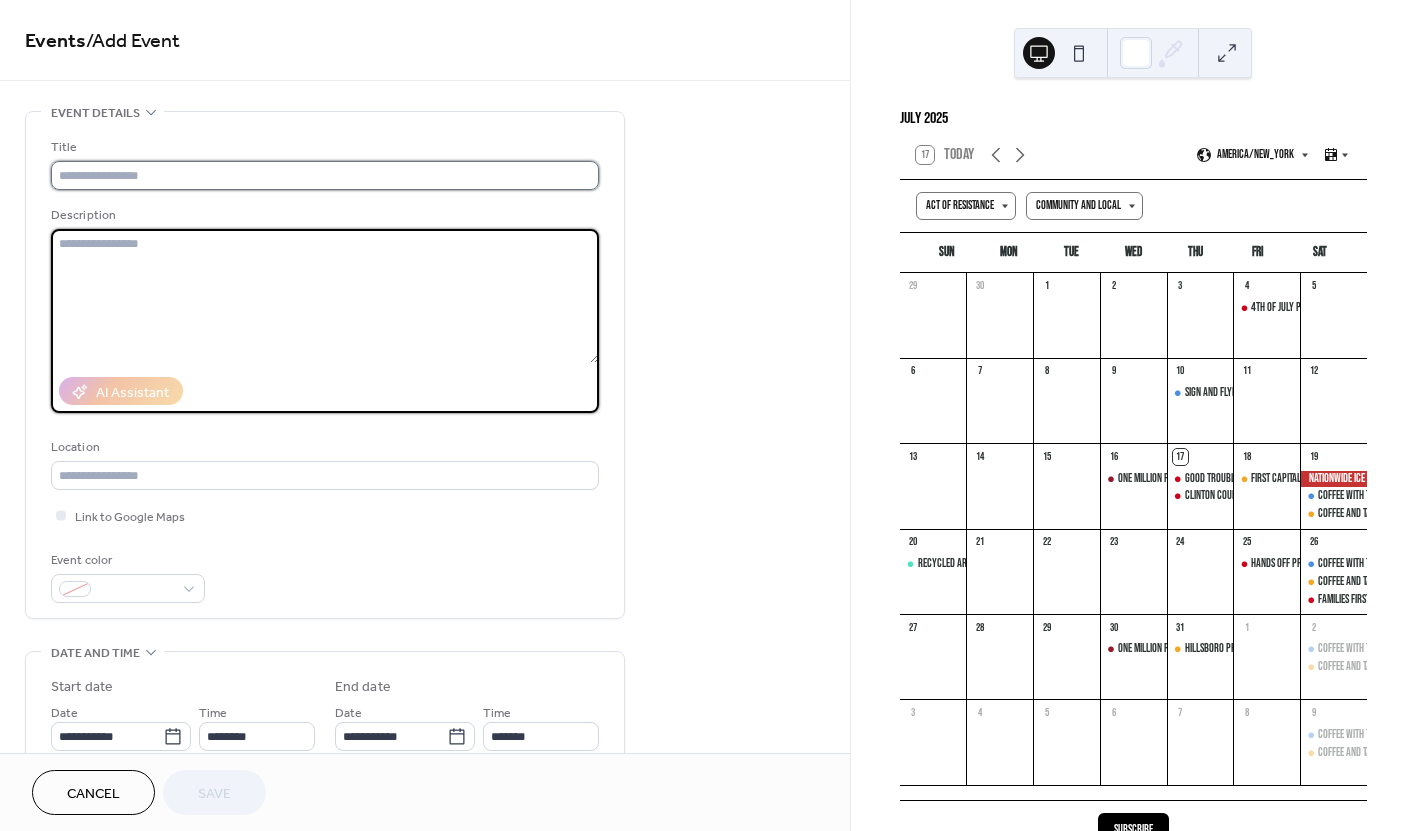 click at bounding box center [325, 175] 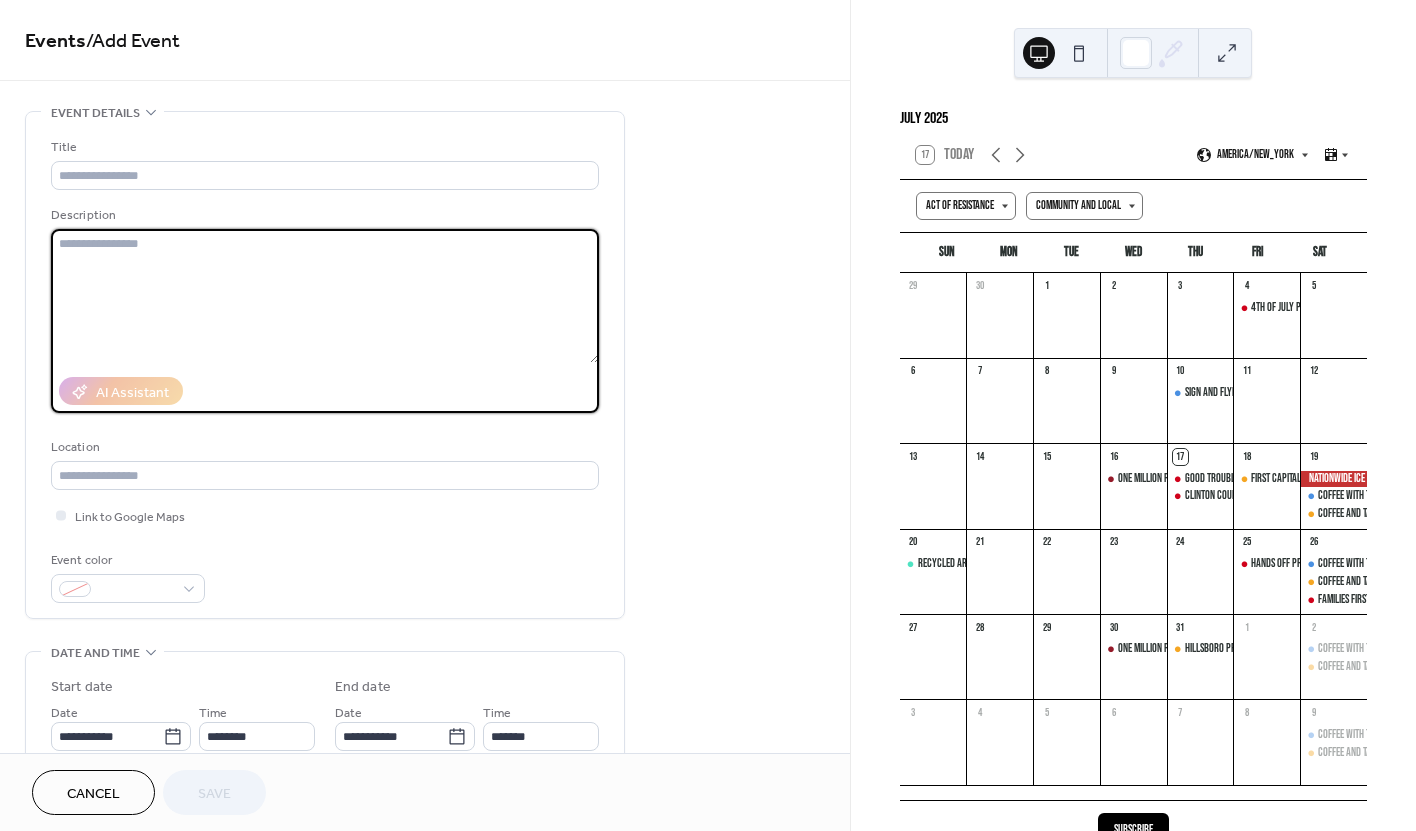 click at bounding box center [325, 296] 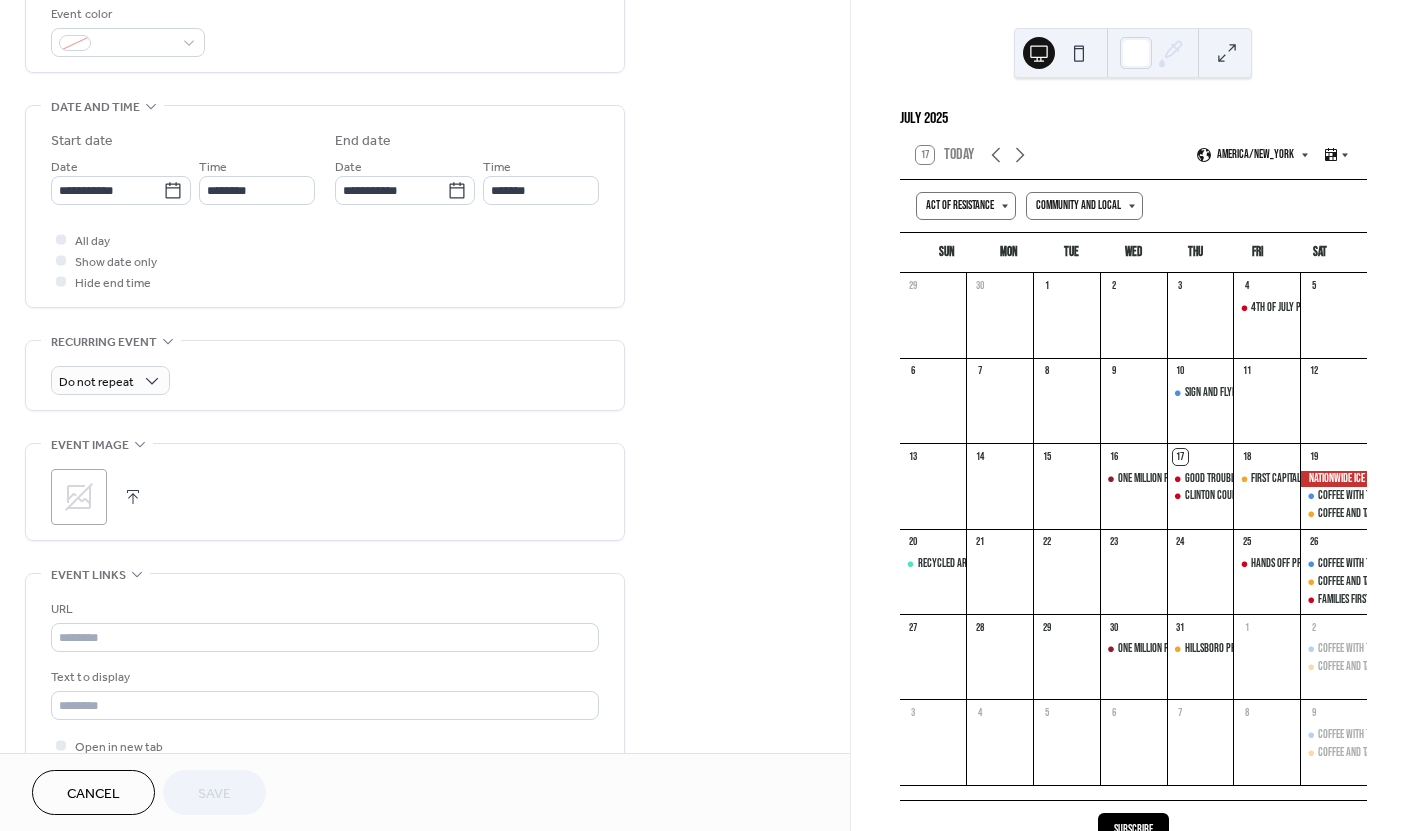 scroll, scrollTop: 630, scrollLeft: 0, axis: vertical 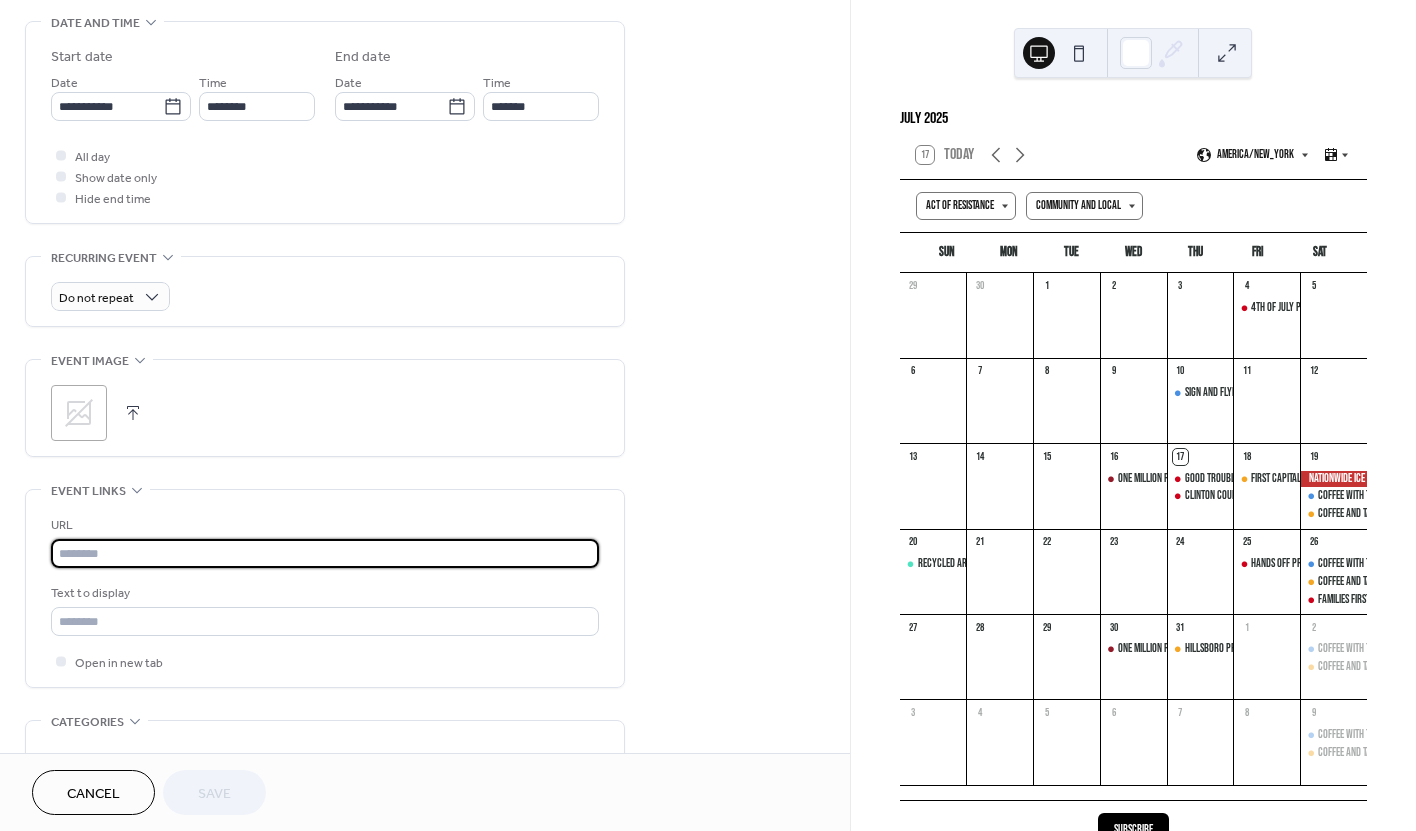 click at bounding box center [325, 553] 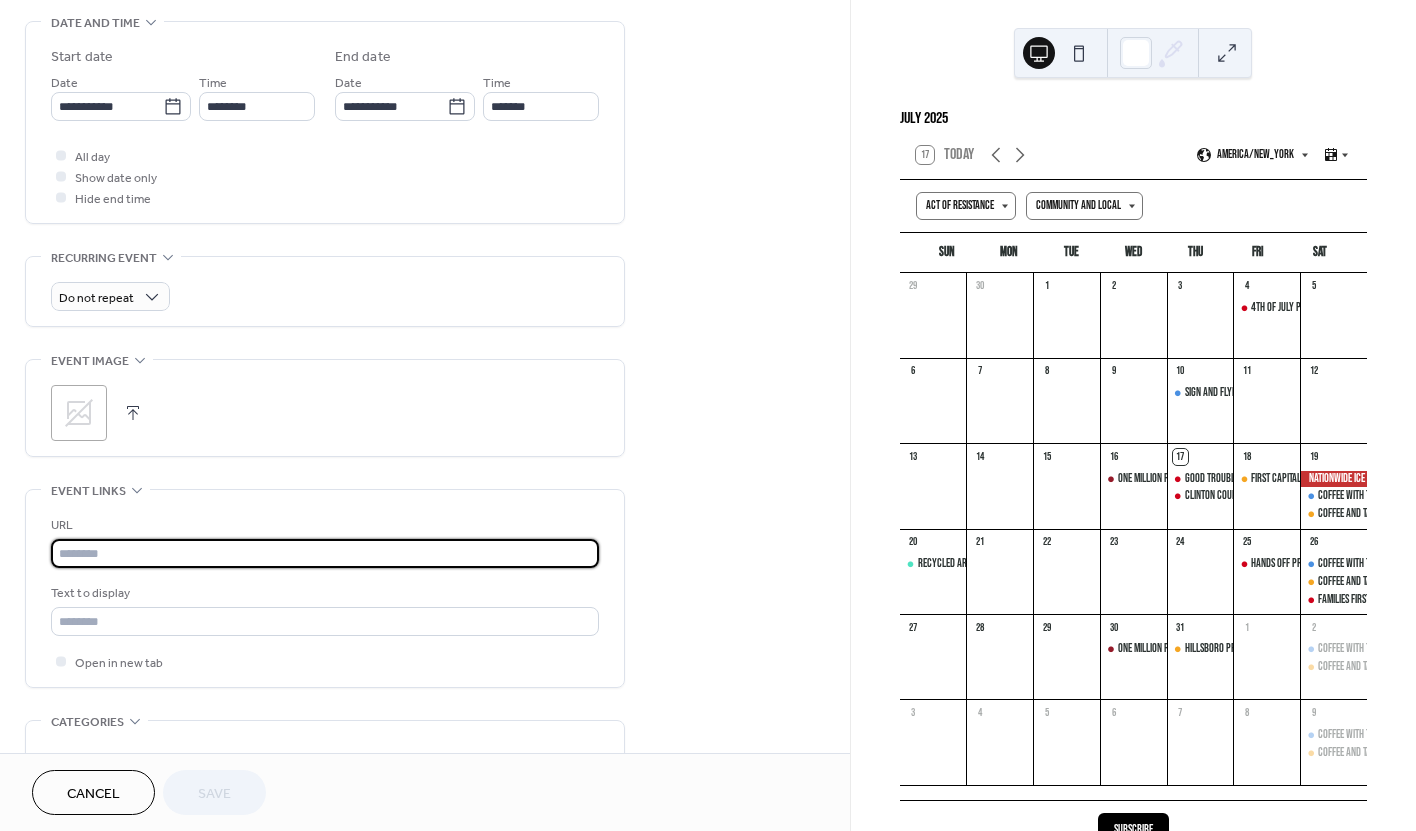 paste on "**********" 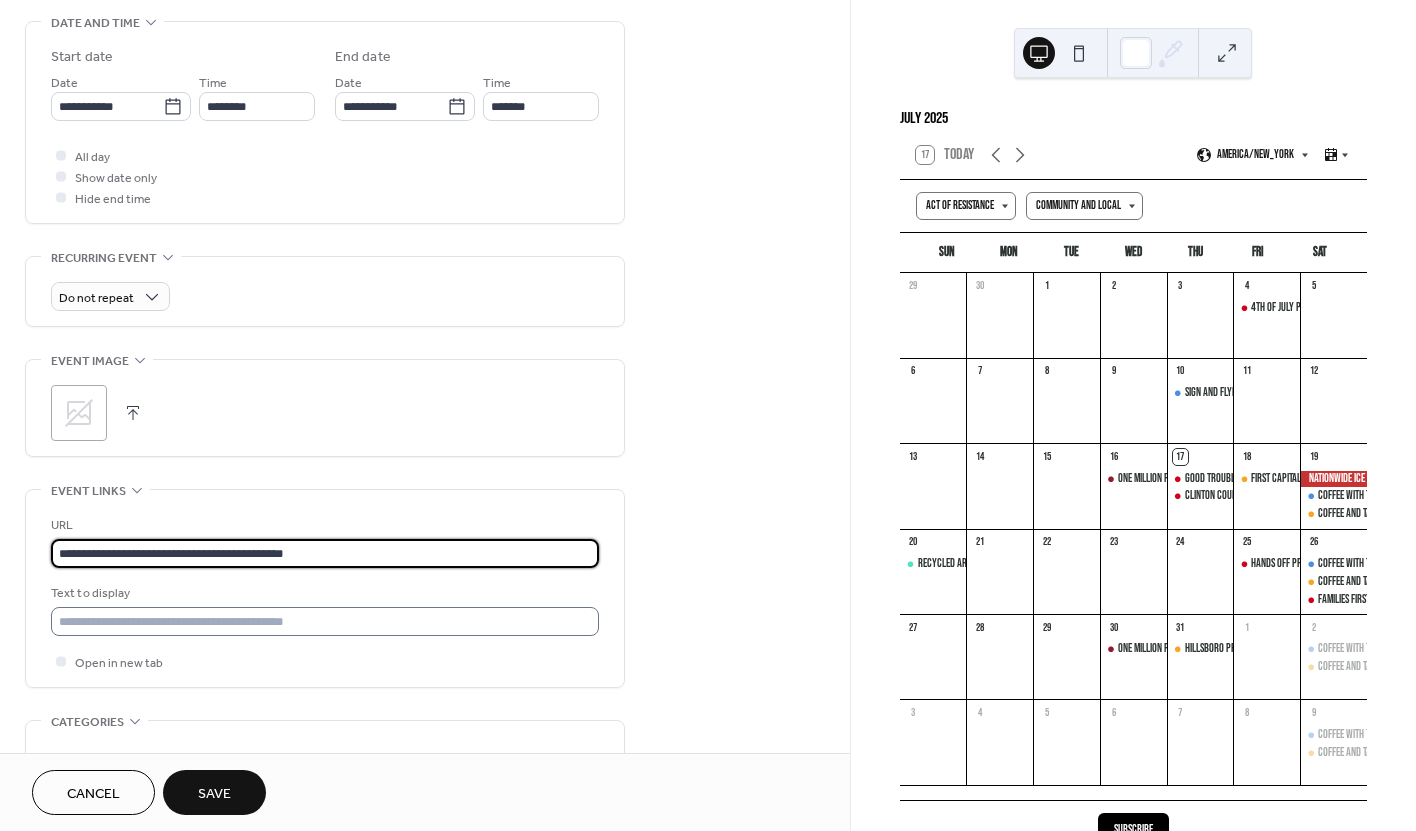 type on "**********" 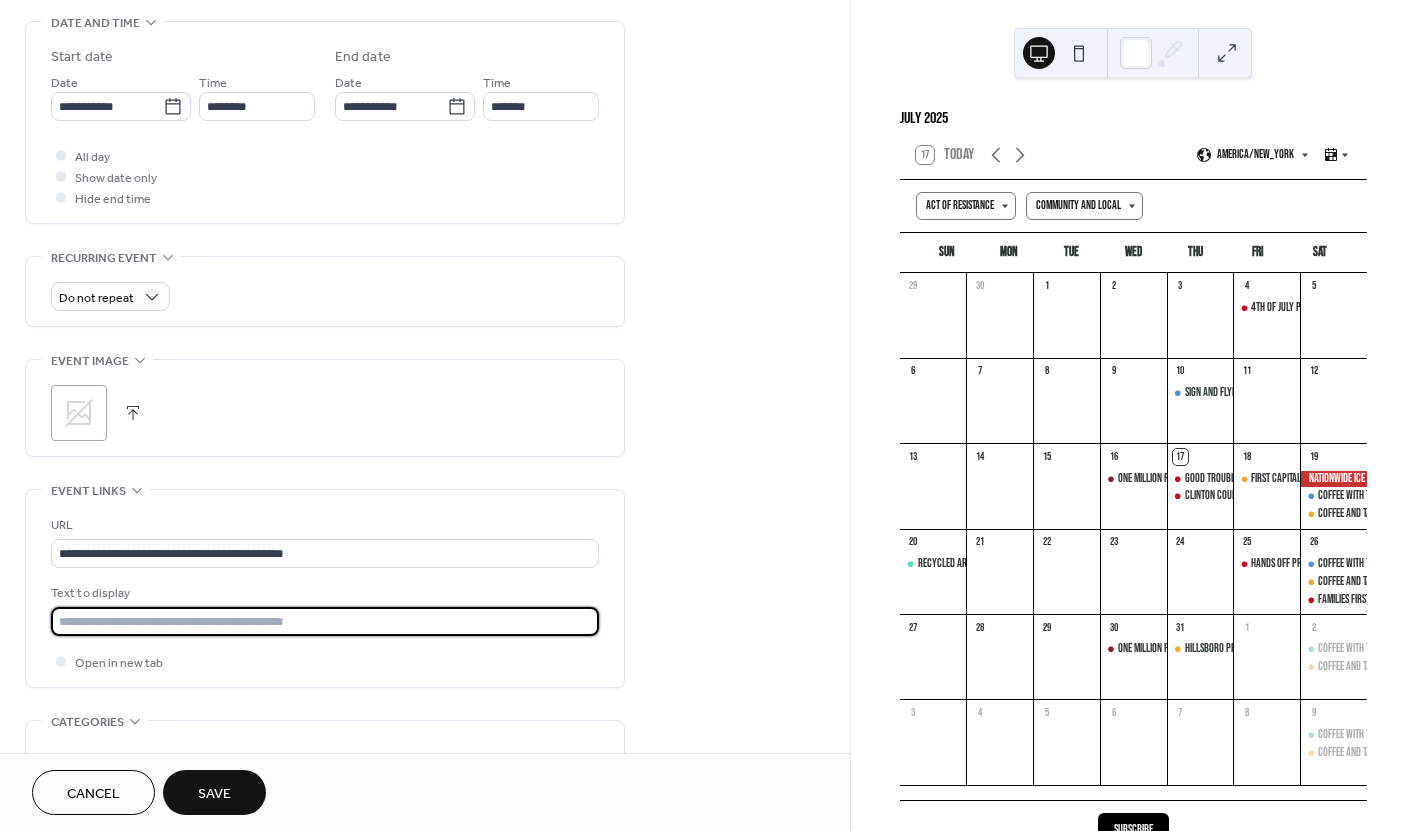 click at bounding box center [325, 621] 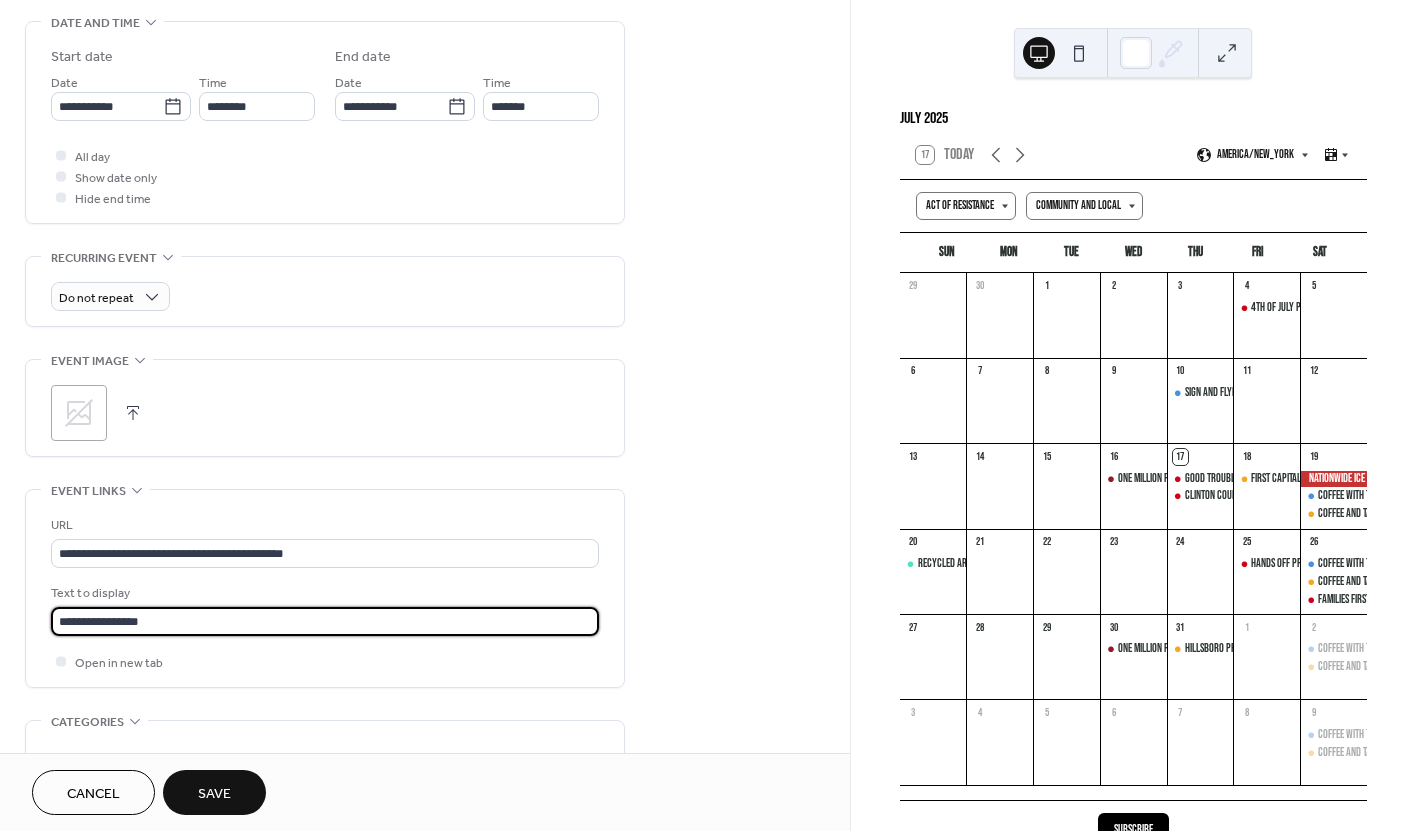 scroll, scrollTop: 625, scrollLeft: 0, axis: vertical 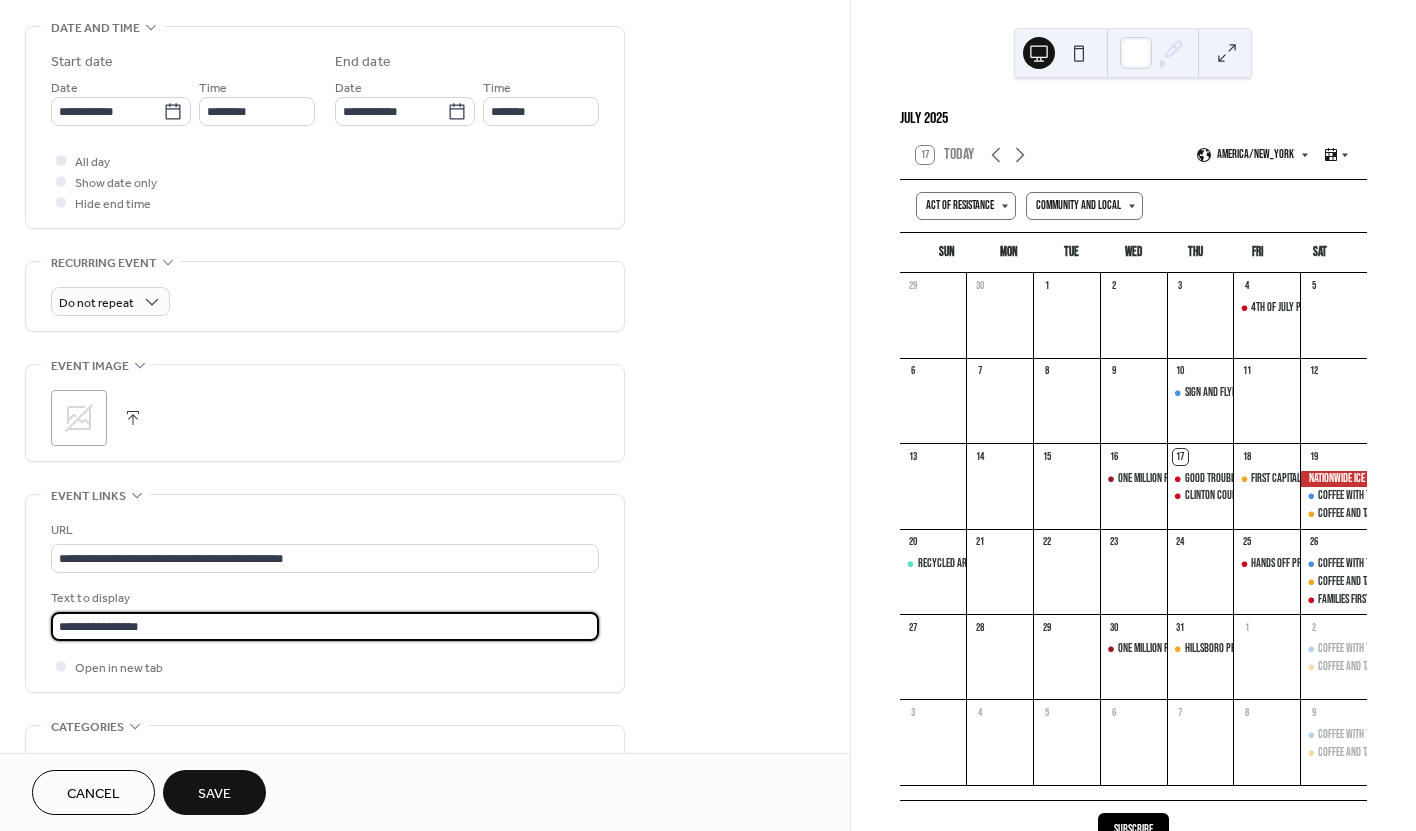 type on "**********" 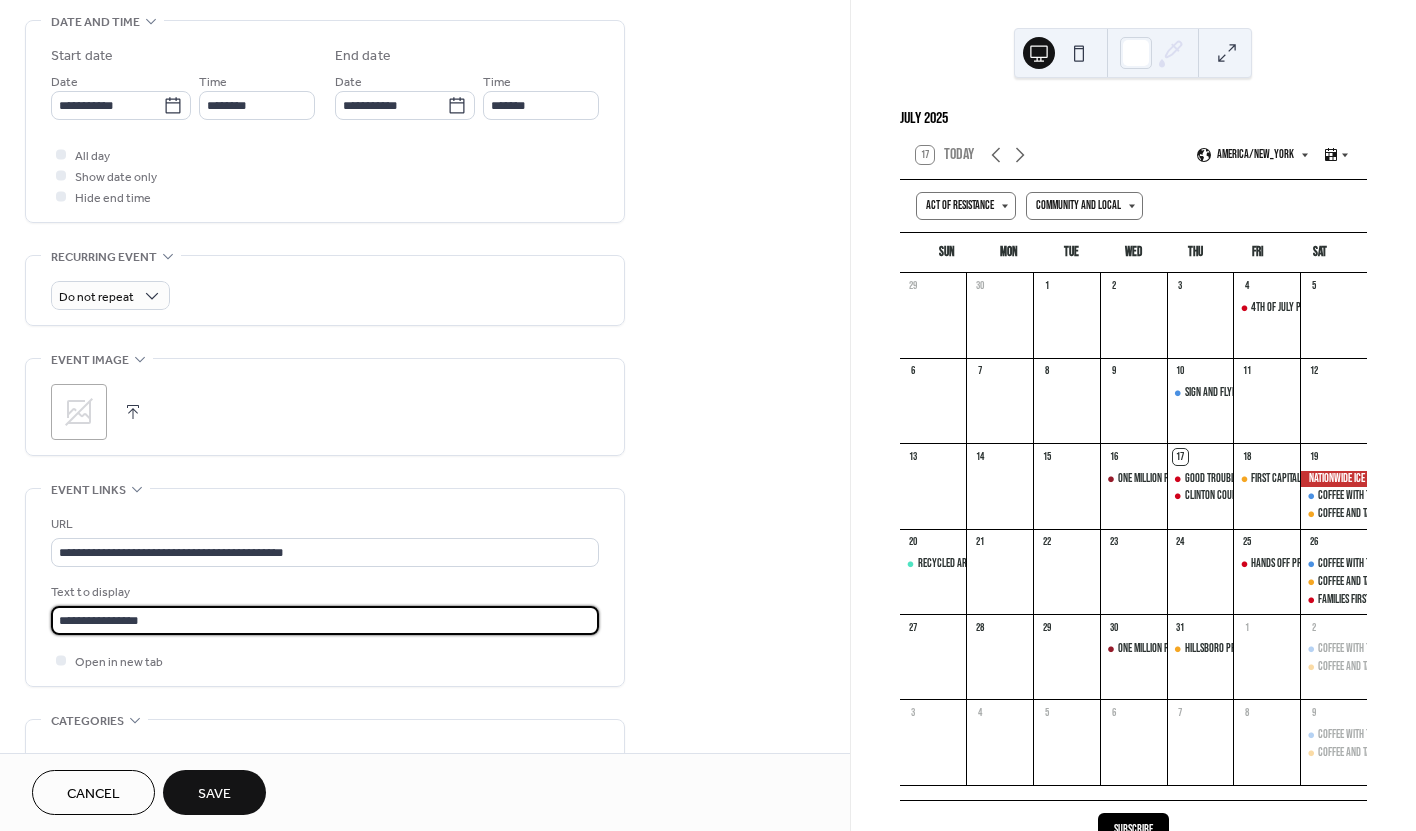 click on "Text to display" at bounding box center [323, 592] 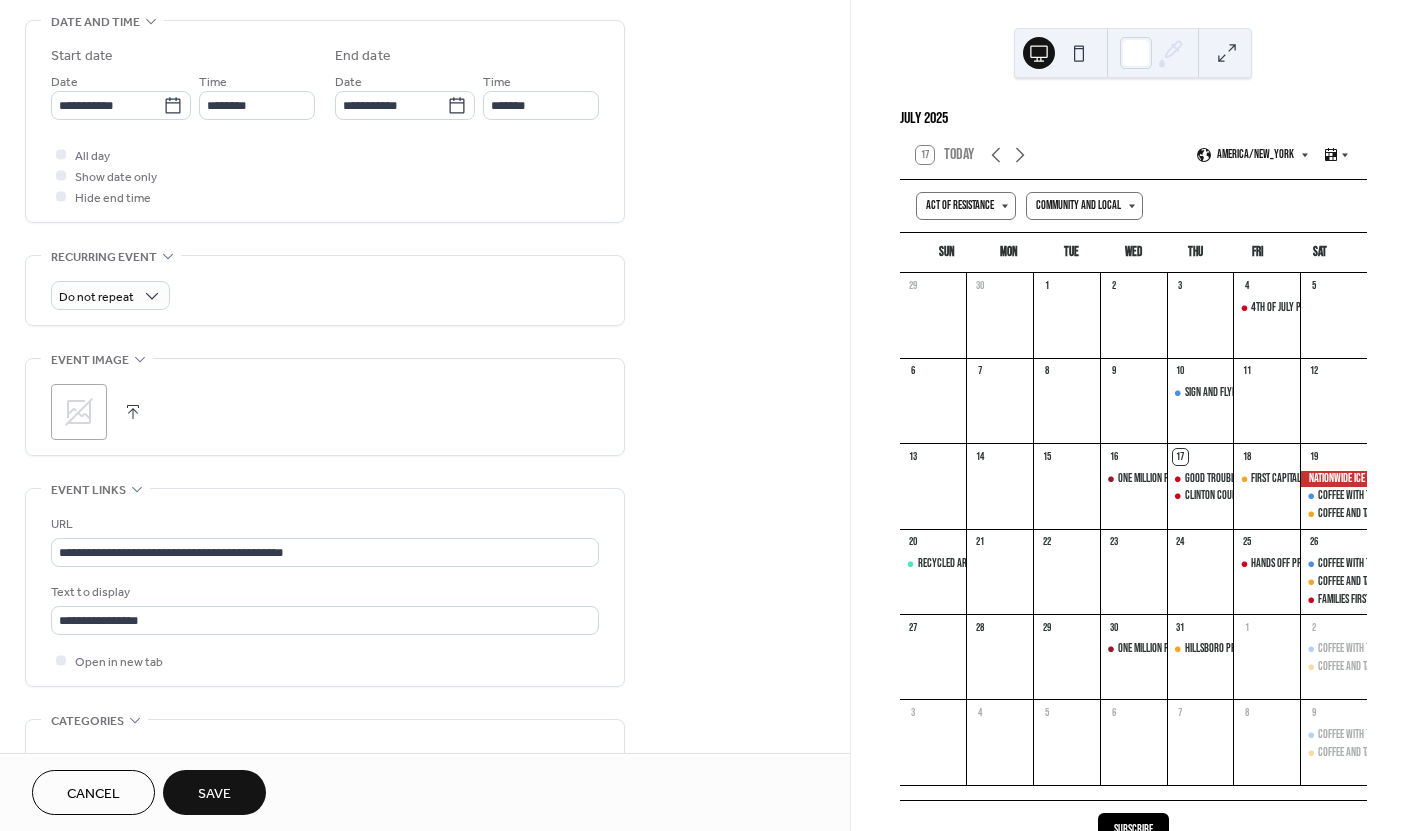 scroll, scrollTop: 627, scrollLeft: 0, axis: vertical 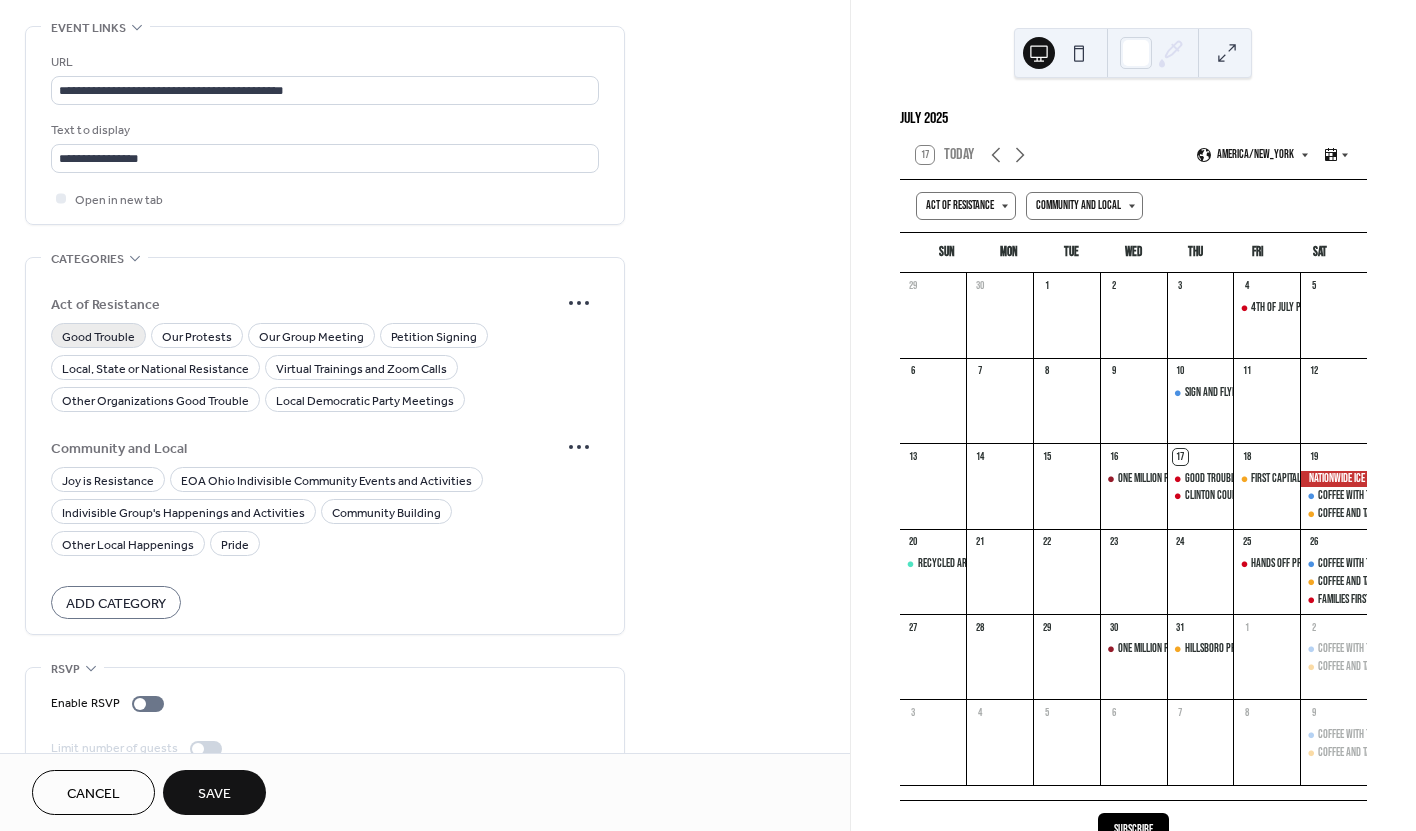 click on "Good Trouble" at bounding box center [98, 337] 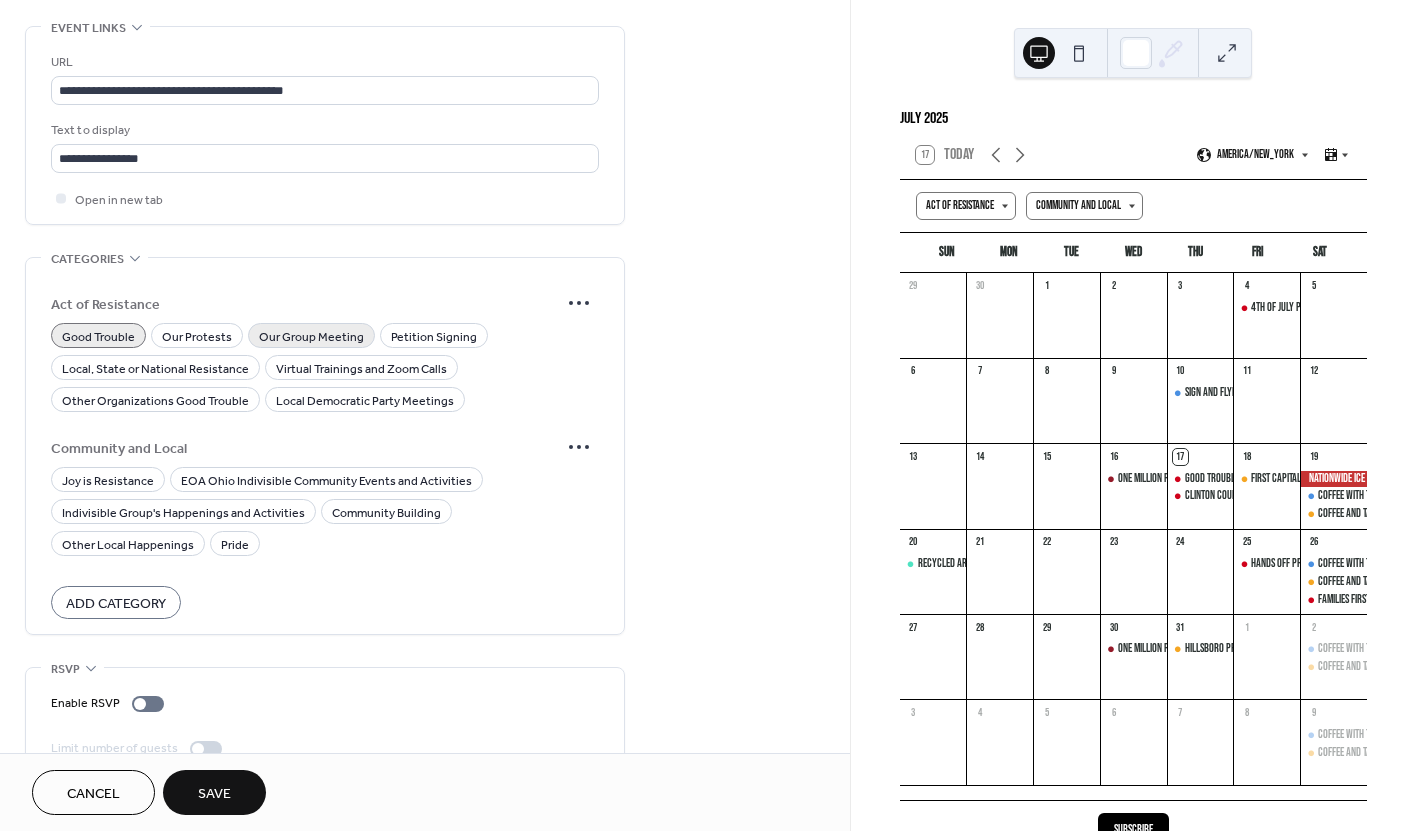 click on "Our Group Meeting" at bounding box center [311, 337] 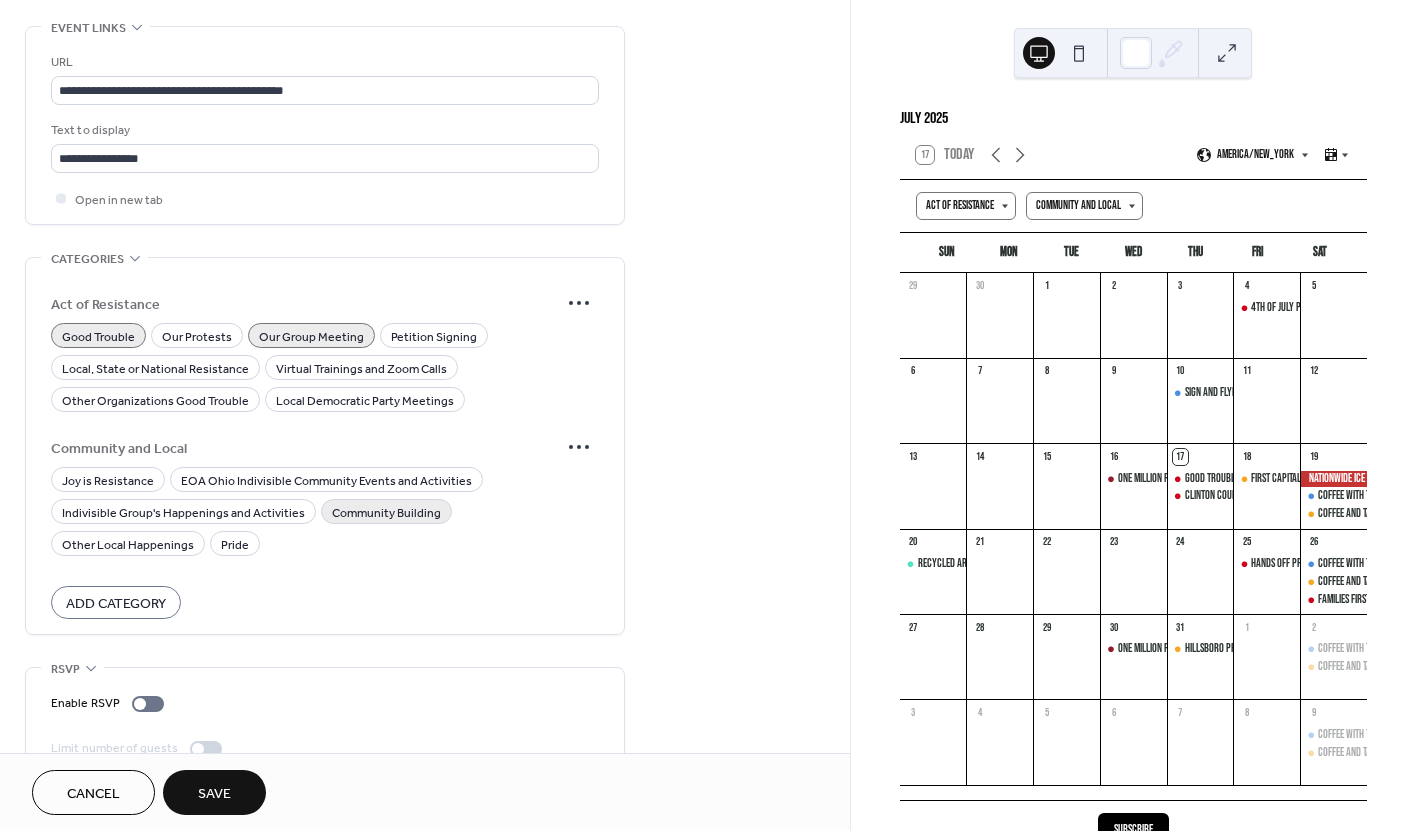 click on "Community Building" at bounding box center (386, 513) 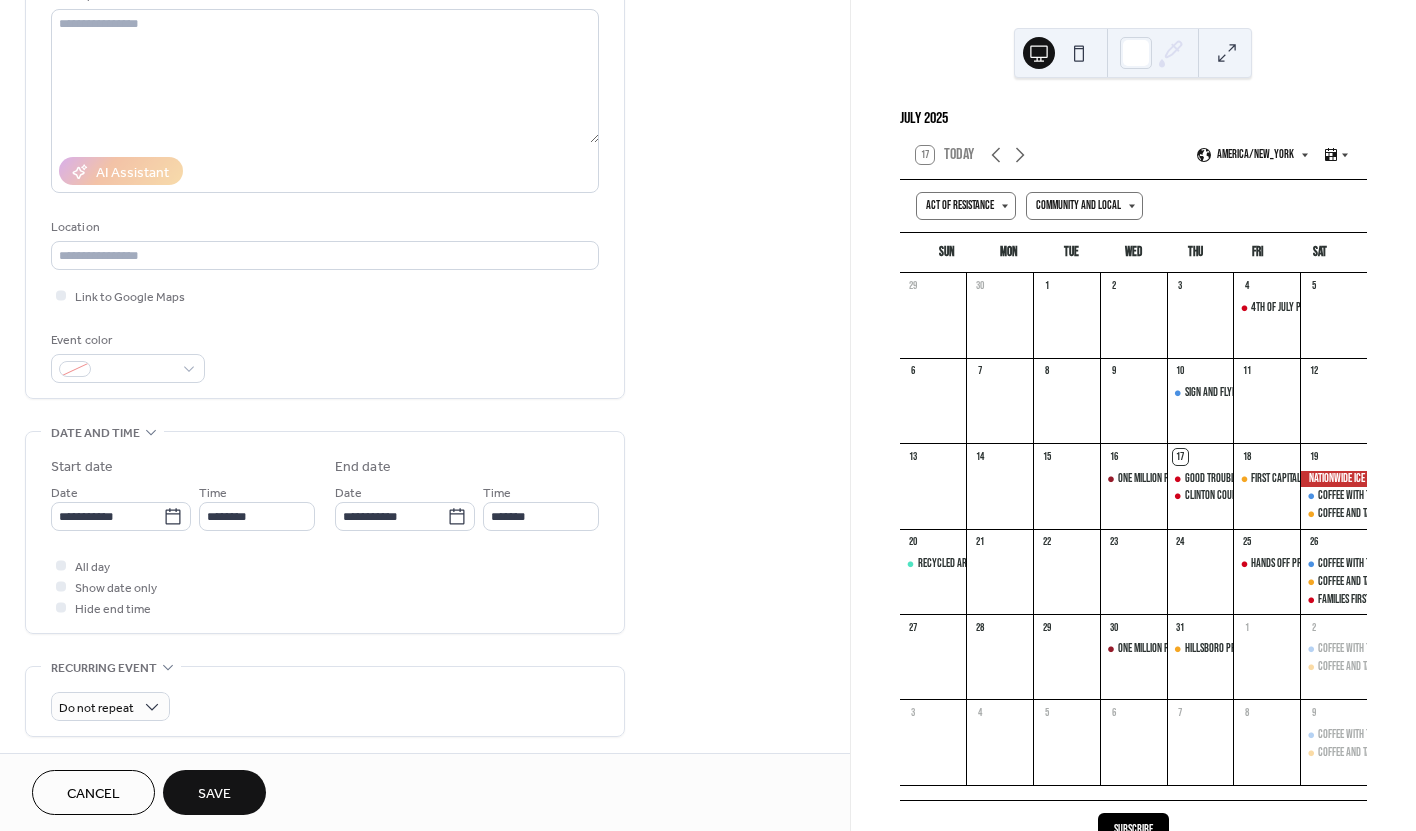 scroll, scrollTop: 214, scrollLeft: 0, axis: vertical 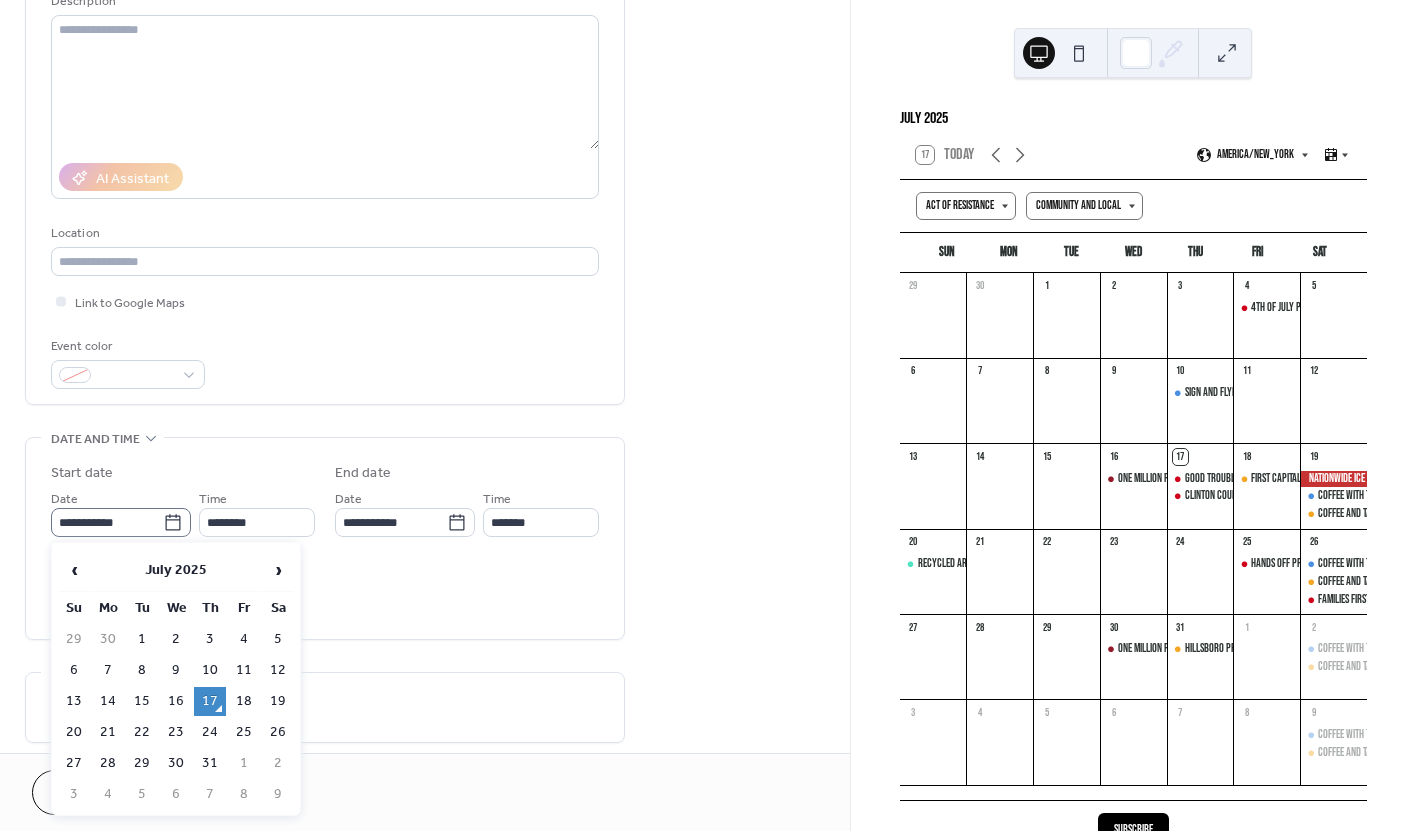 click 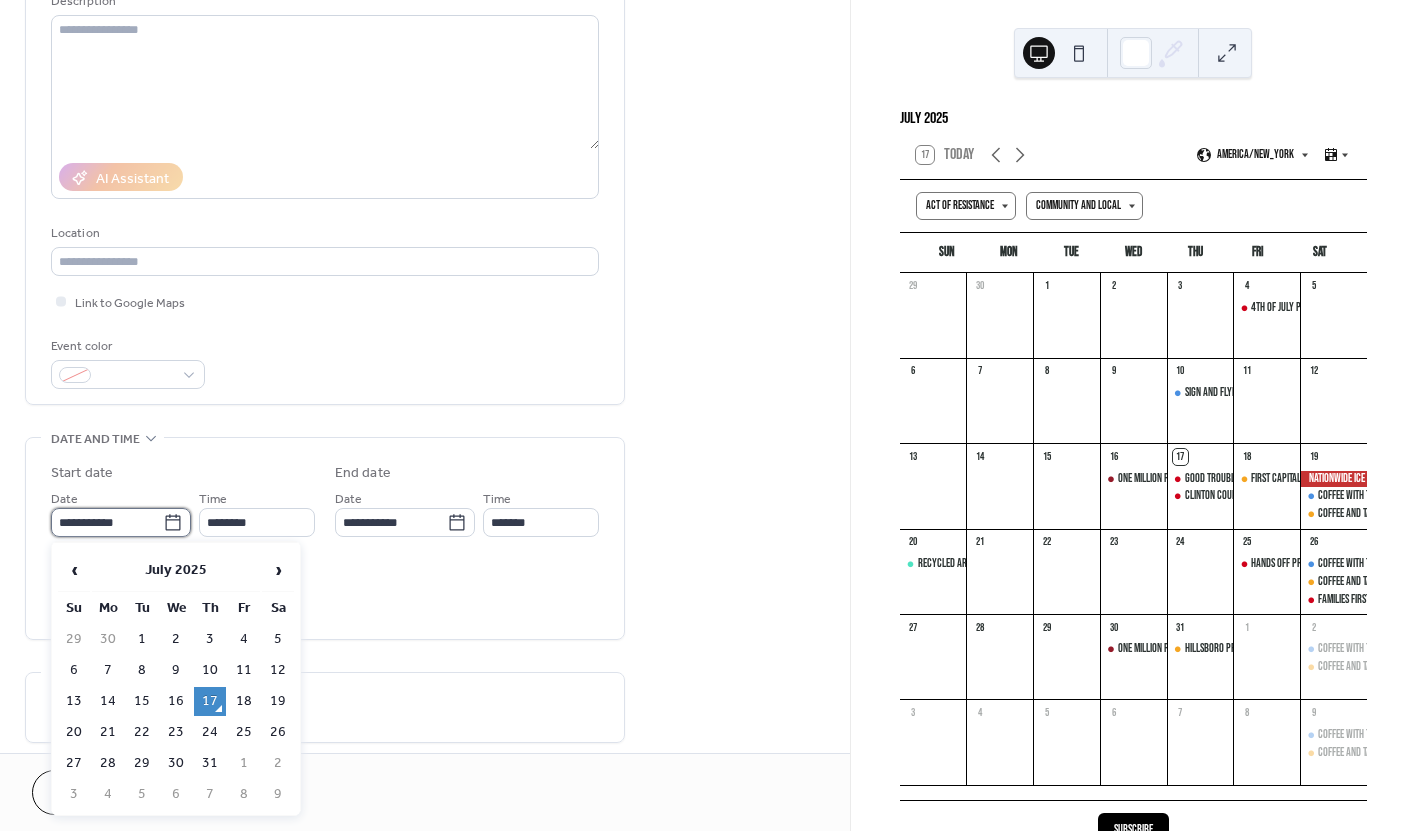 click on "**********" at bounding box center [107, 522] 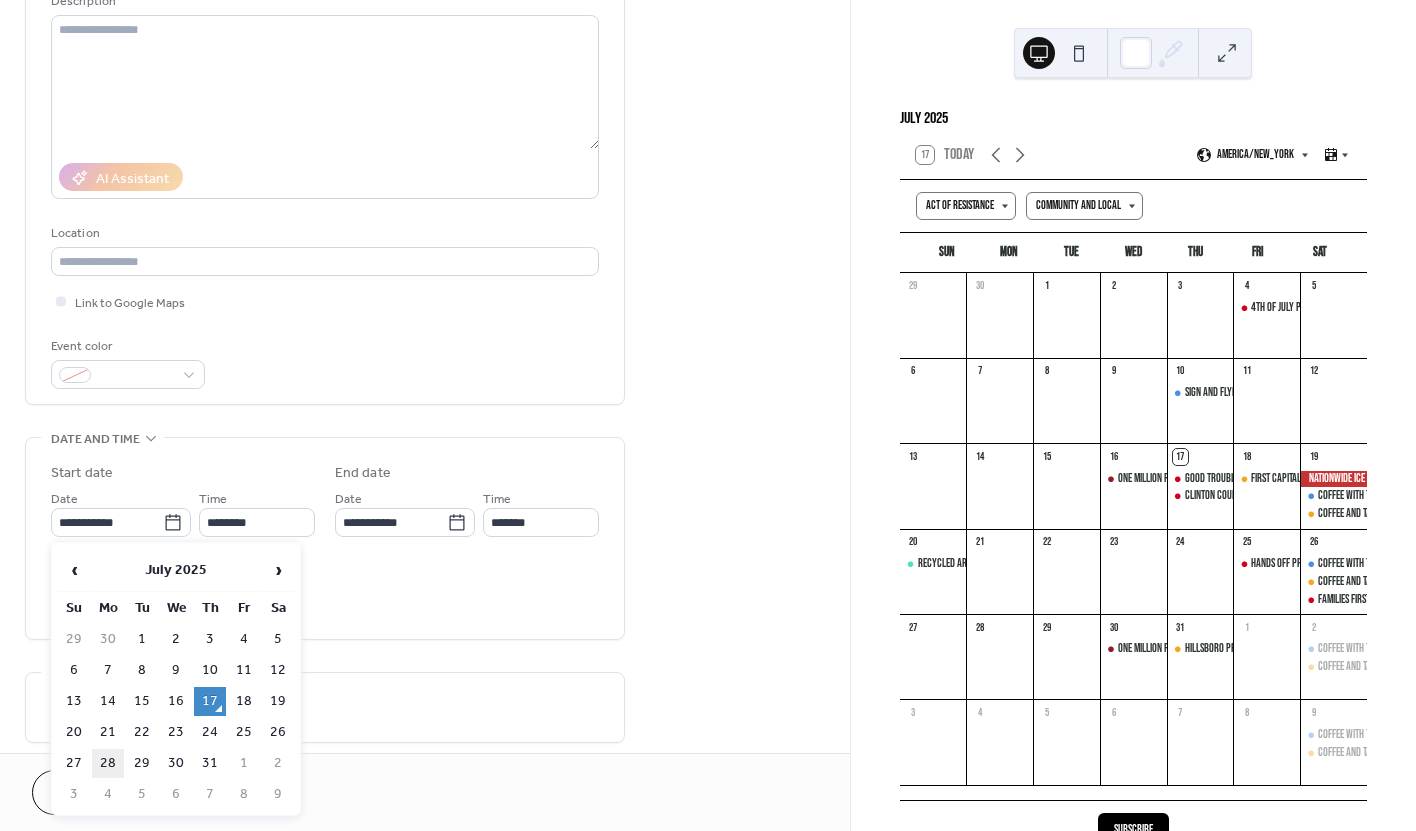 click on "28" at bounding box center (108, 763) 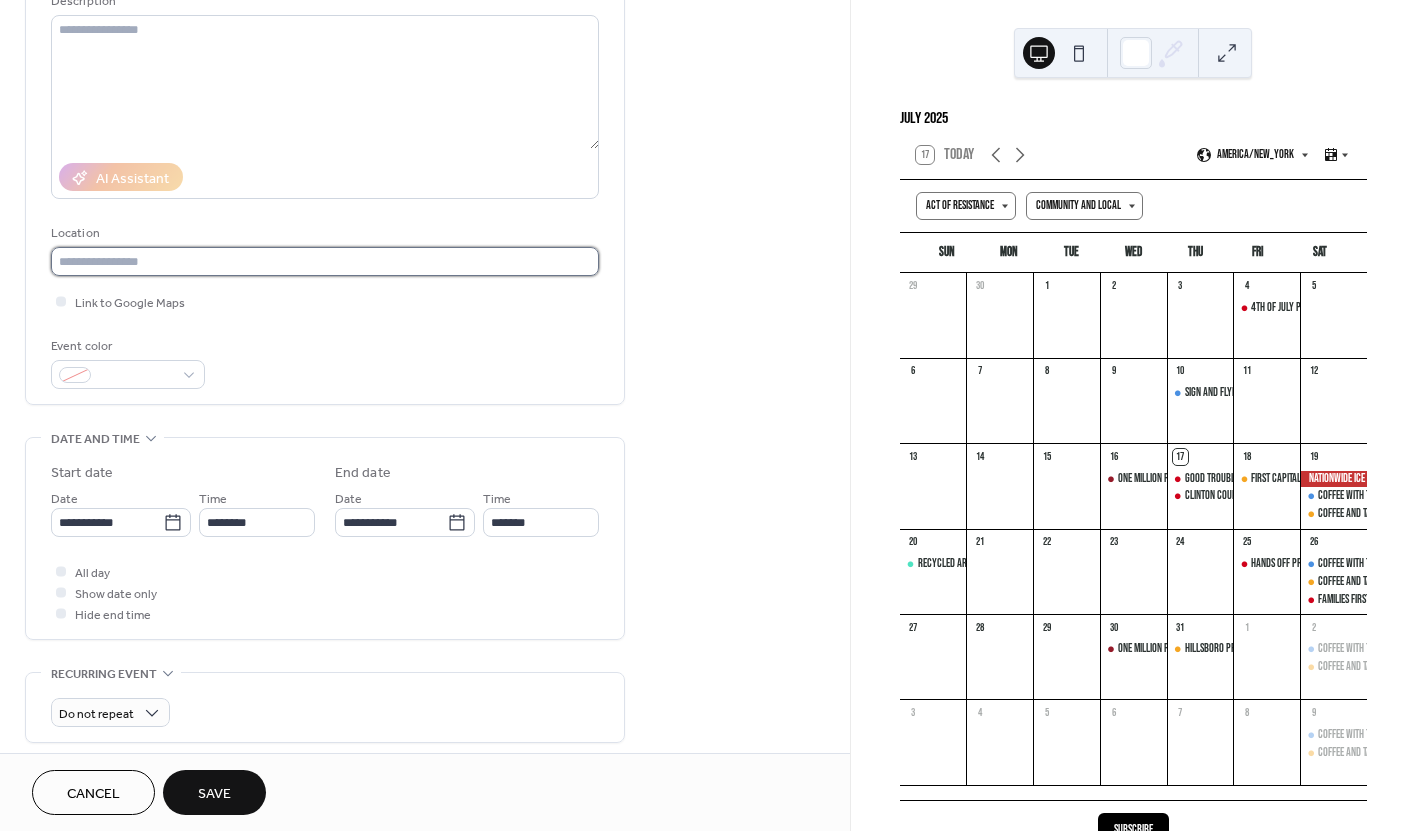 click at bounding box center [325, 261] 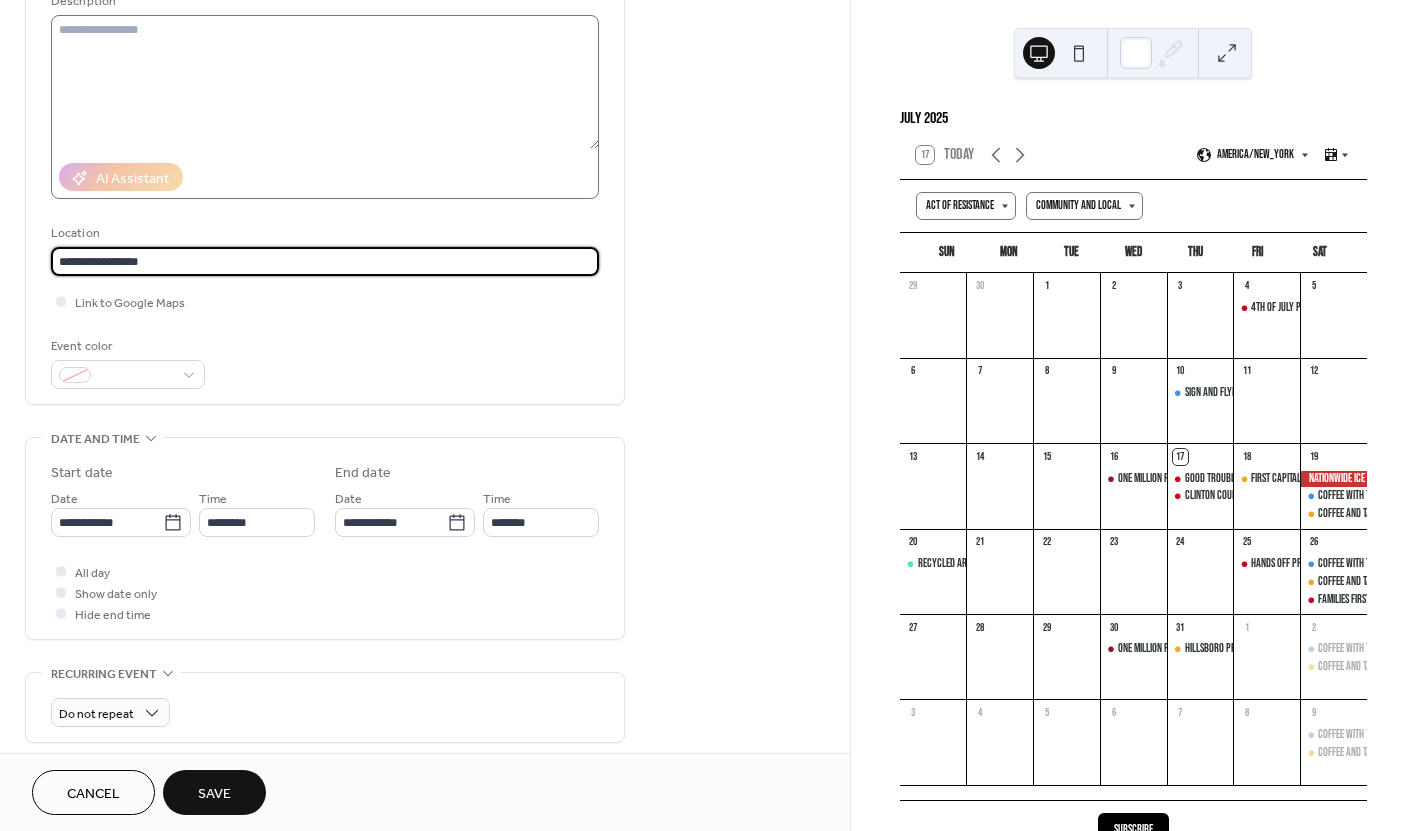 type on "**********" 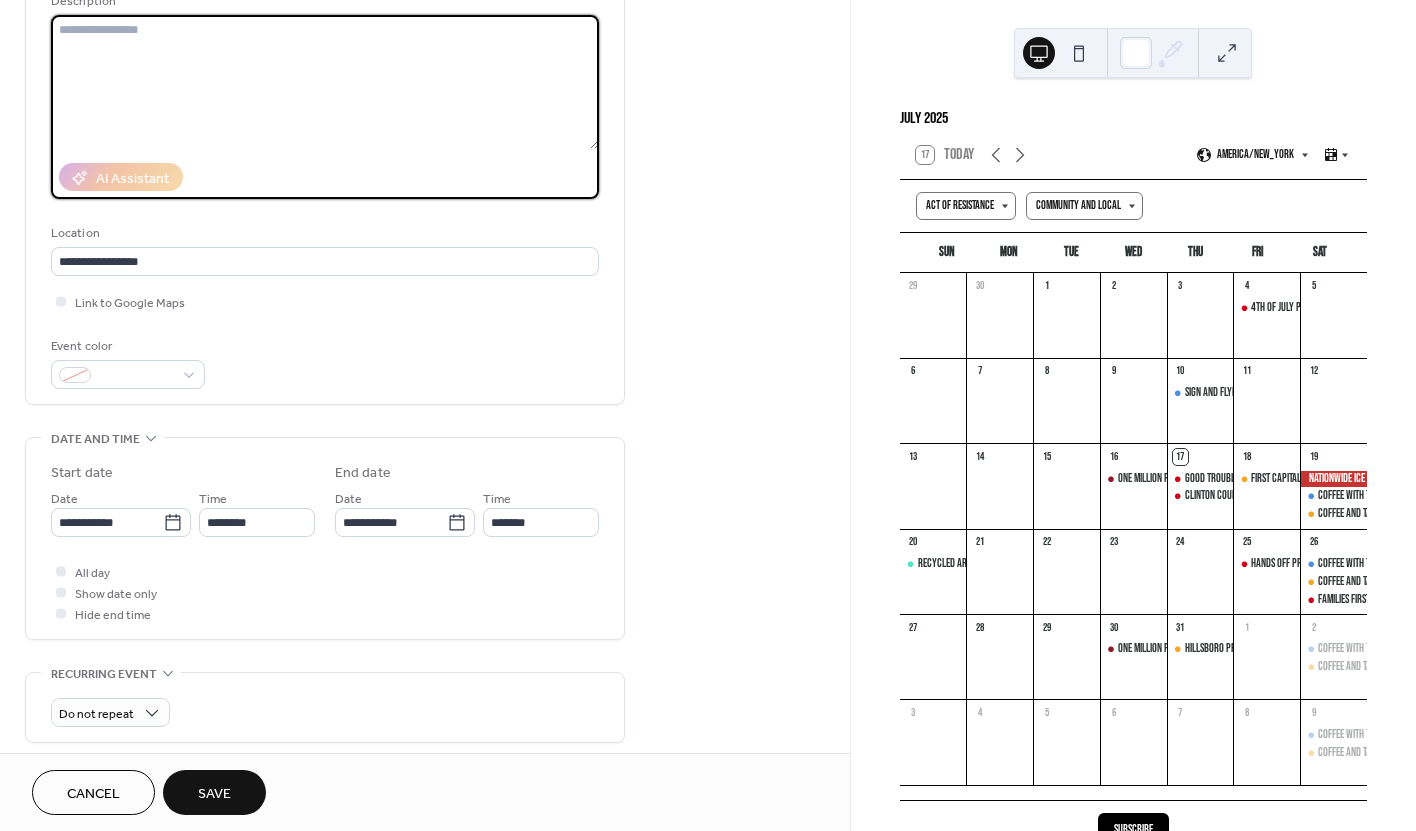 click at bounding box center (325, 82) 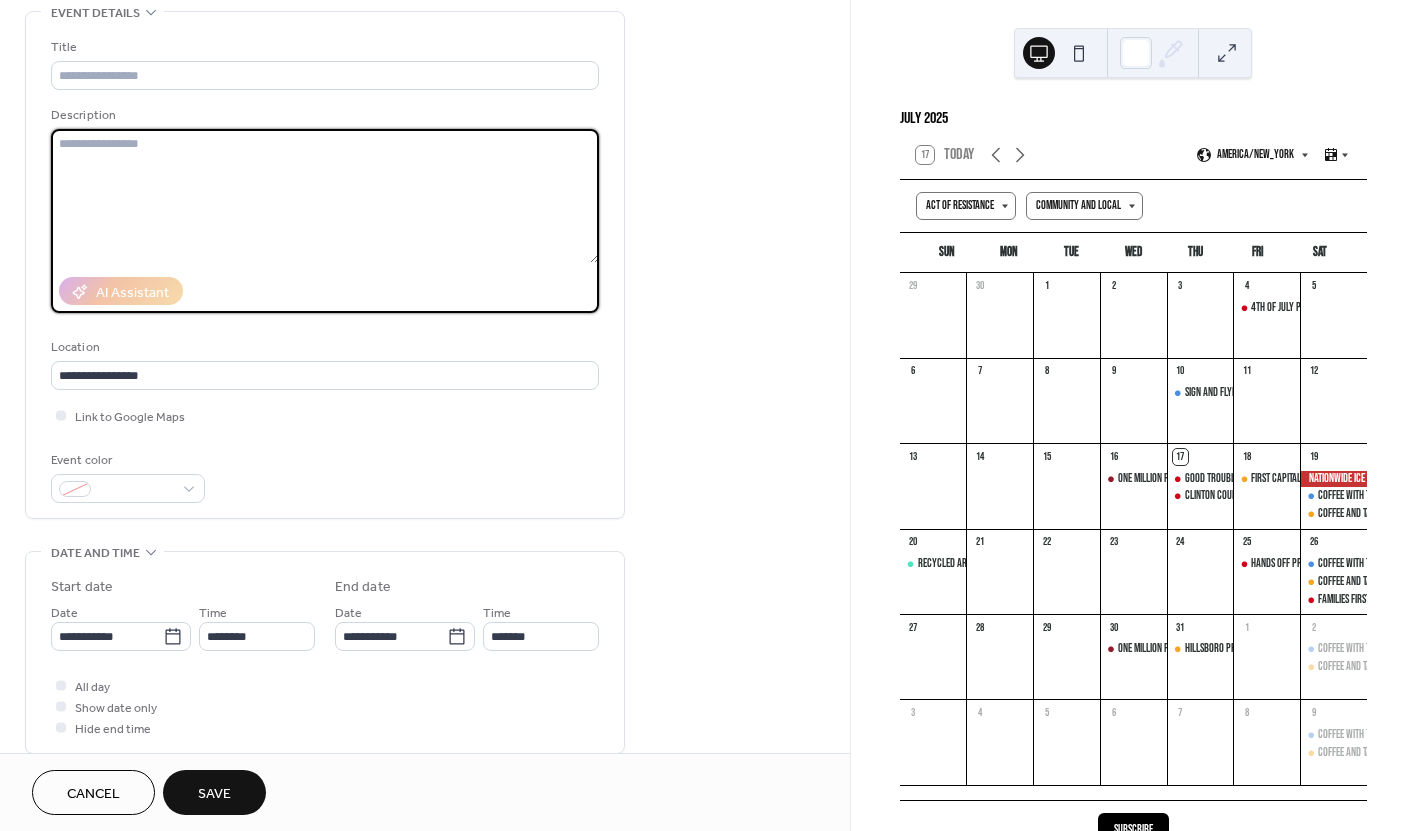 scroll, scrollTop: 99, scrollLeft: 0, axis: vertical 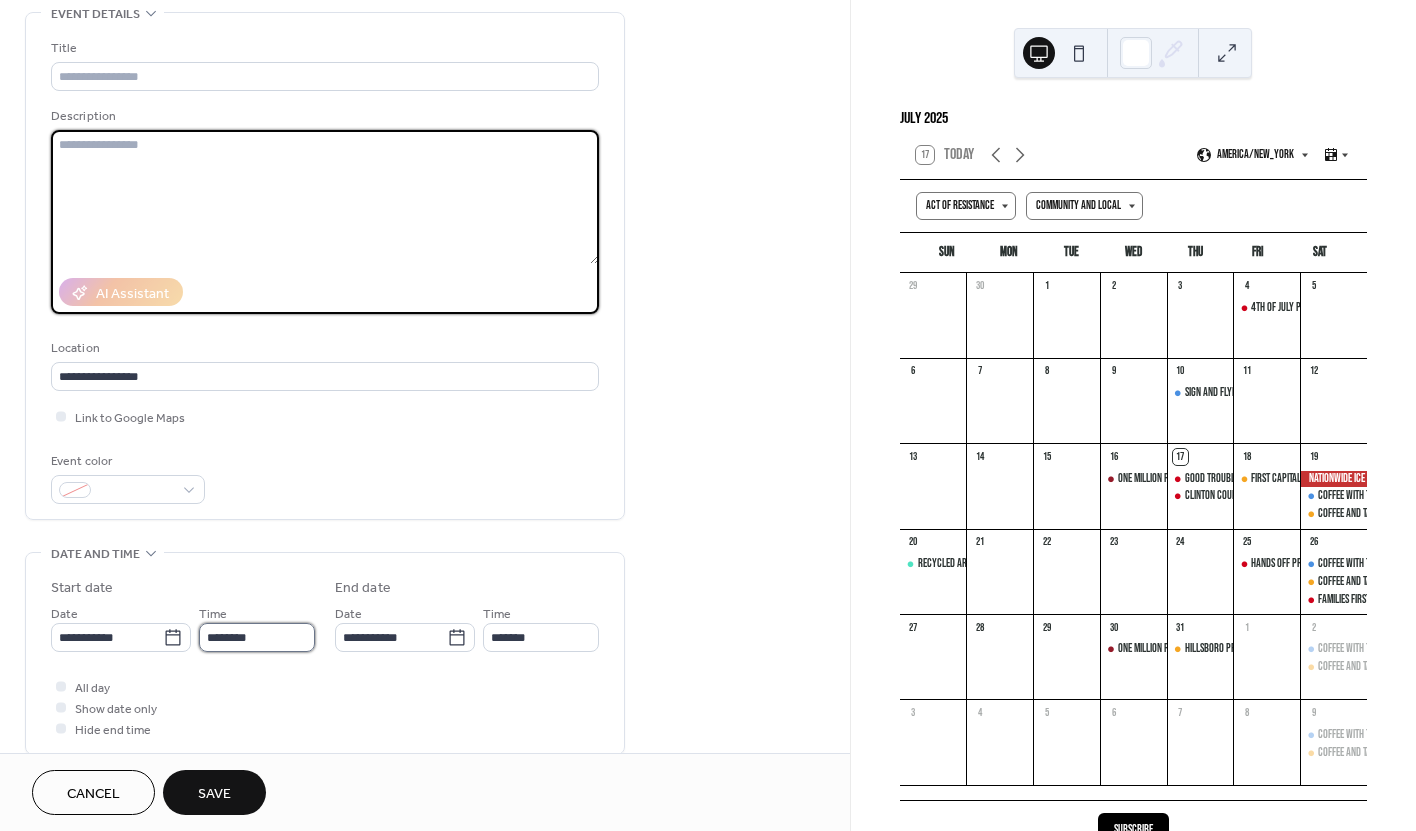 click on "********" at bounding box center [257, 637] 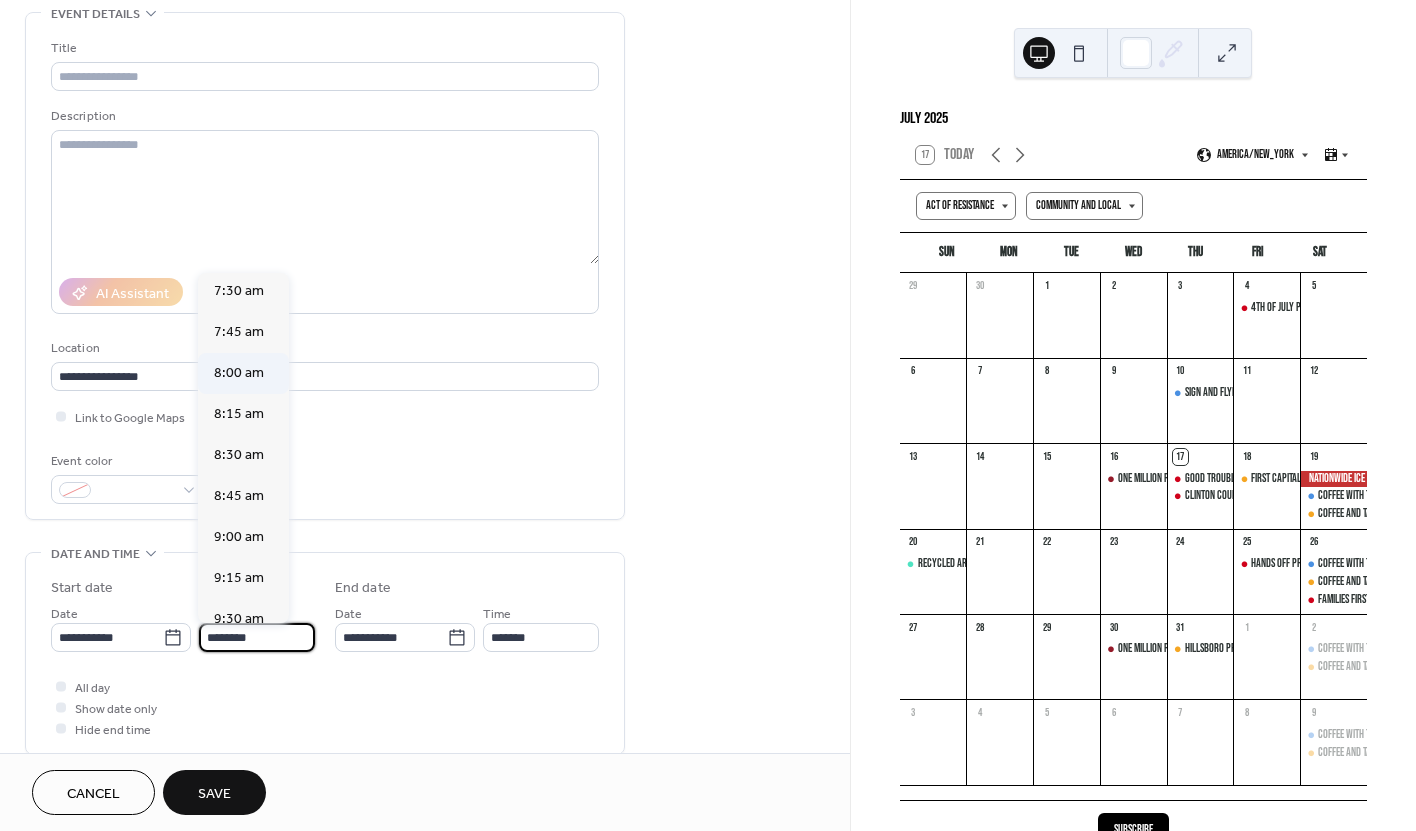 scroll, scrollTop: 1217, scrollLeft: 0, axis: vertical 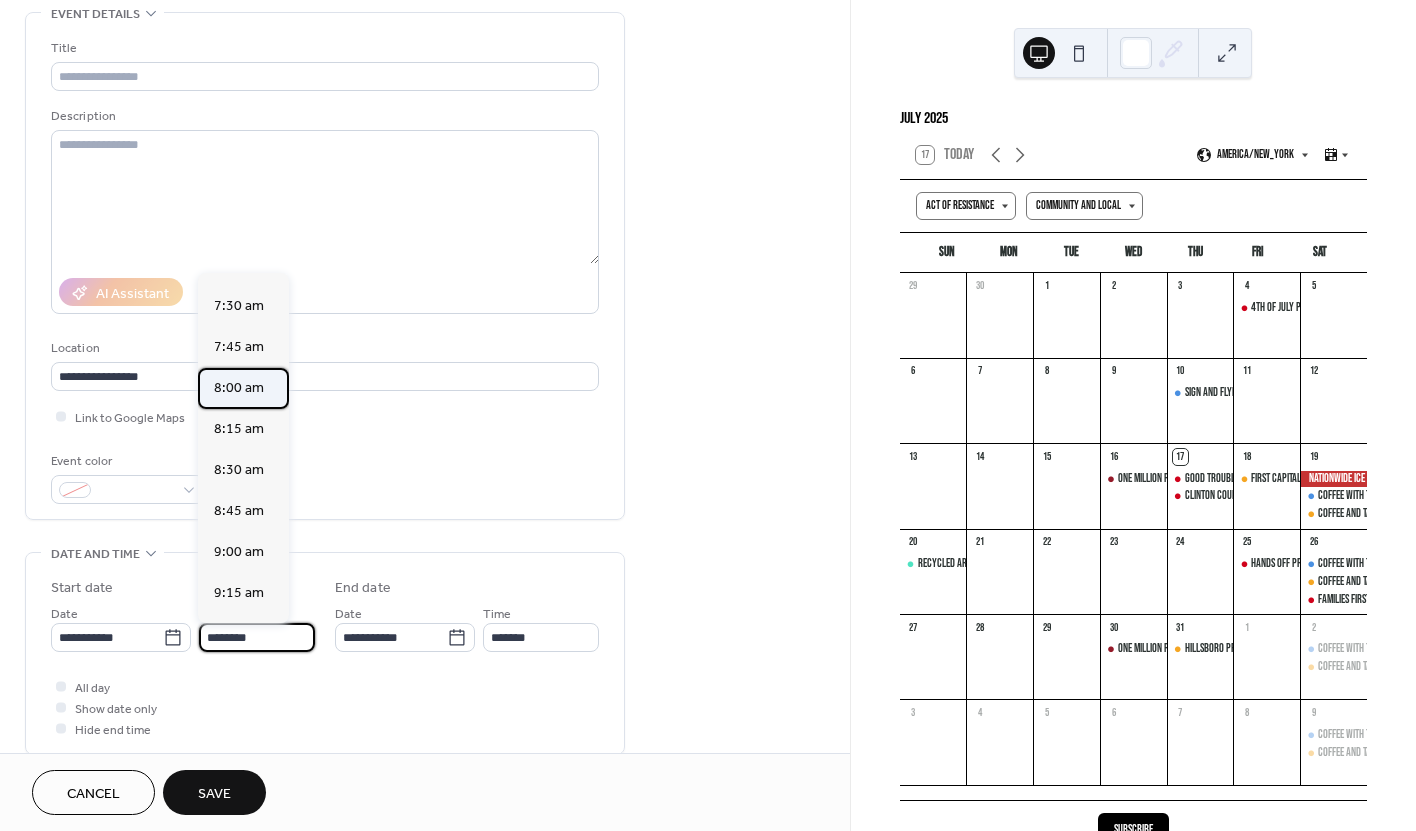 click on "8:00 am" at bounding box center (239, 388) 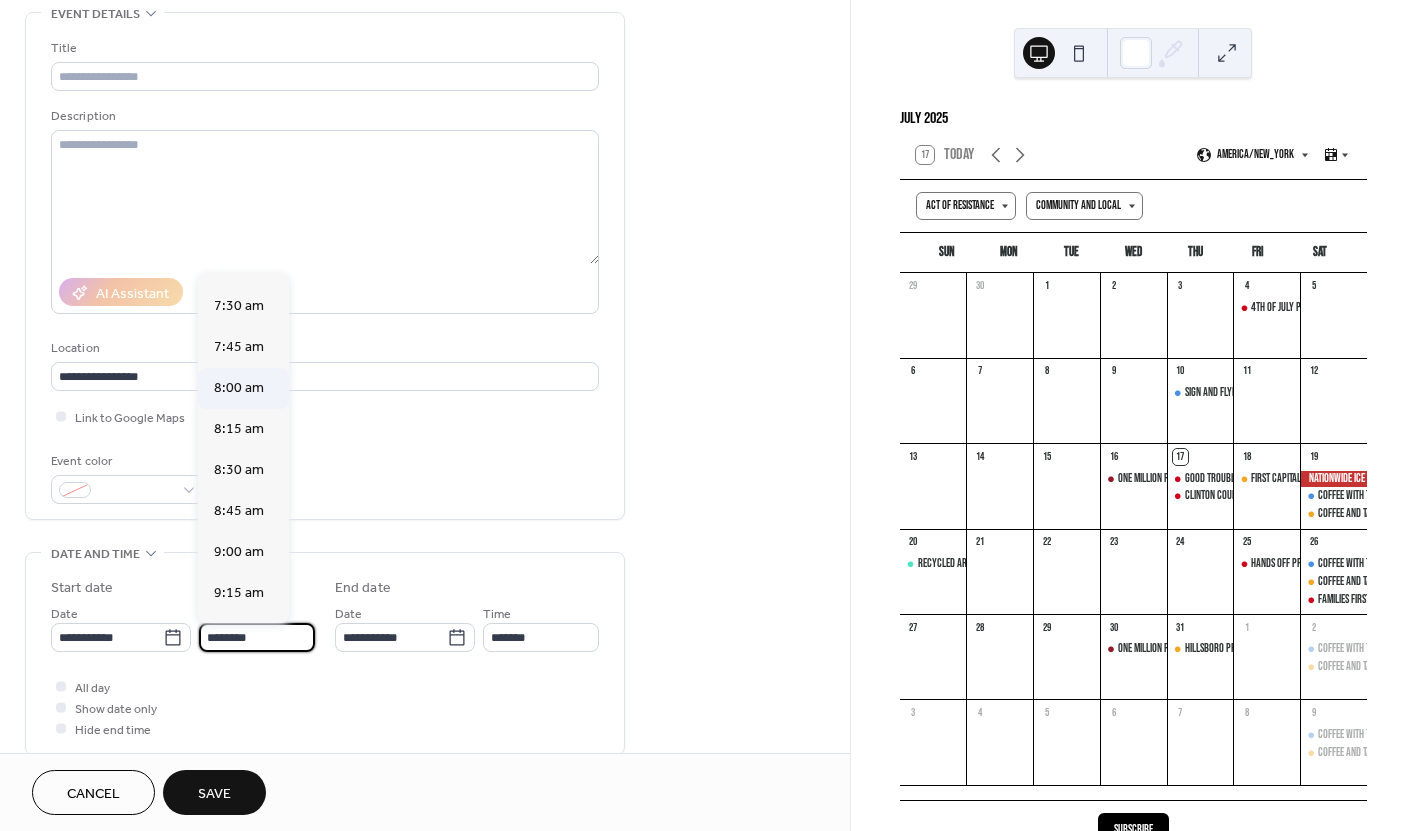 type on "*******" 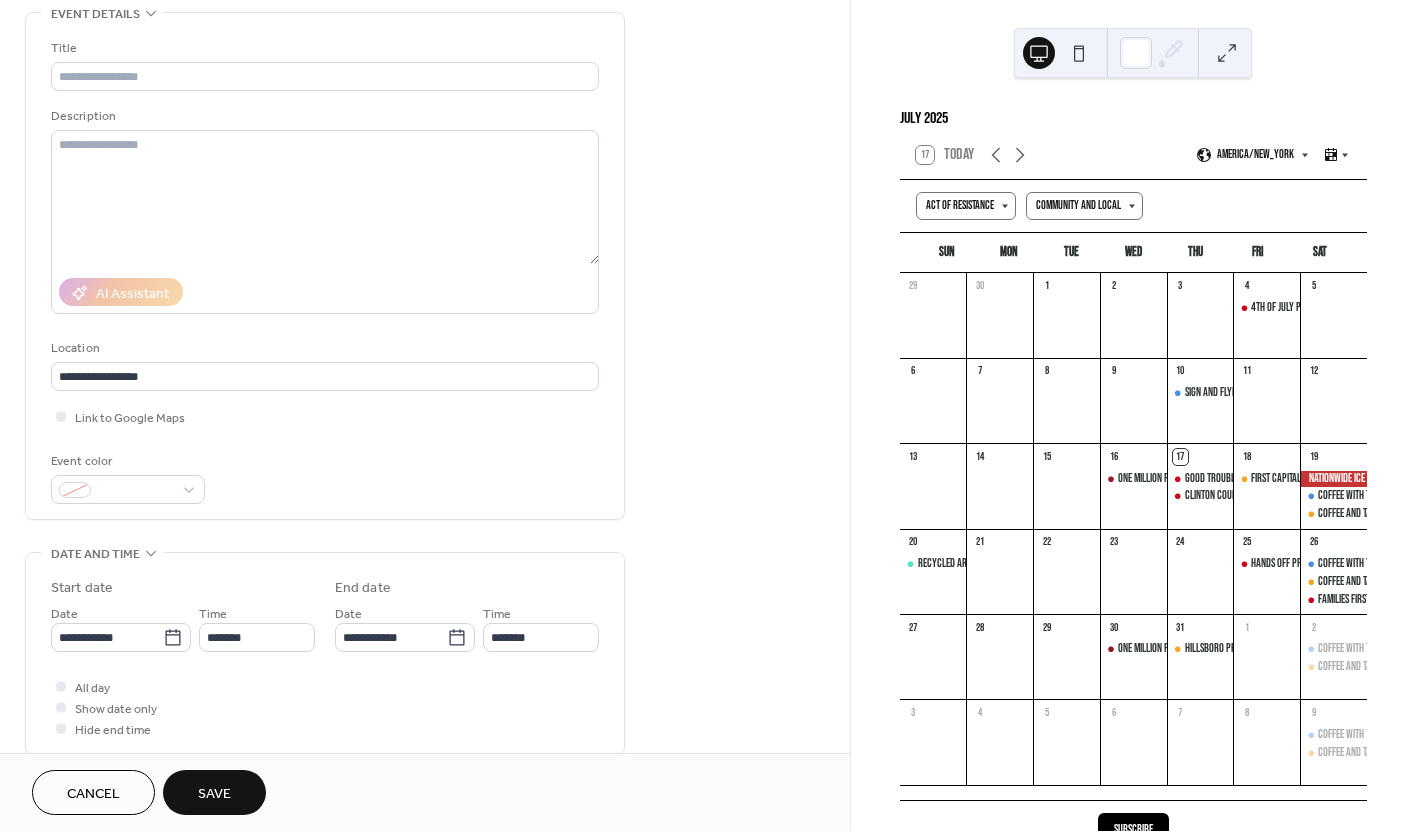 click on "Event color" at bounding box center (325, 477) 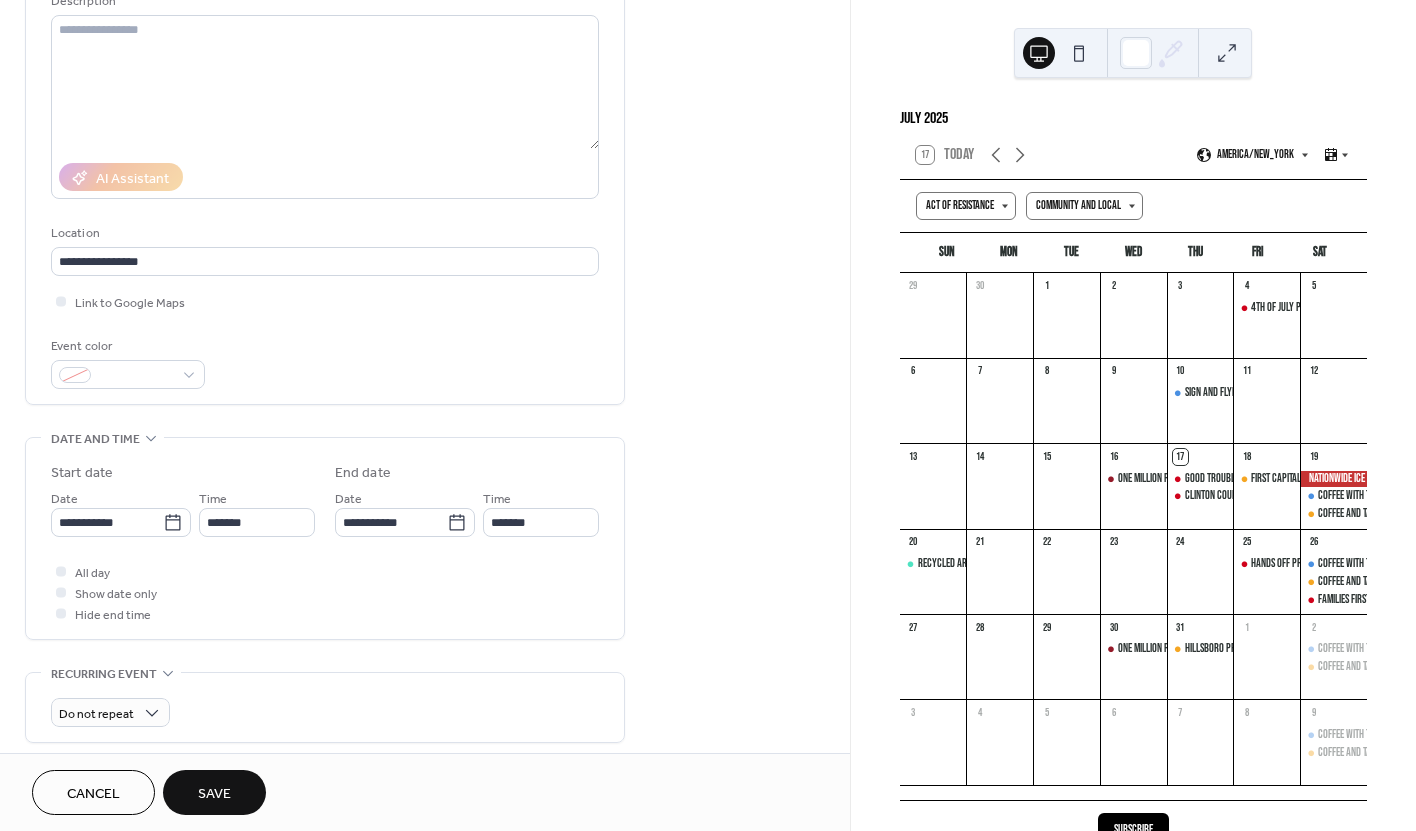 scroll, scrollTop: 350, scrollLeft: 0, axis: vertical 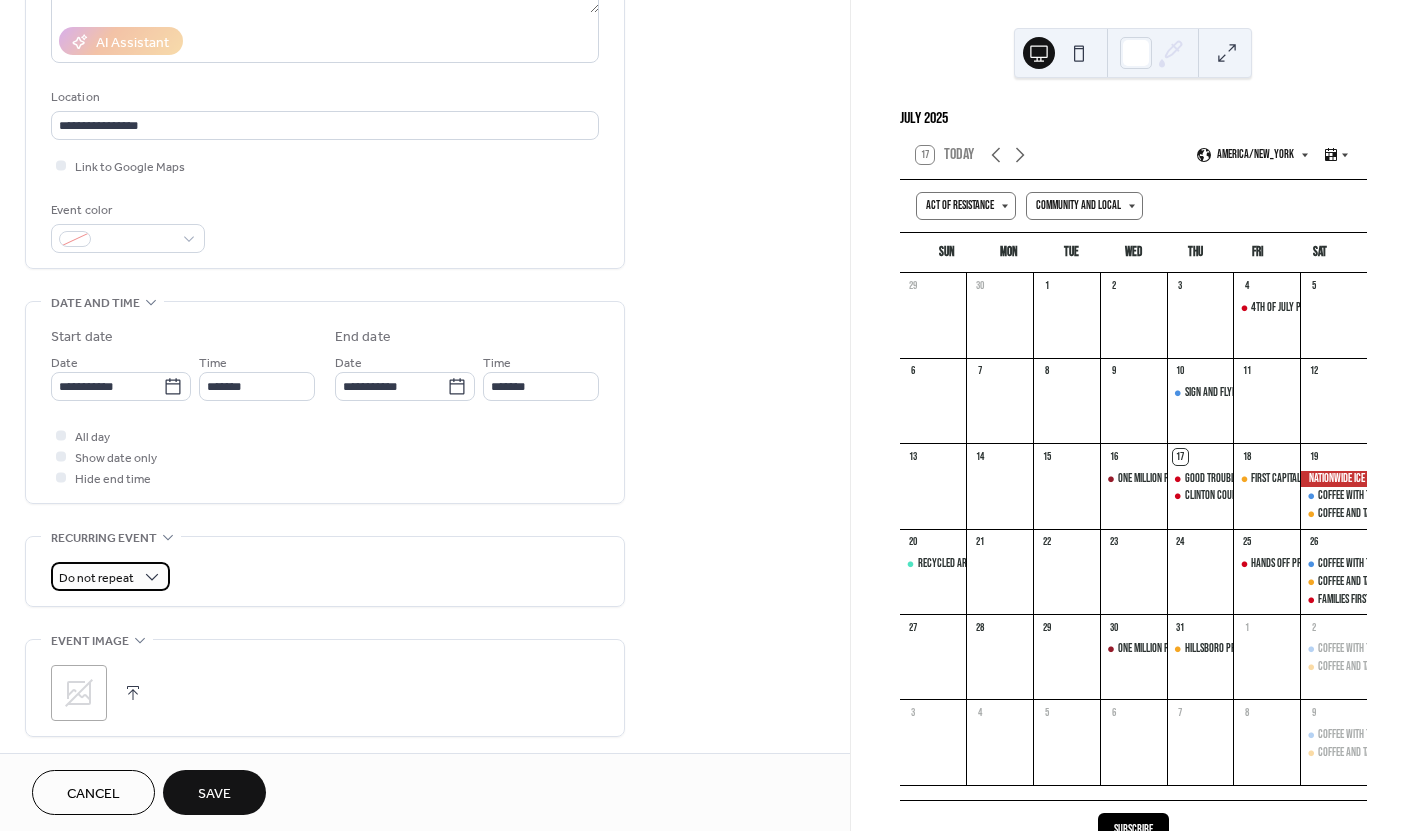 click on "Do not repeat" at bounding box center (96, 578) 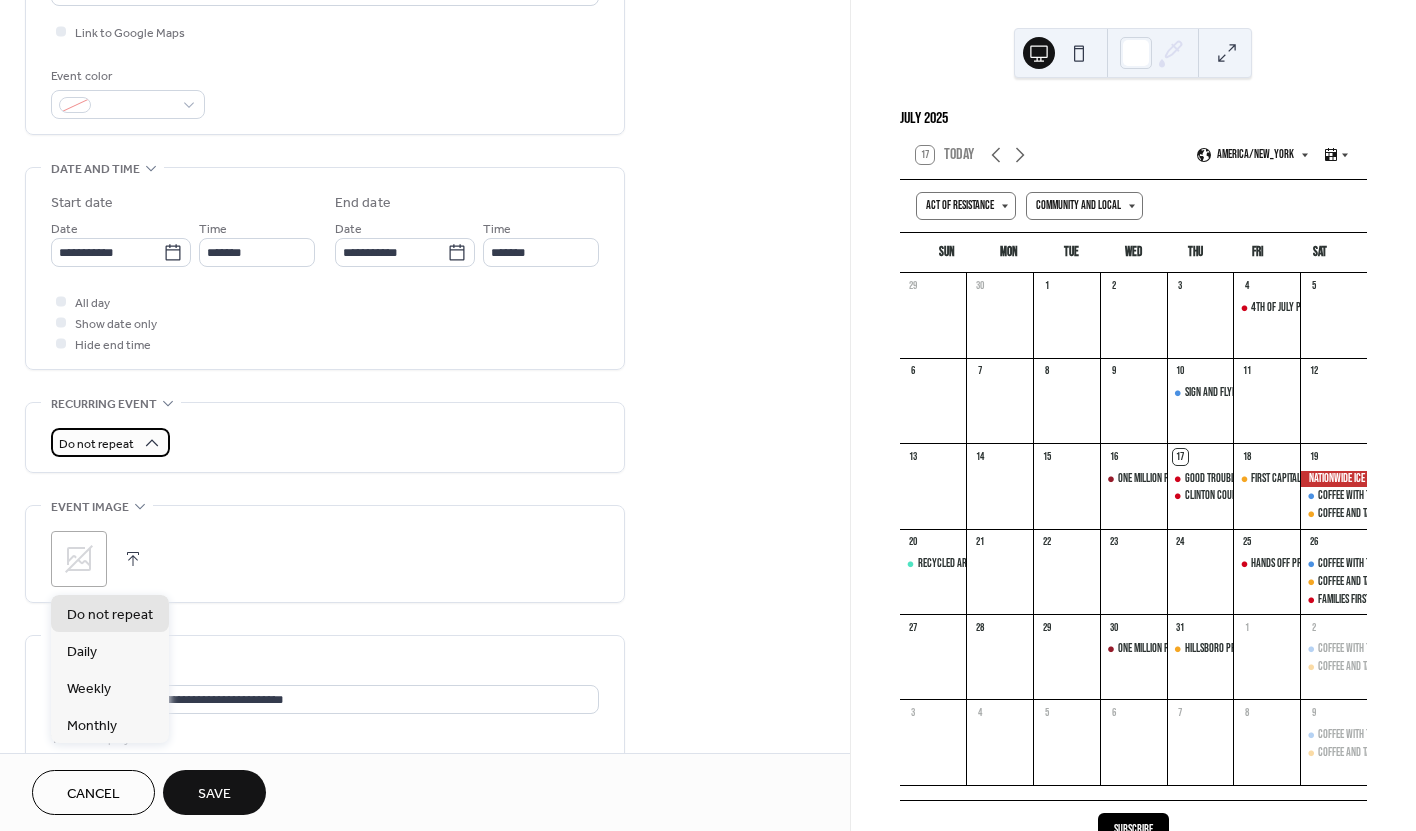 scroll, scrollTop: 485, scrollLeft: 0, axis: vertical 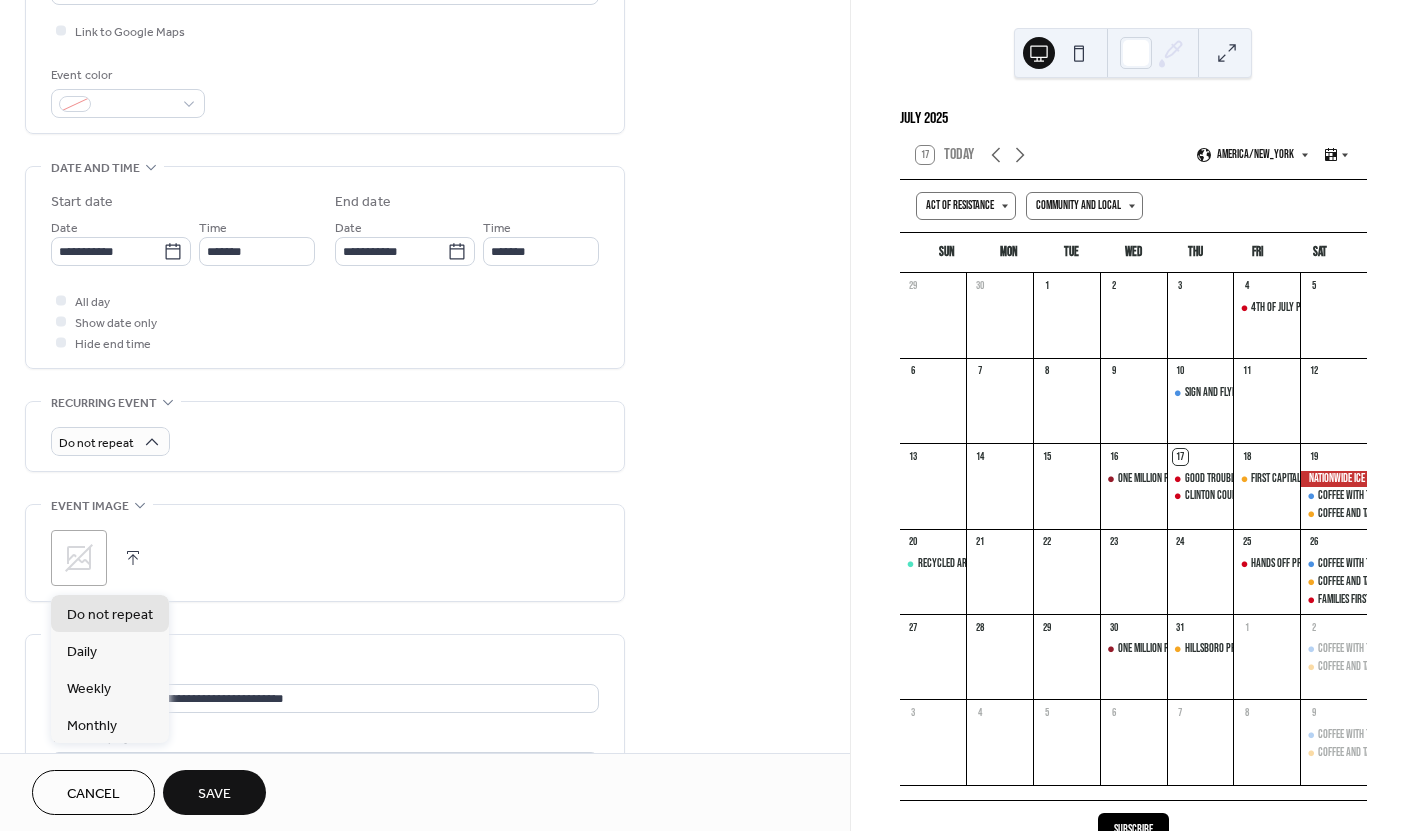 click on "**********" at bounding box center (325, 504) 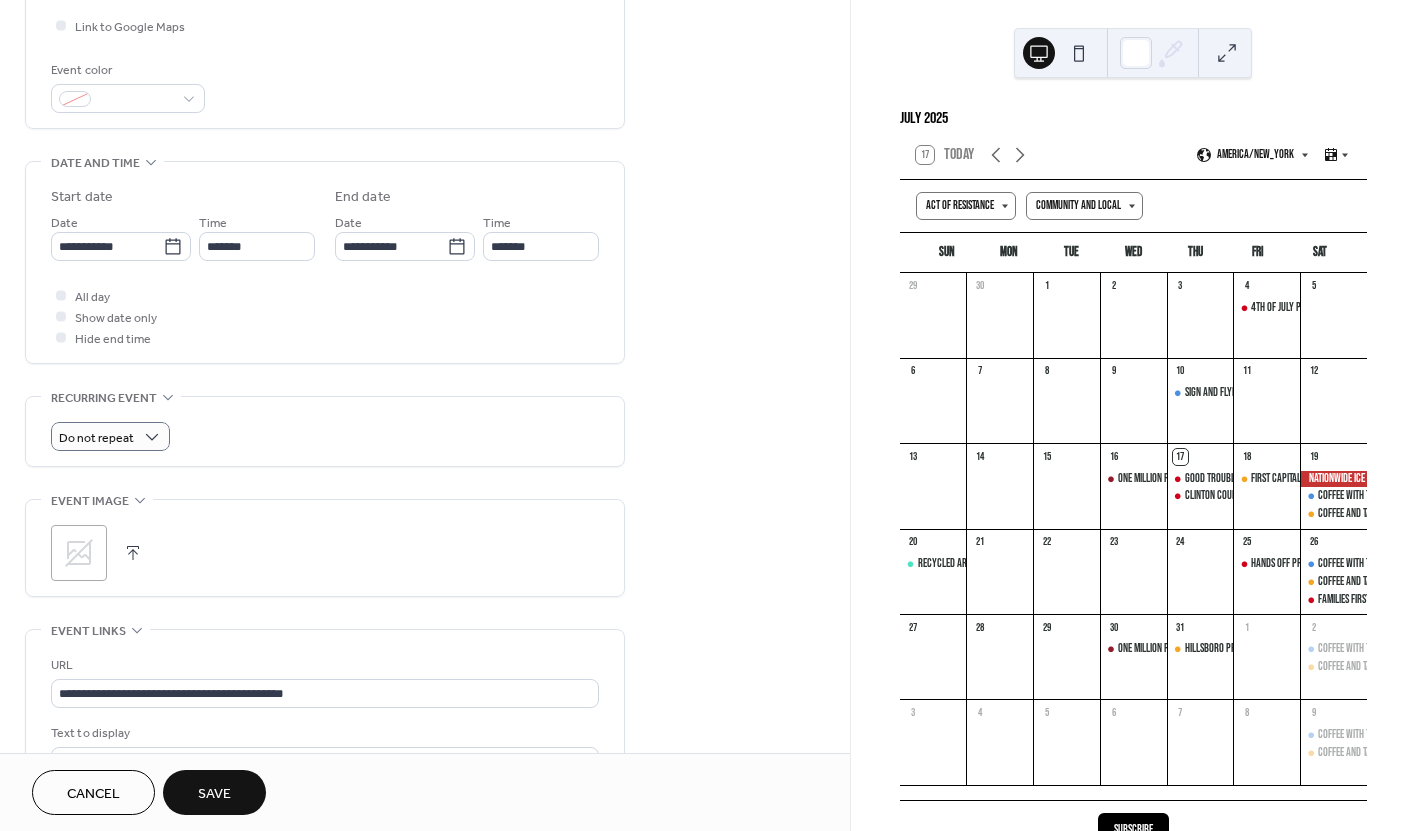 scroll, scrollTop: 491, scrollLeft: 0, axis: vertical 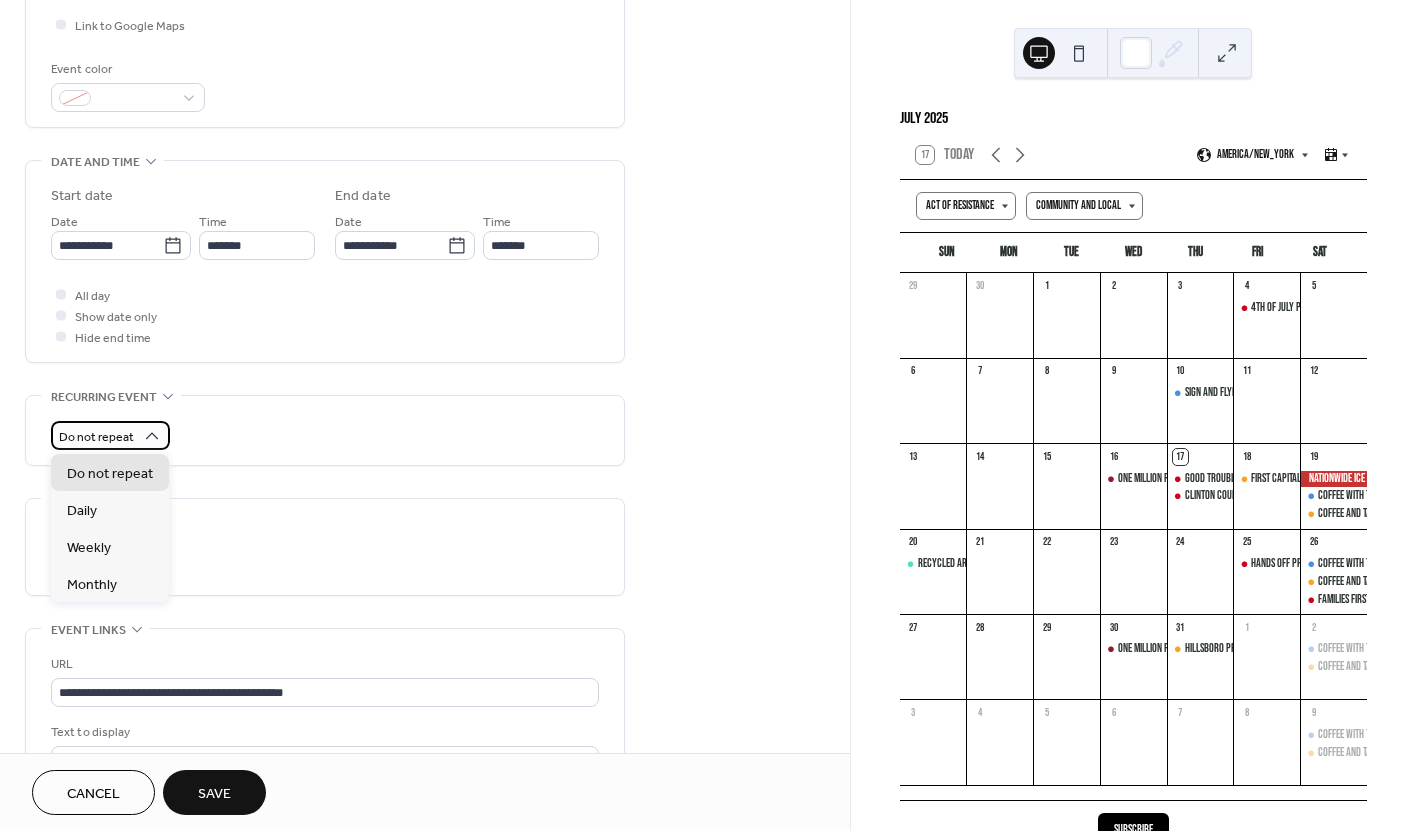 click on "Do not repeat" at bounding box center [110, 435] 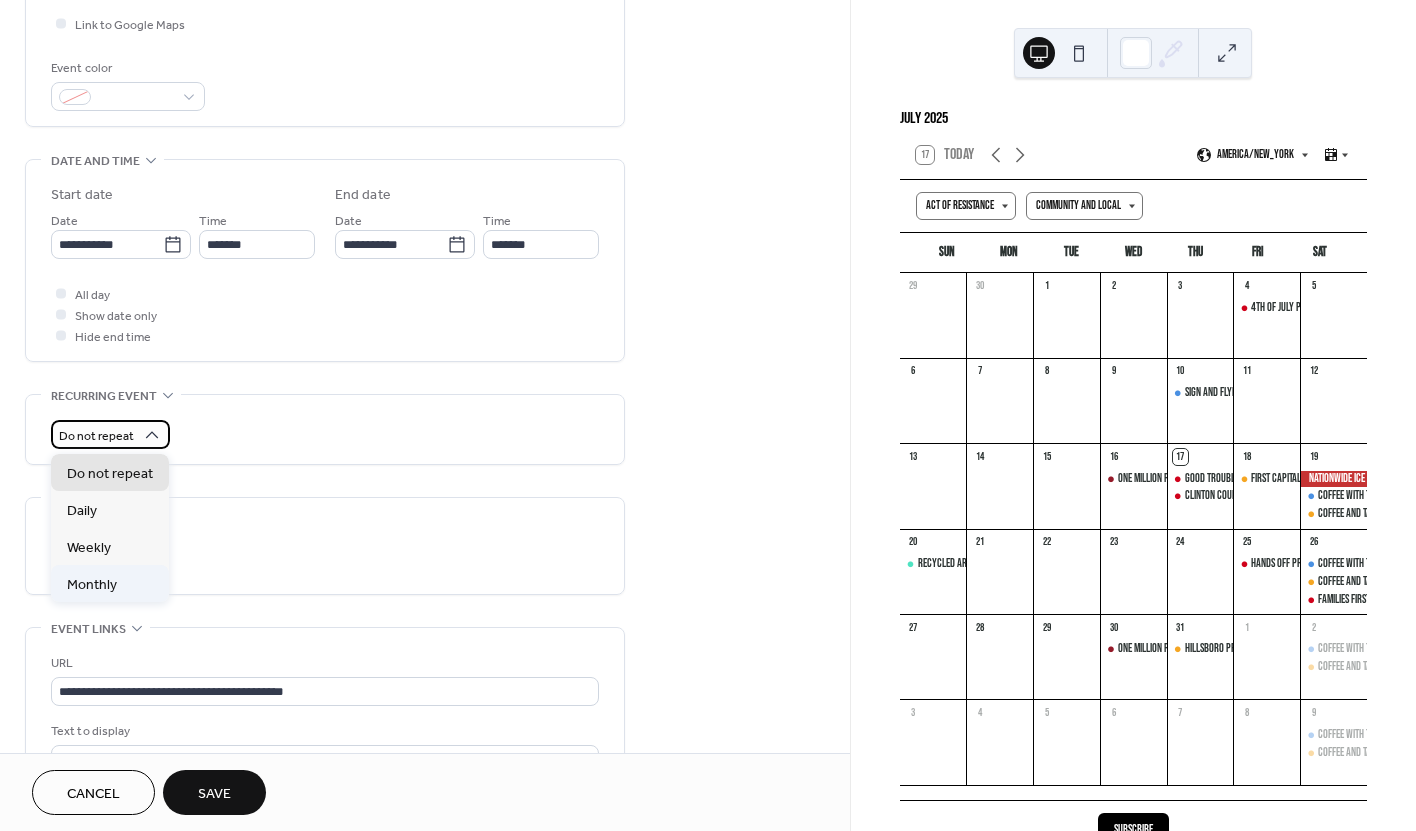 scroll, scrollTop: 493, scrollLeft: 0, axis: vertical 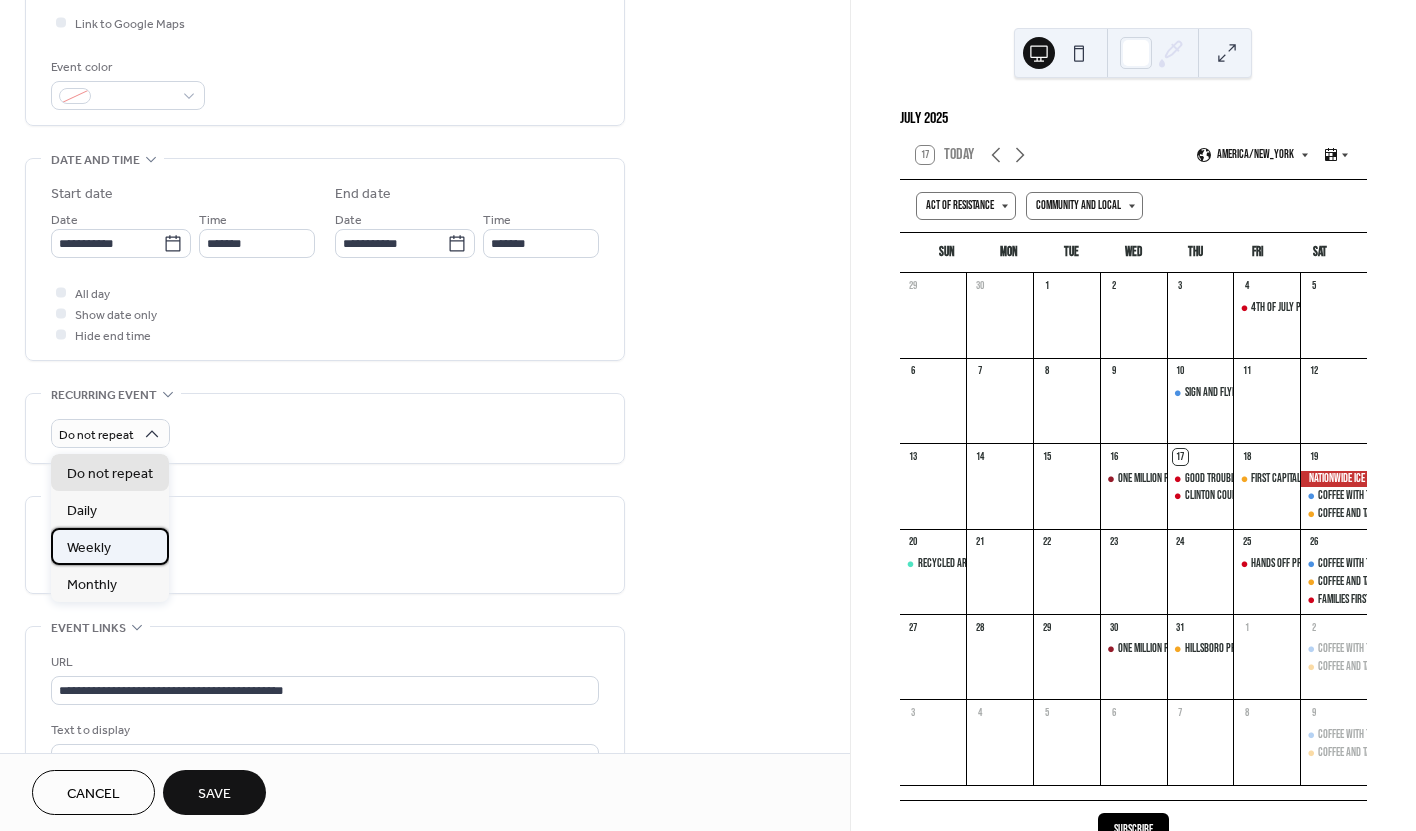 click on "Weekly" at bounding box center (110, 546) 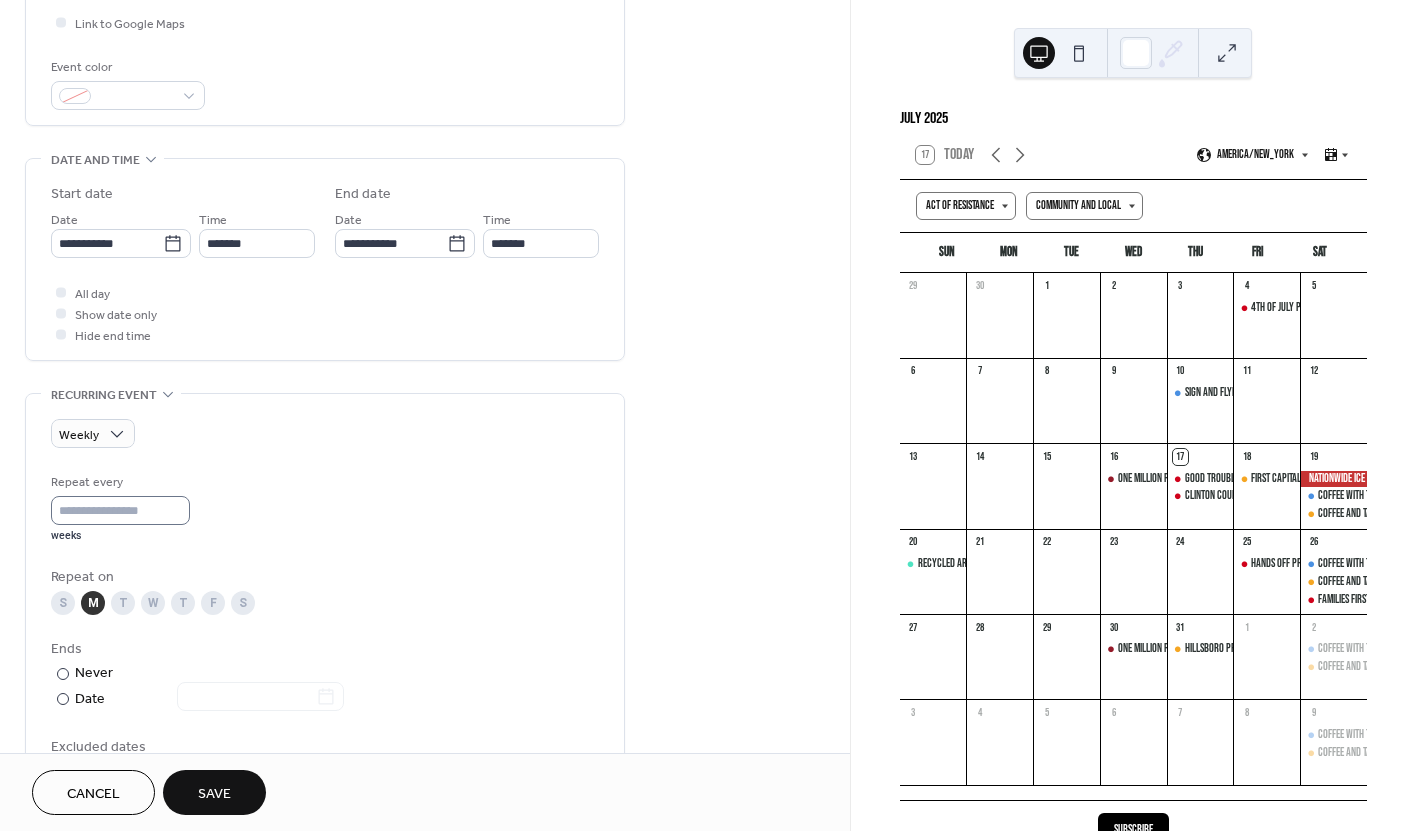 scroll, scrollTop: 497, scrollLeft: 0, axis: vertical 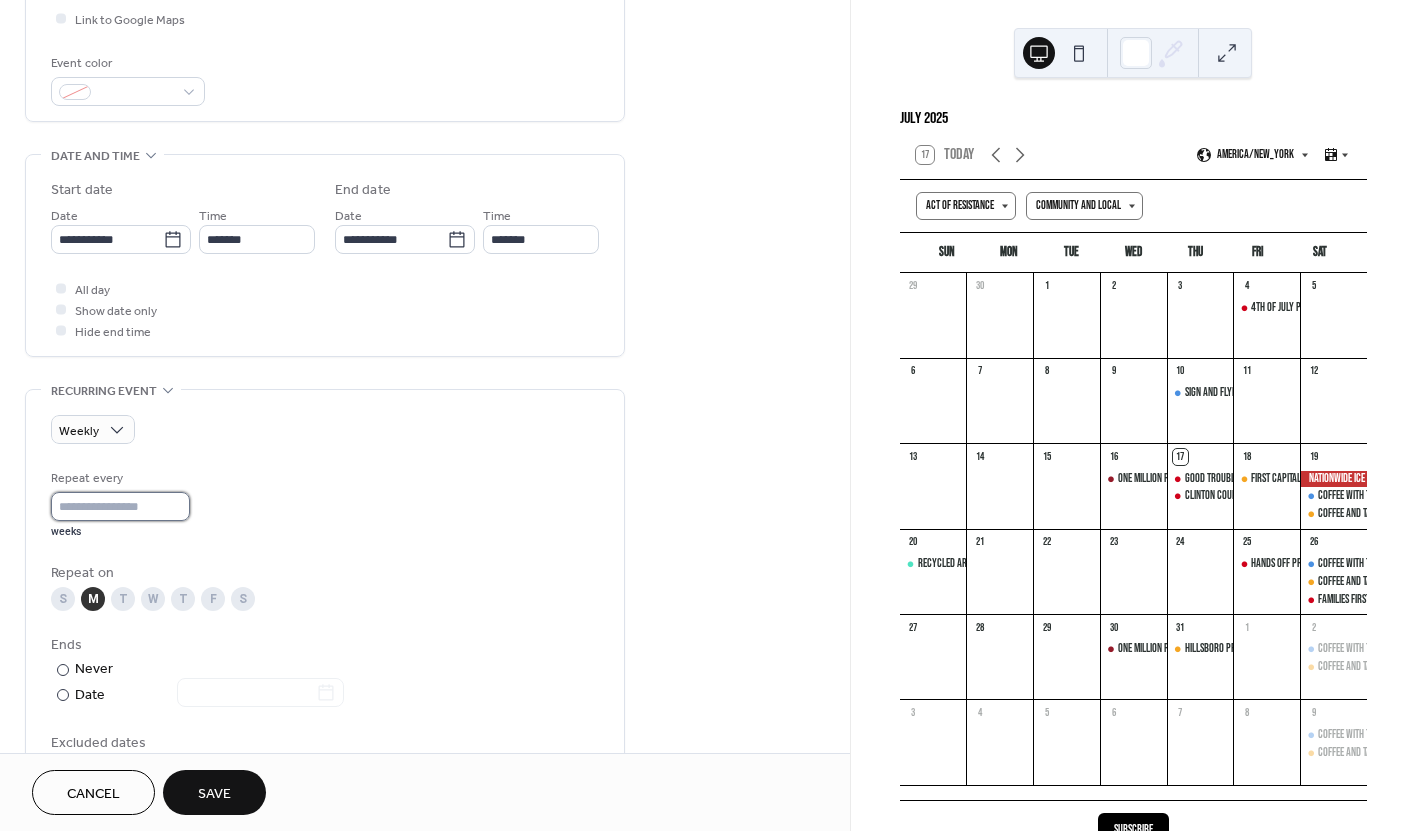 click on "*" at bounding box center (120, 506) 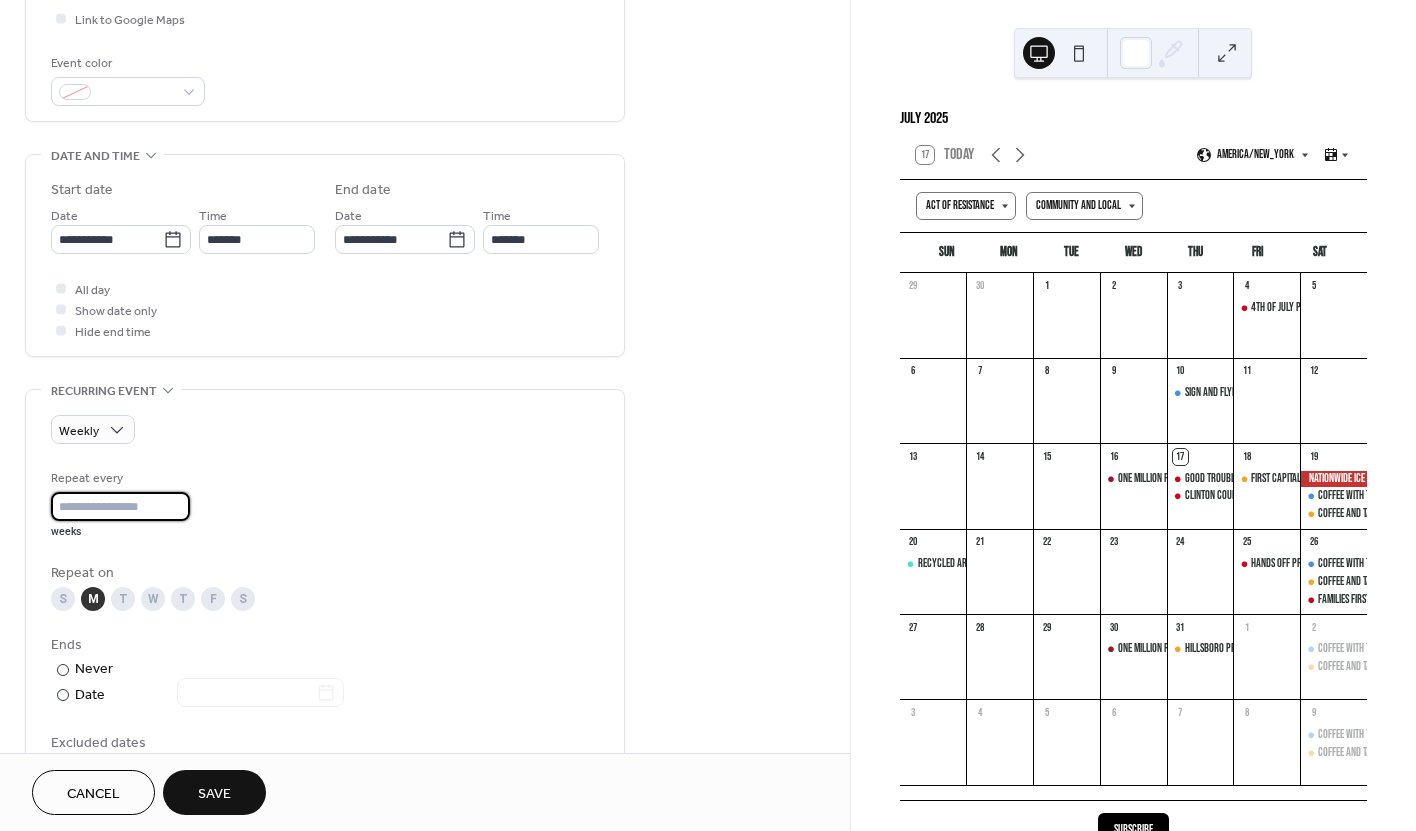 scroll, scrollTop: 502, scrollLeft: 0, axis: vertical 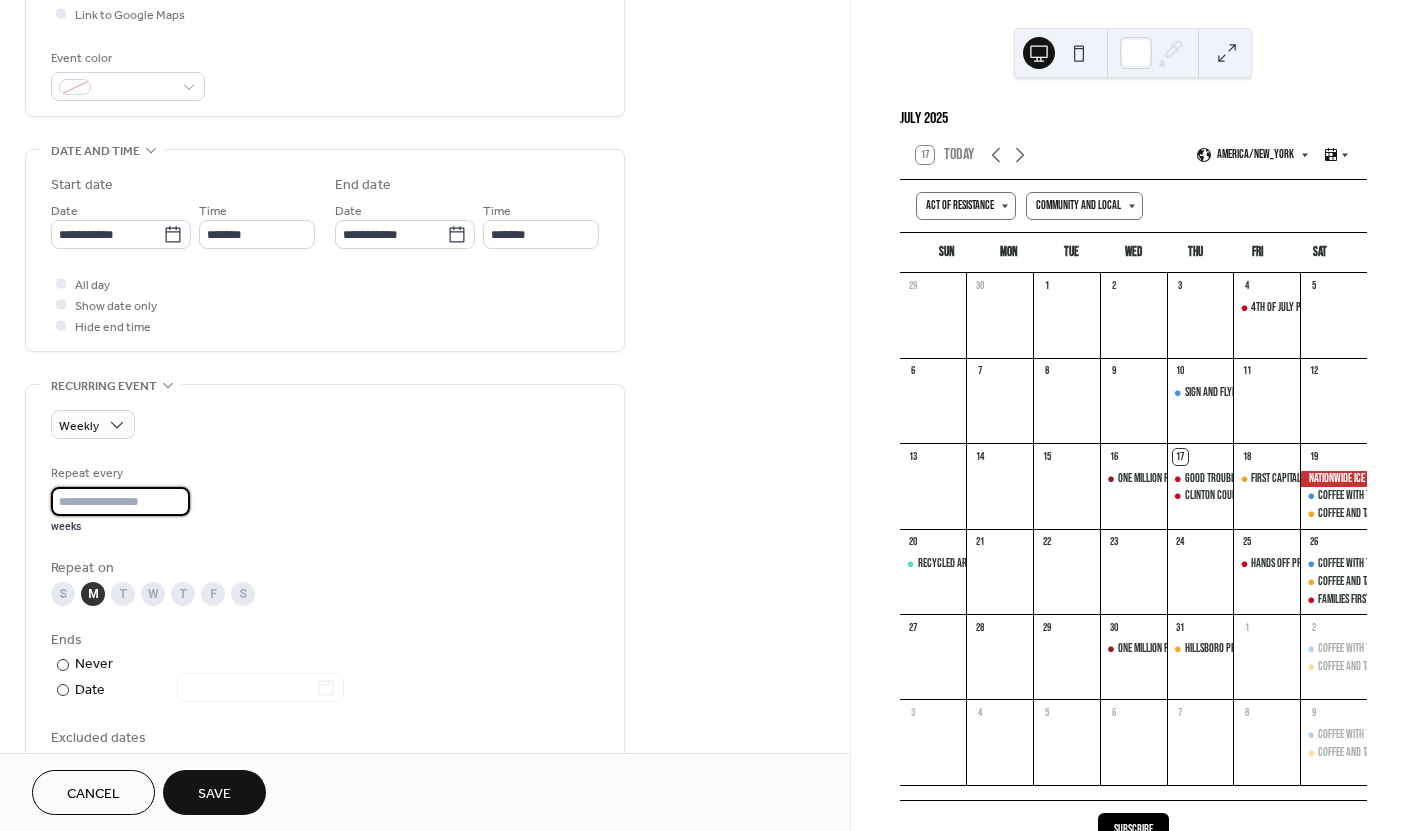 click on "*" at bounding box center (120, 501) 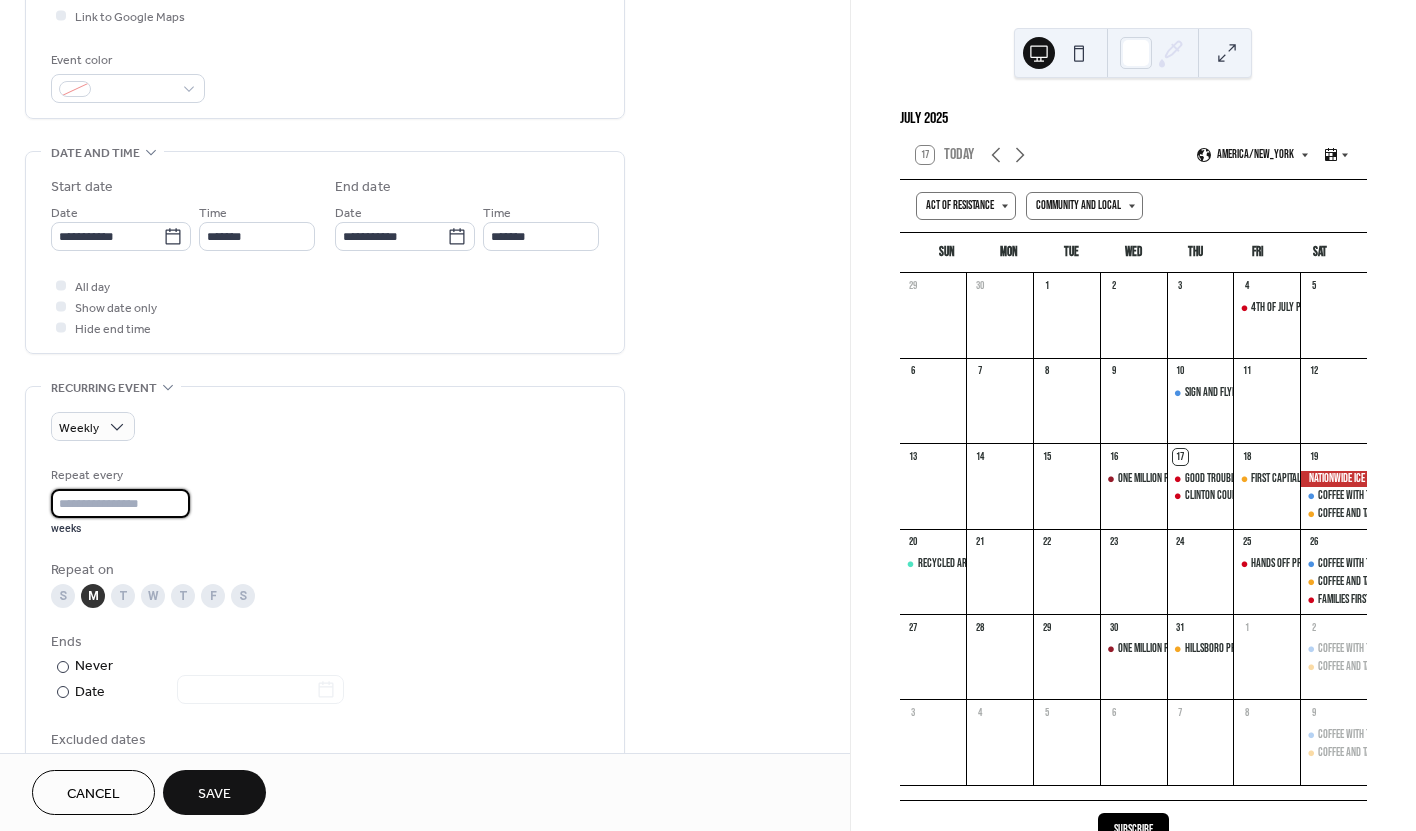 type on "*" 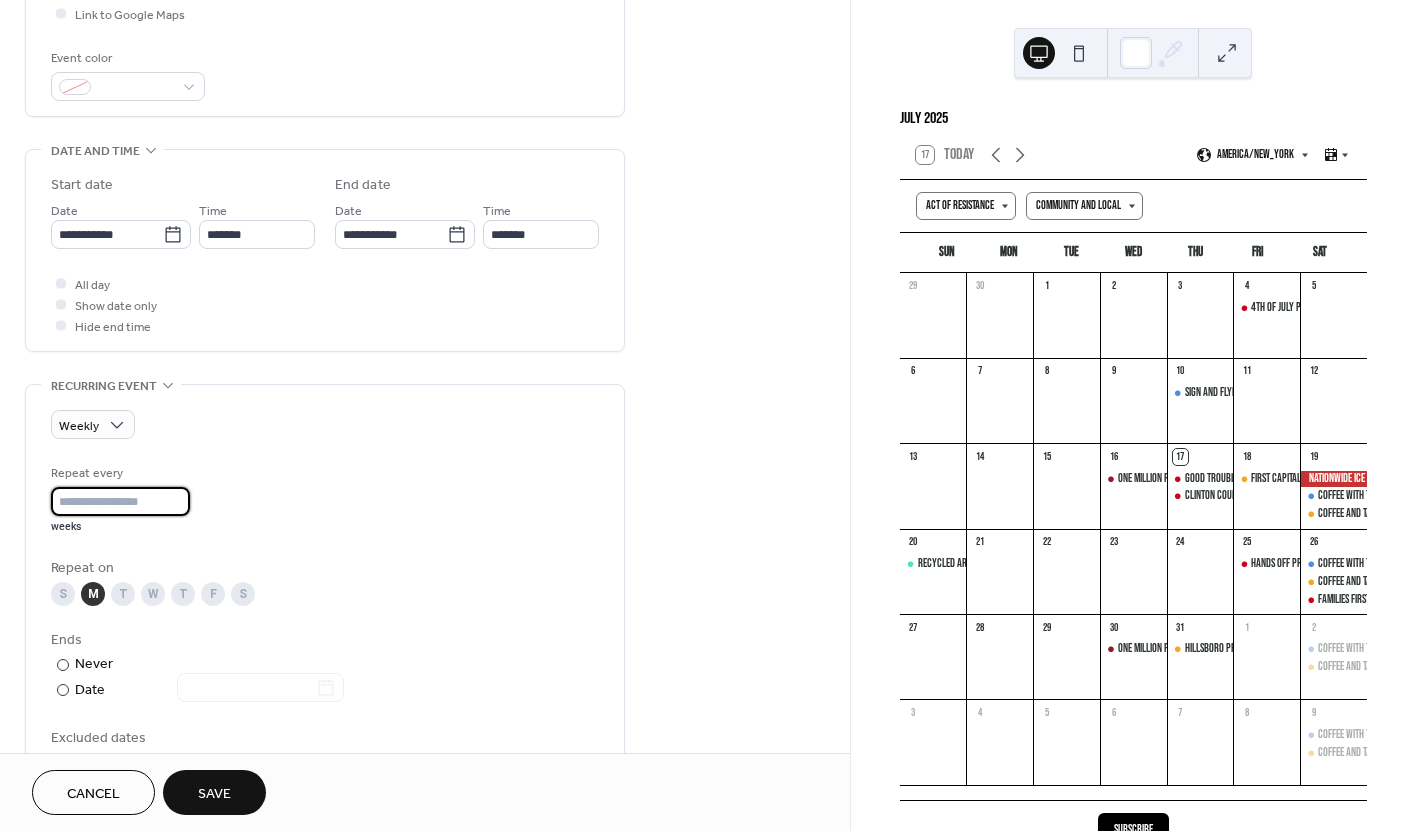 type on "*" 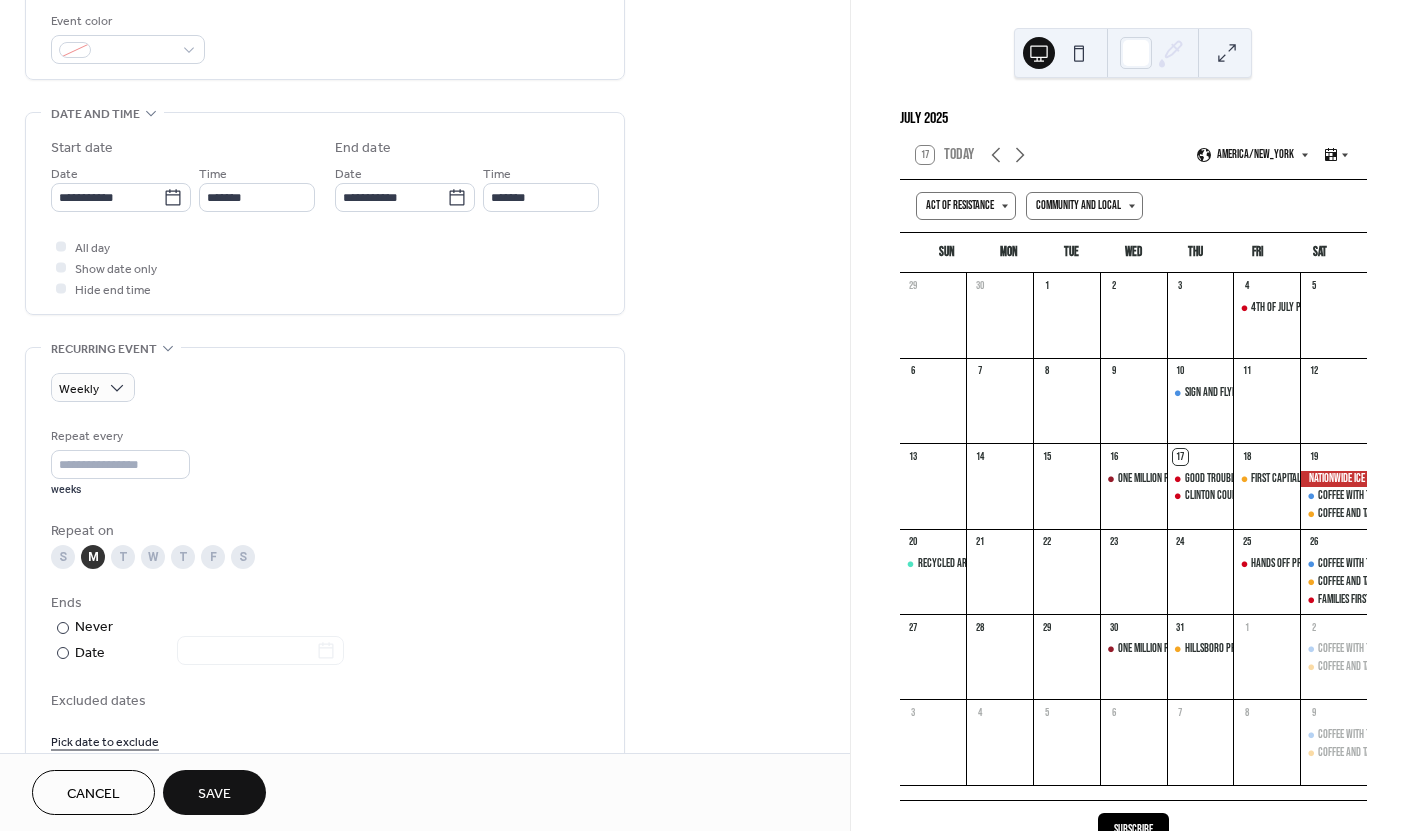 scroll, scrollTop: 558, scrollLeft: 0, axis: vertical 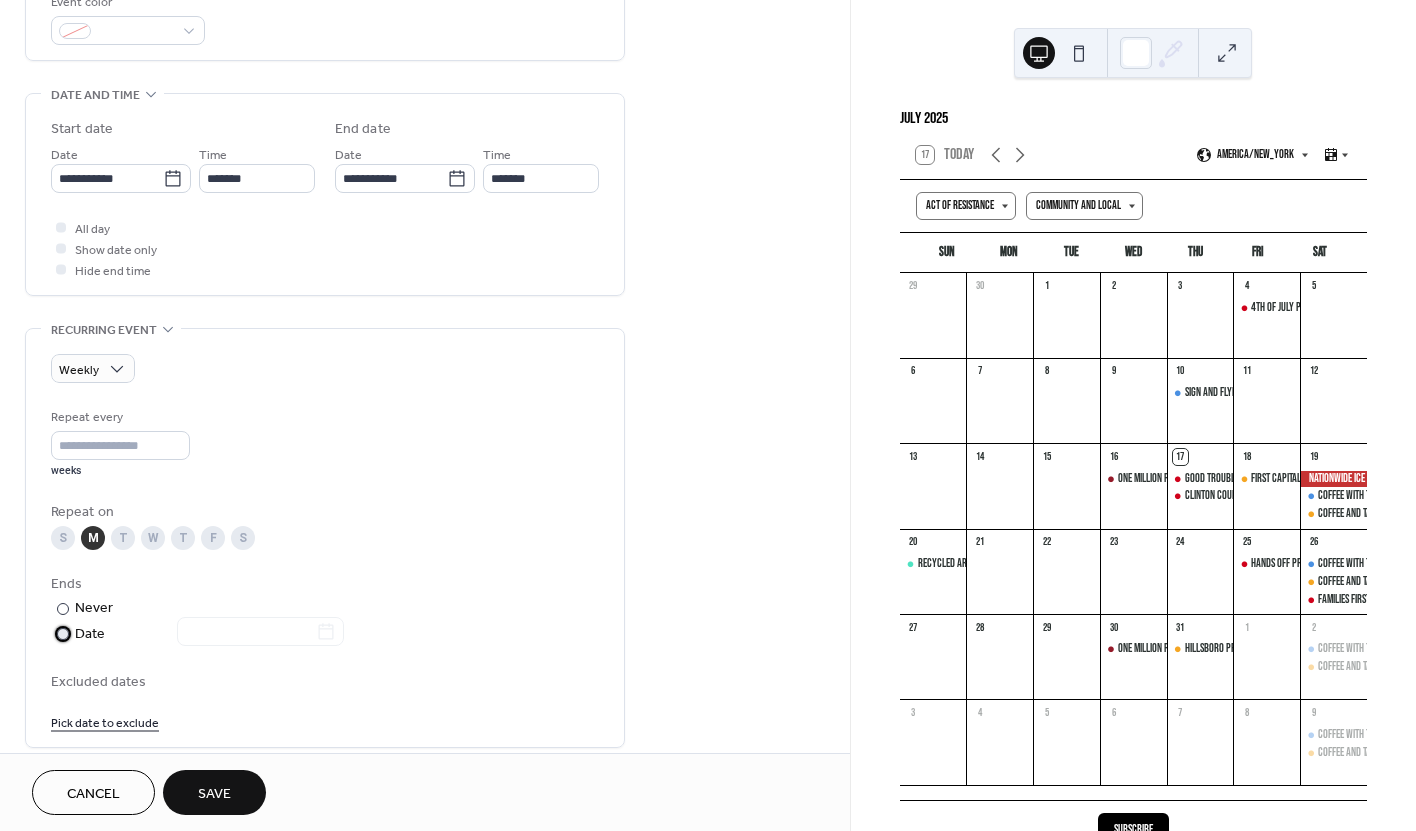 click at bounding box center [63, 634] 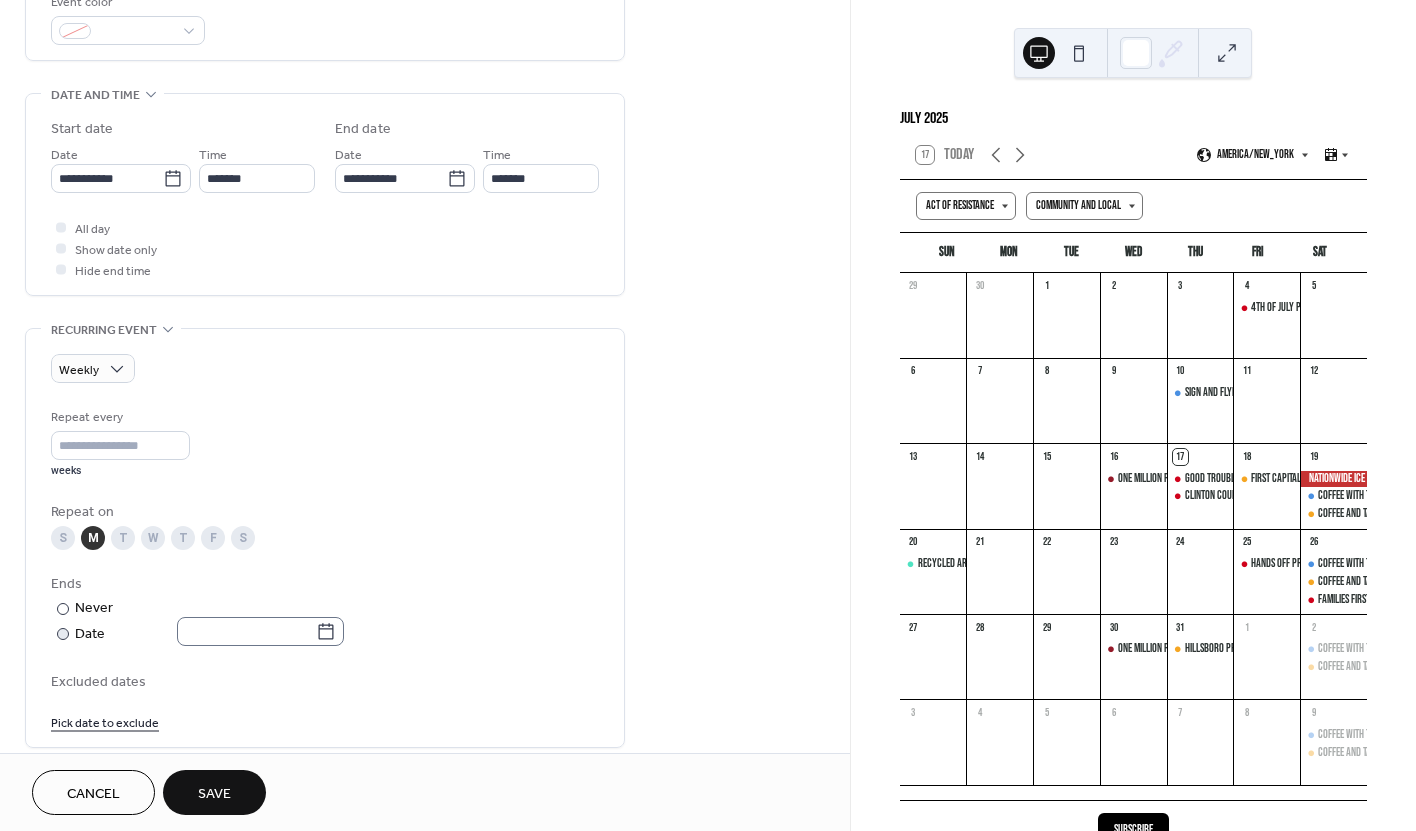 click at bounding box center (260, 631) 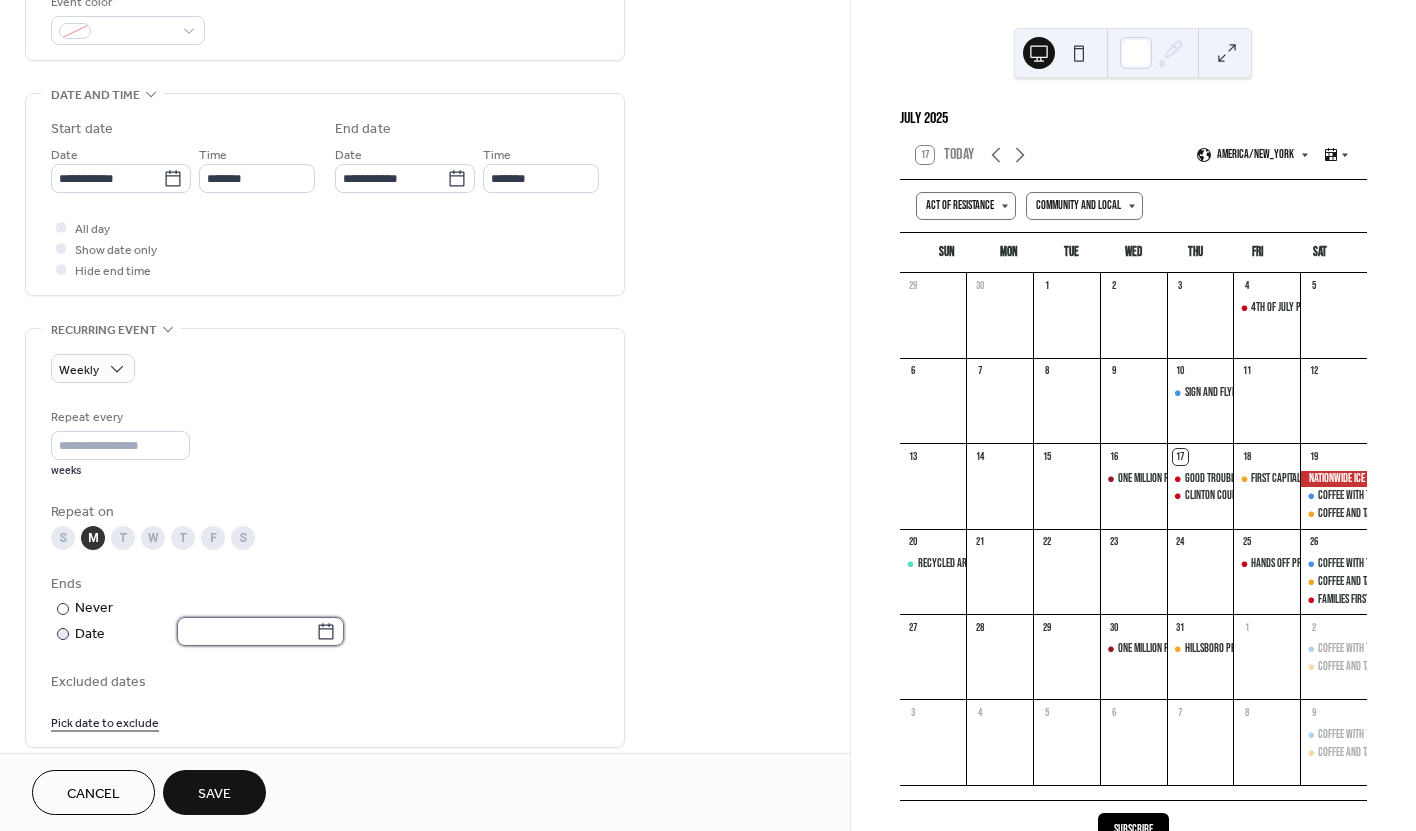 click at bounding box center [246, 631] 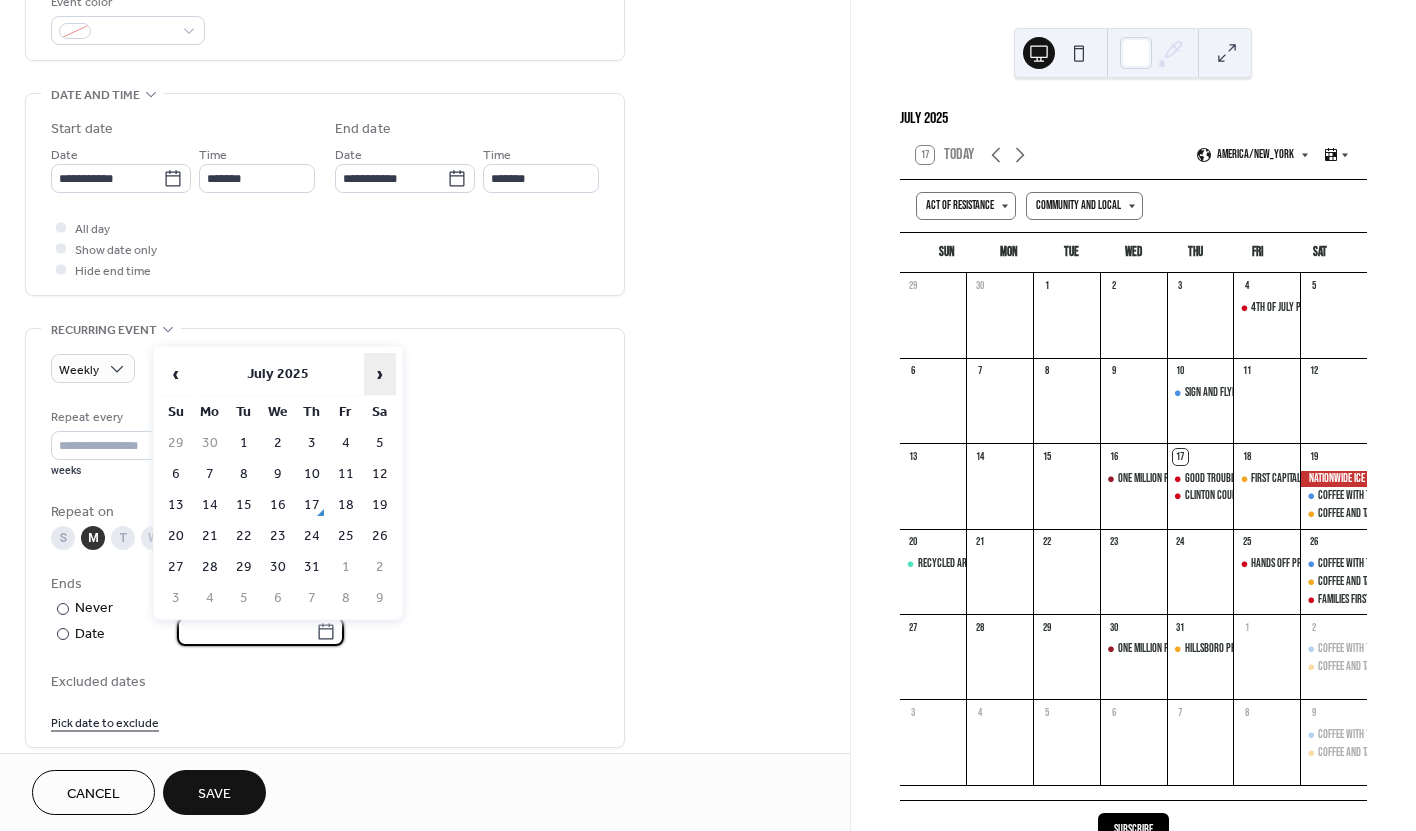 click on "›" at bounding box center [380, 374] 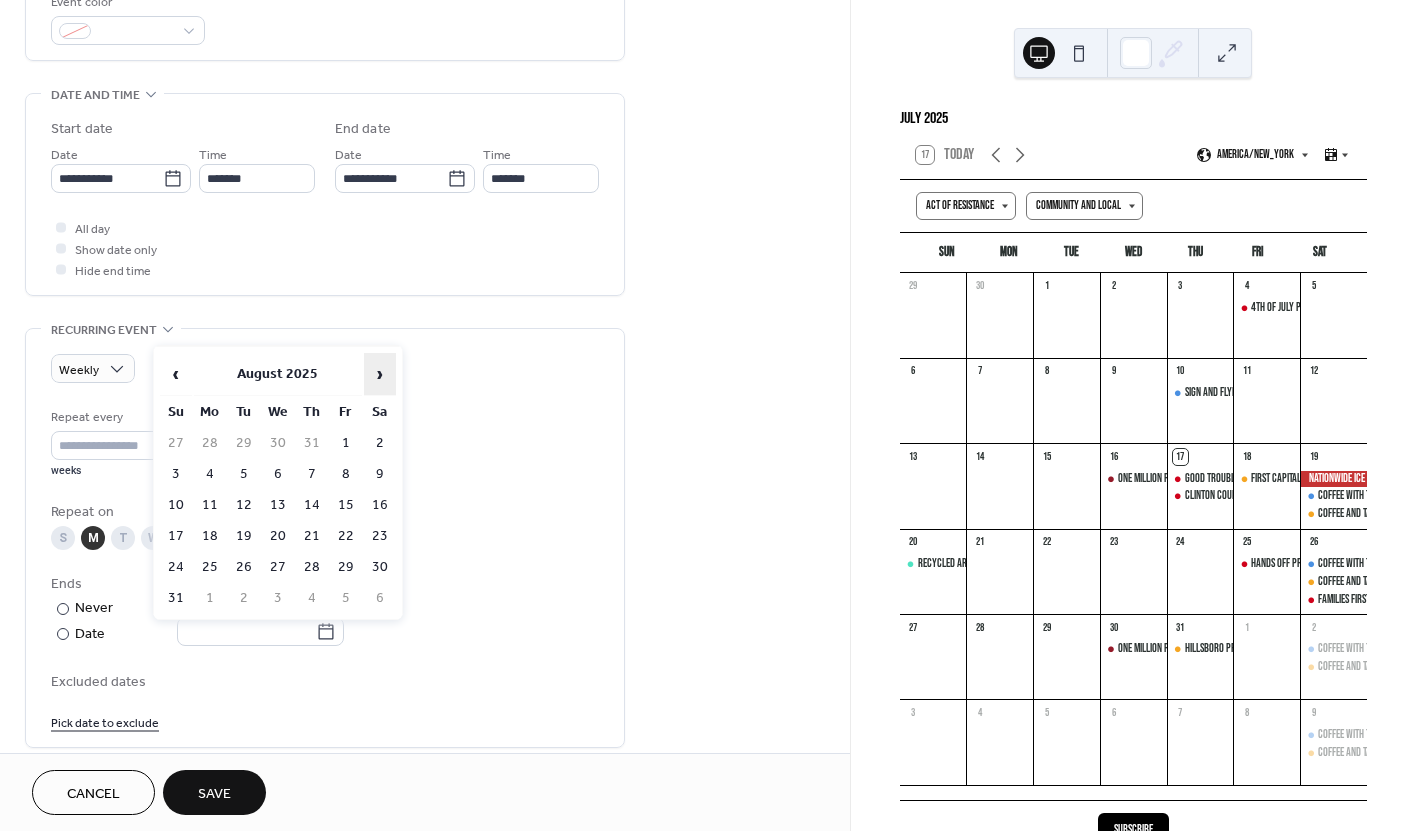 click on "›" at bounding box center (380, 374) 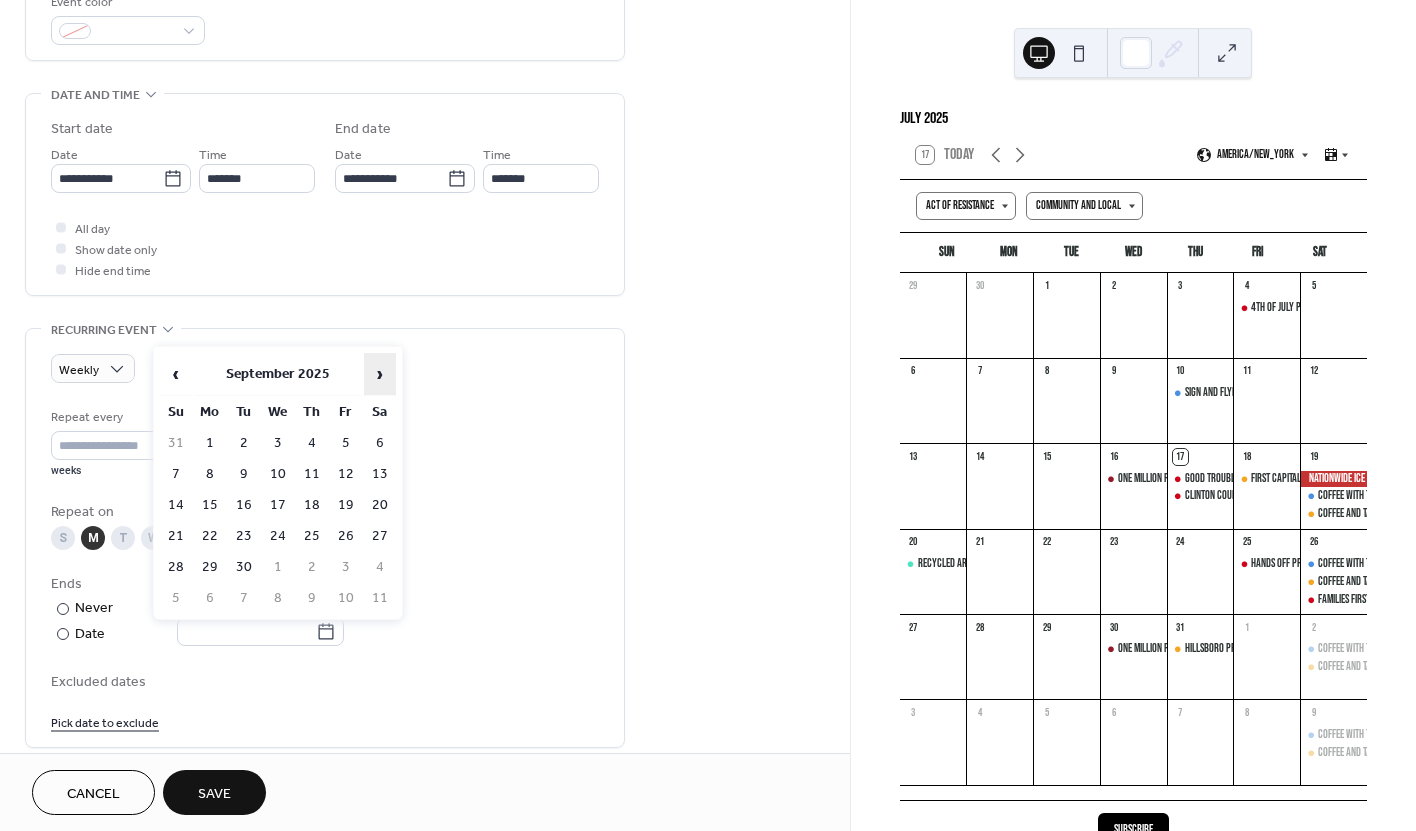 click on "›" at bounding box center [380, 374] 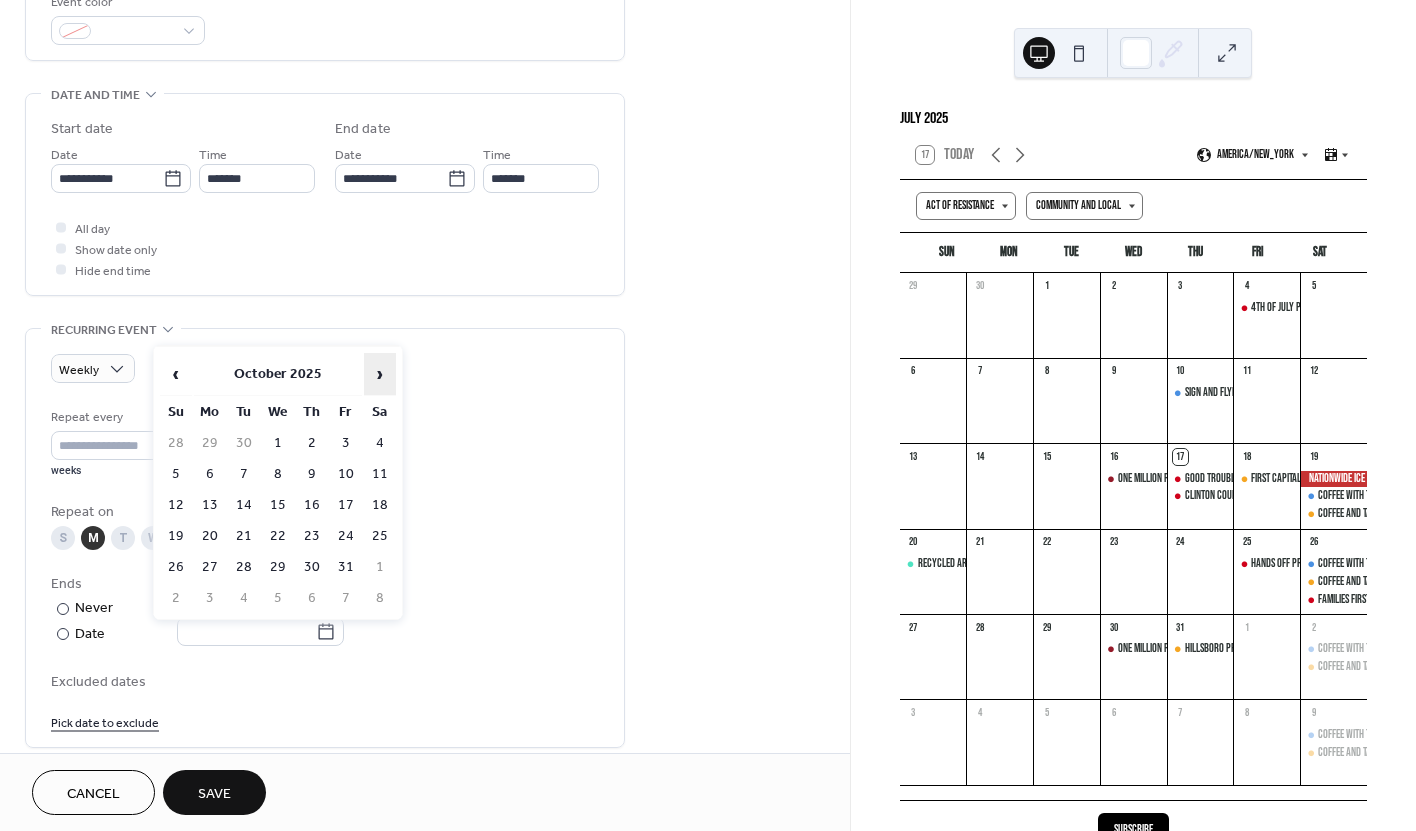 click on "›" at bounding box center (380, 374) 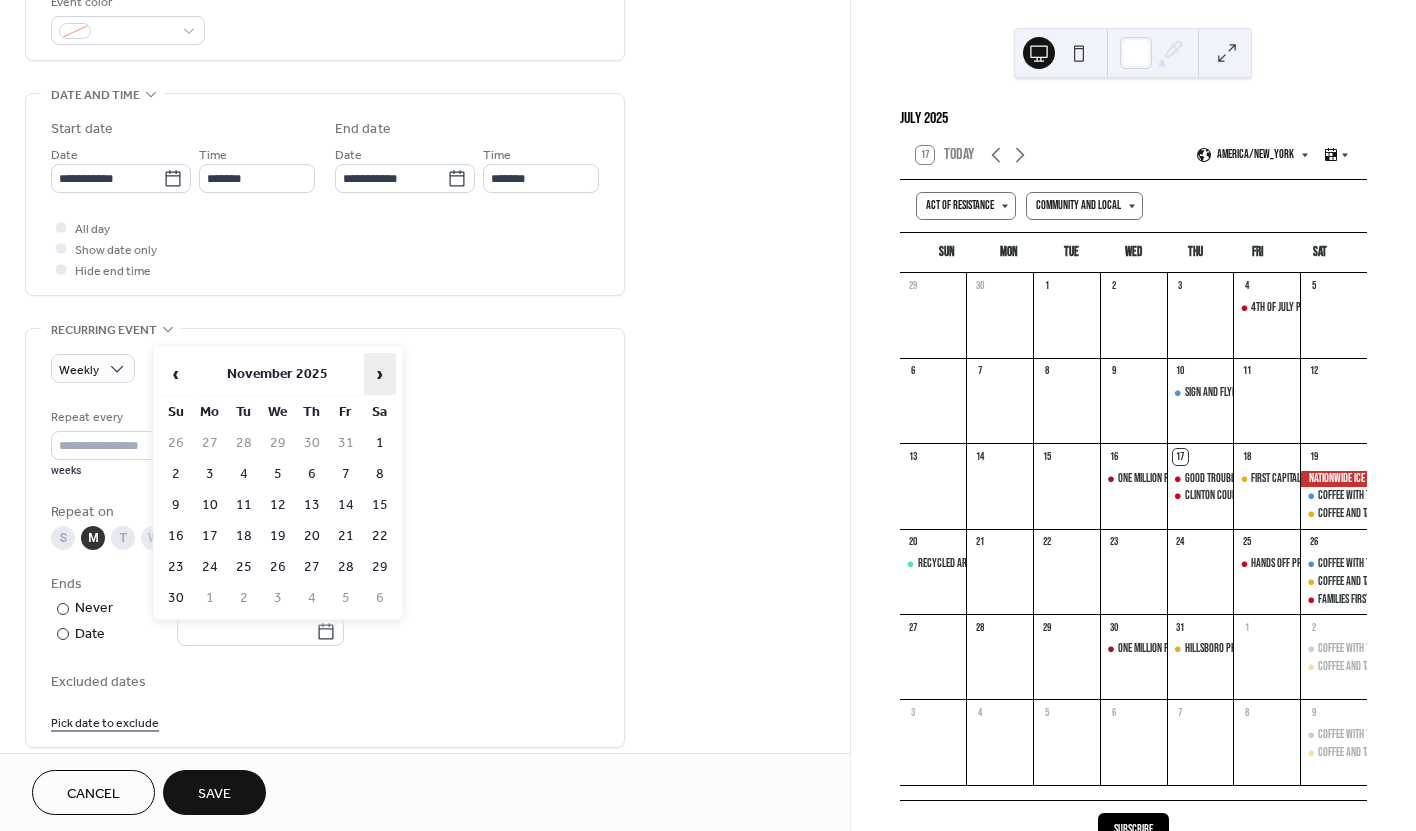 click on "›" at bounding box center [380, 374] 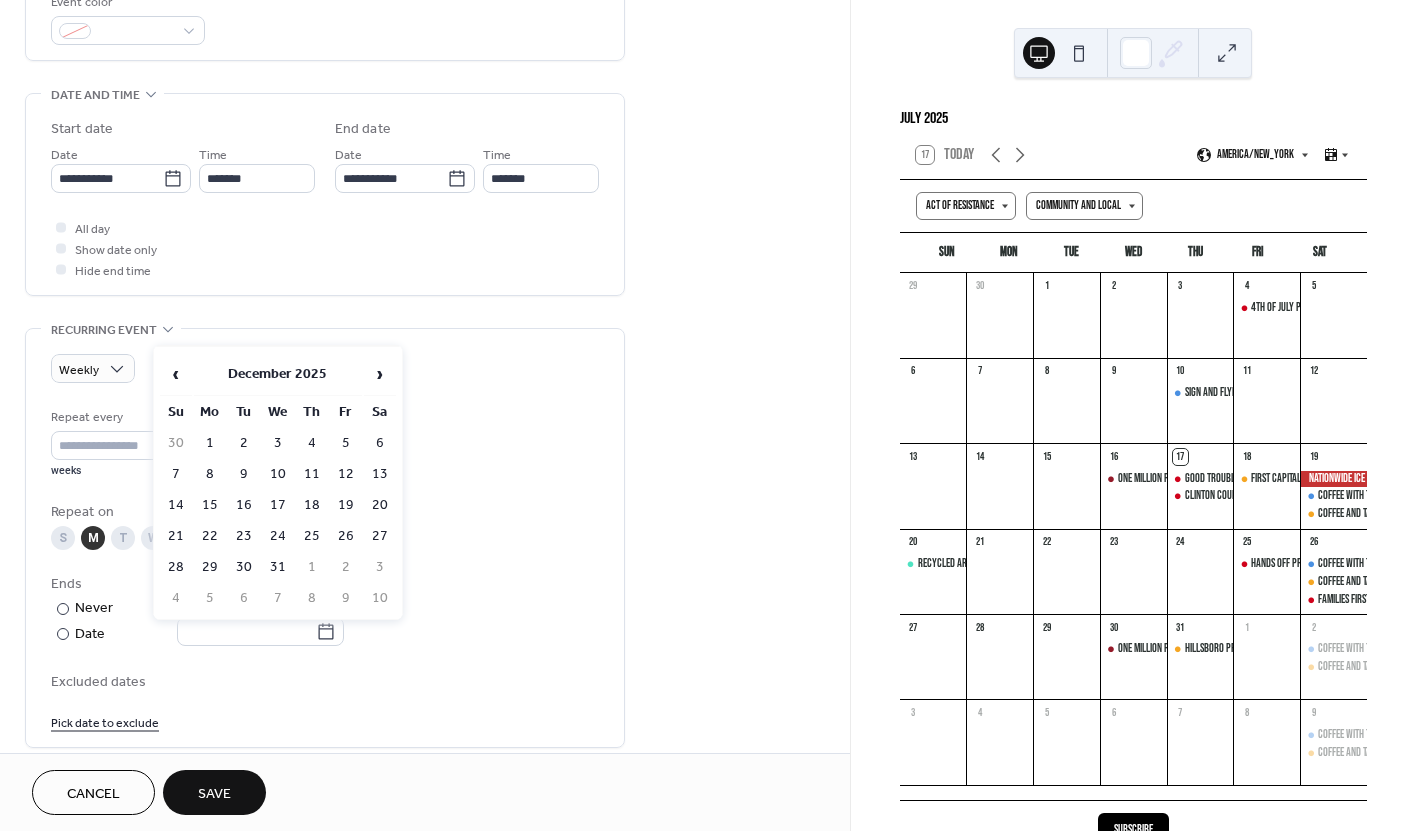 click on "15" at bounding box center [210, 505] 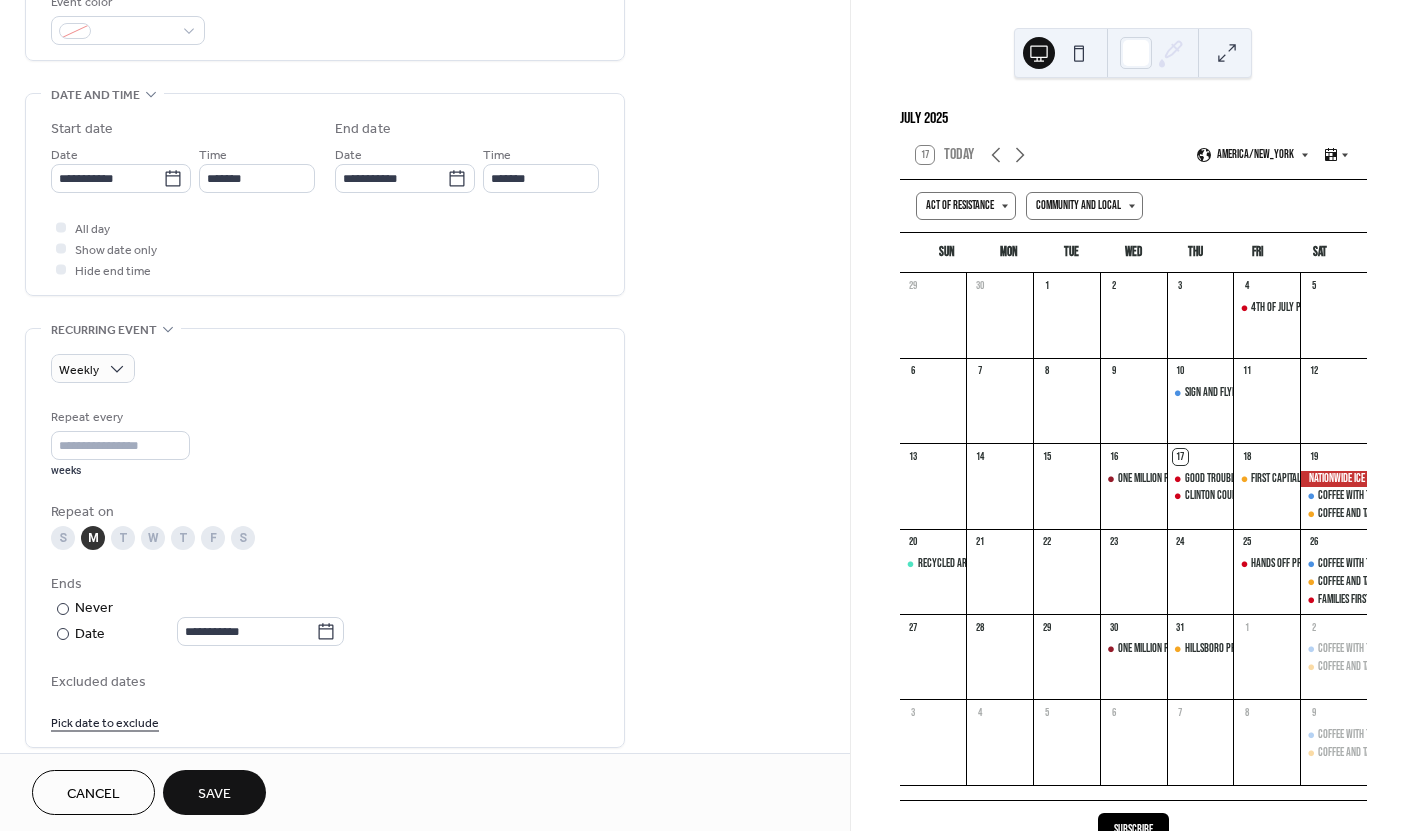 click on "**********" at bounding box center [325, 569] 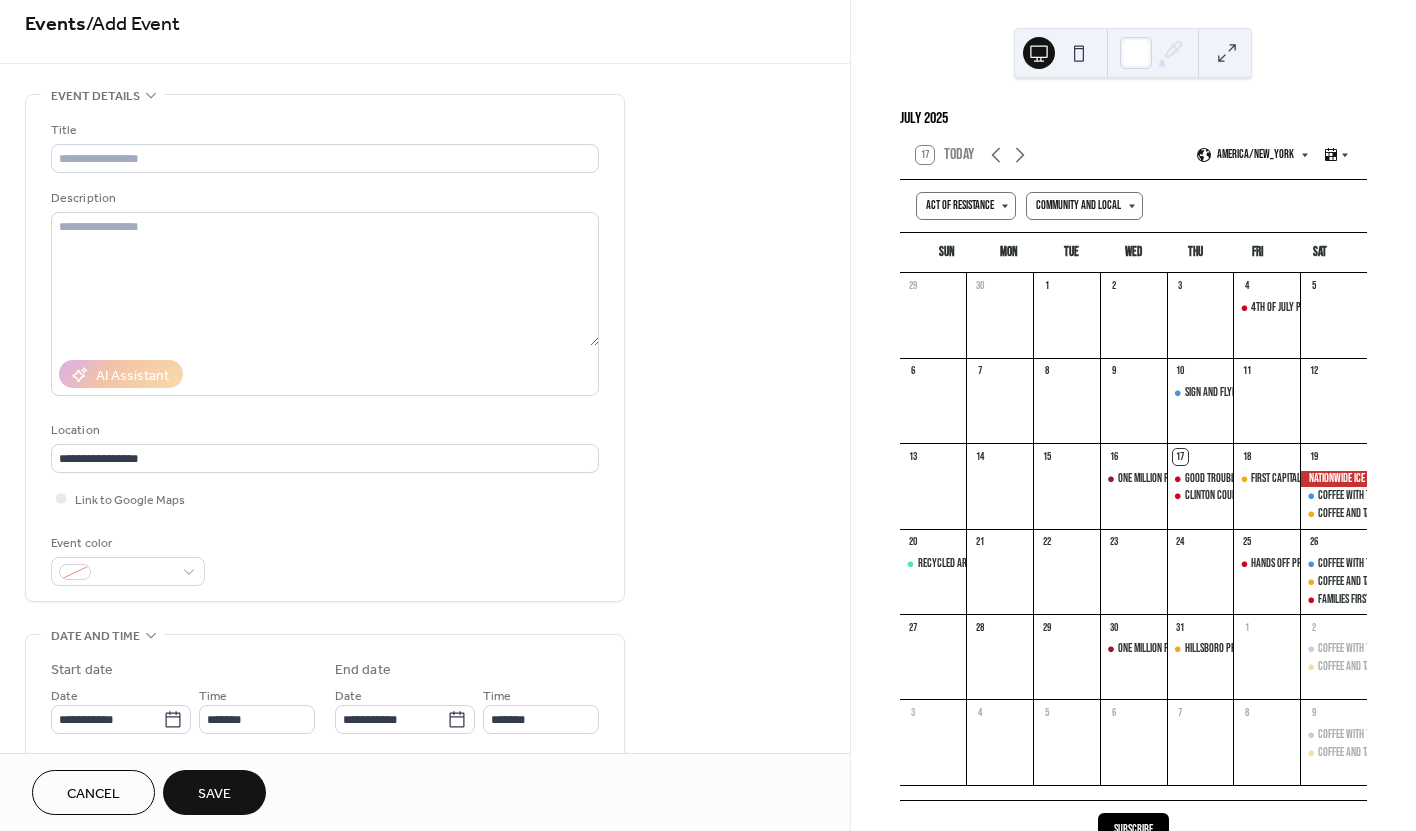 scroll, scrollTop: 0, scrollLeft: 0, axis: both 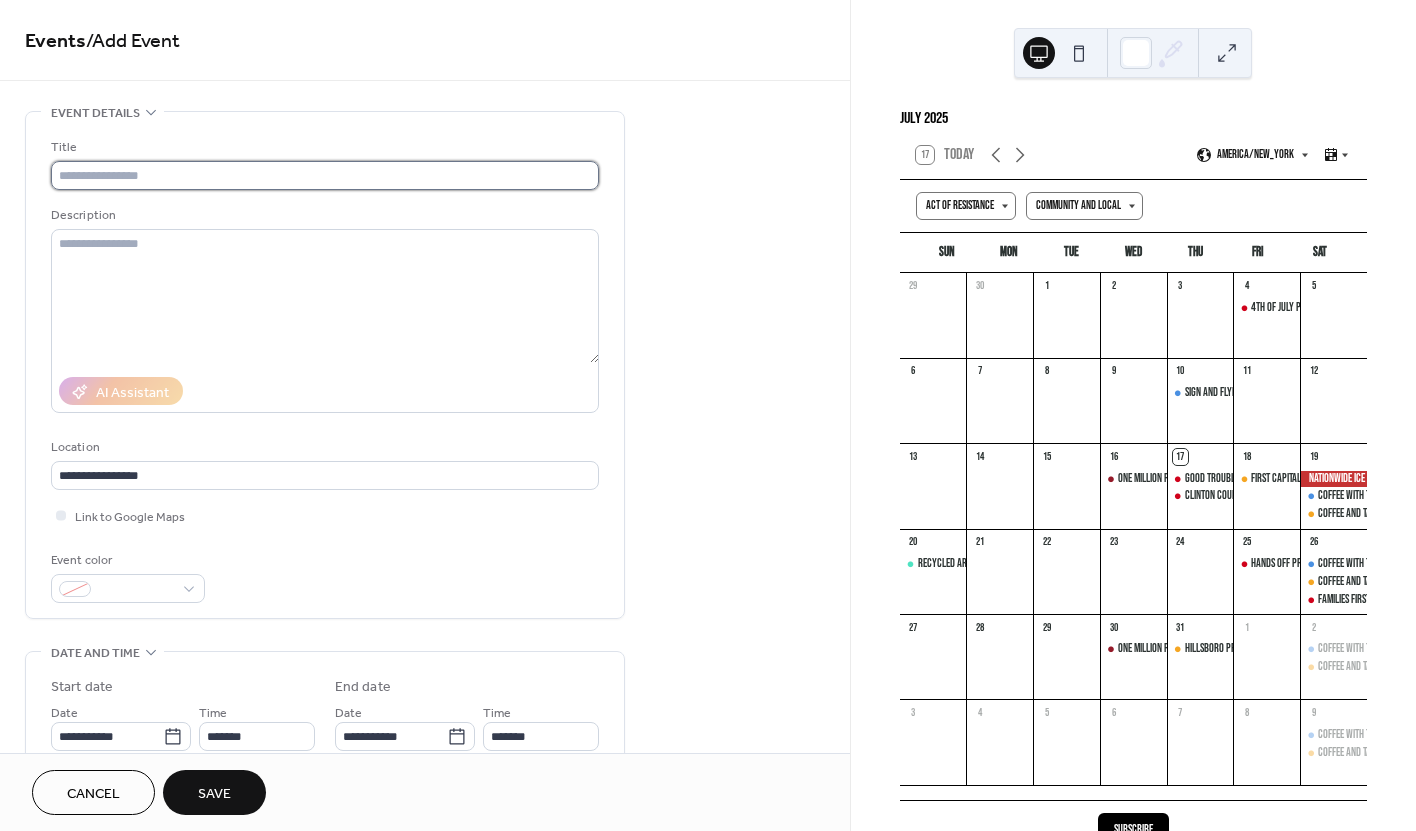 click at bounding box center [325, 175] 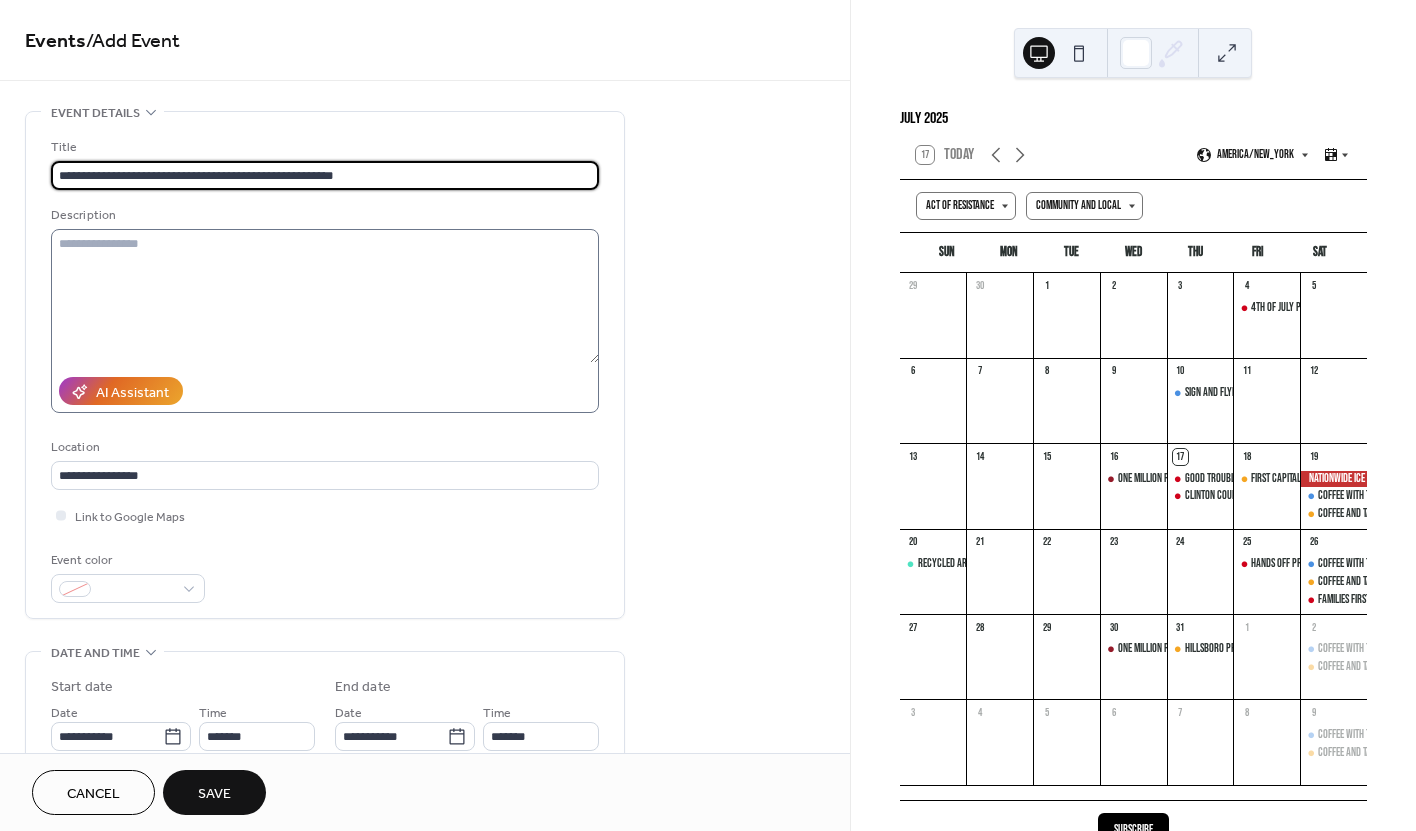 type on "**********" 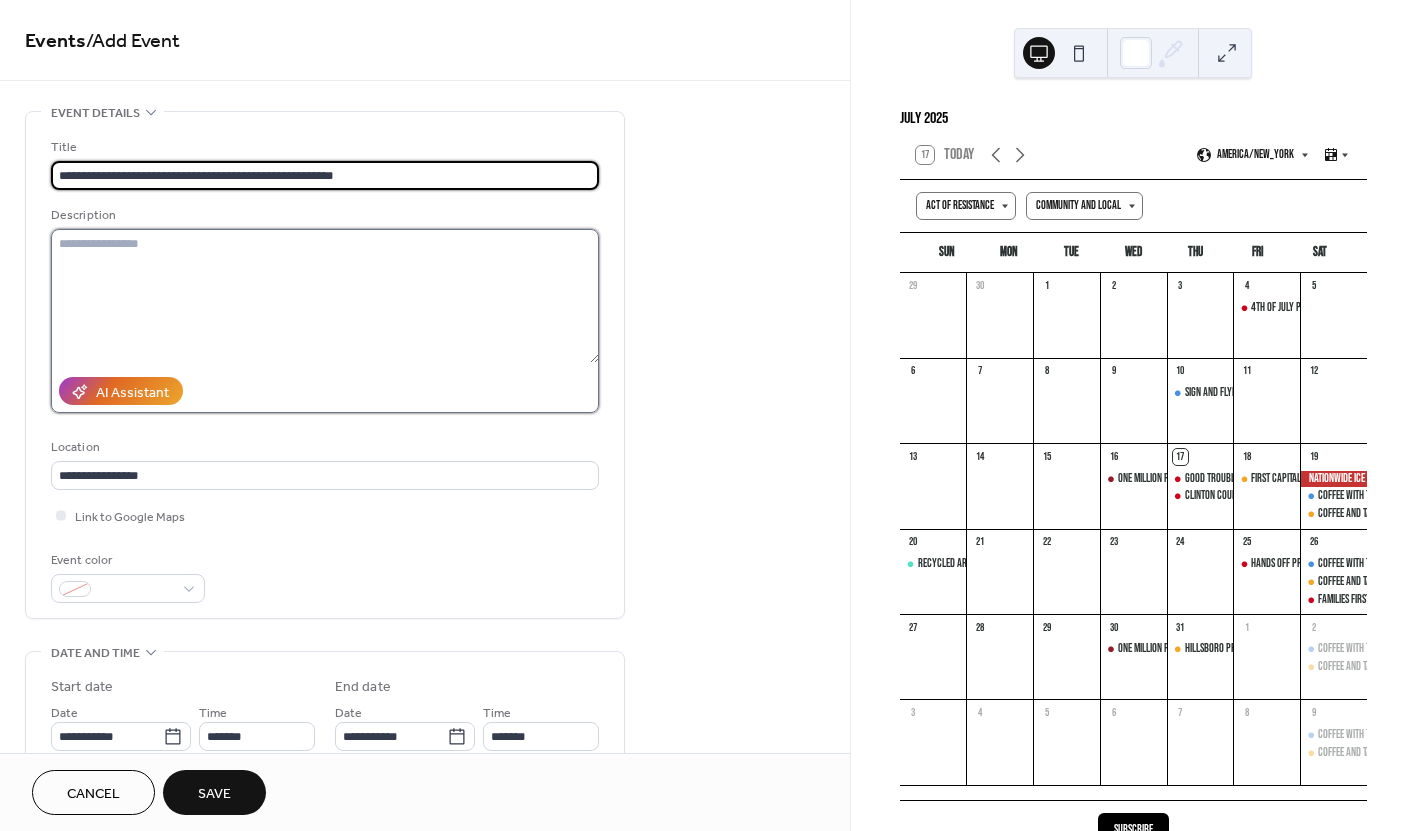 click at bounding box center (325, 296) 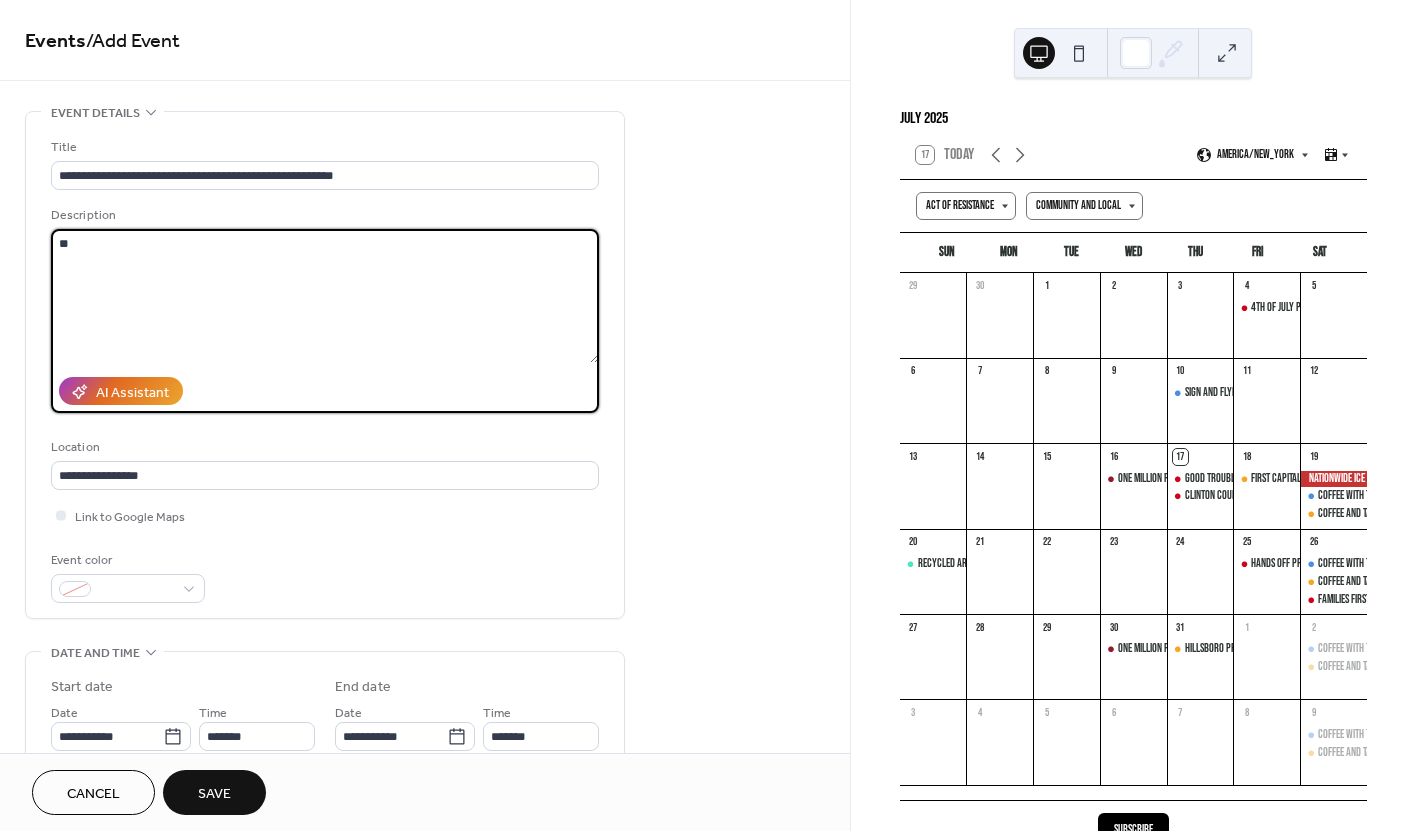 type on "*" 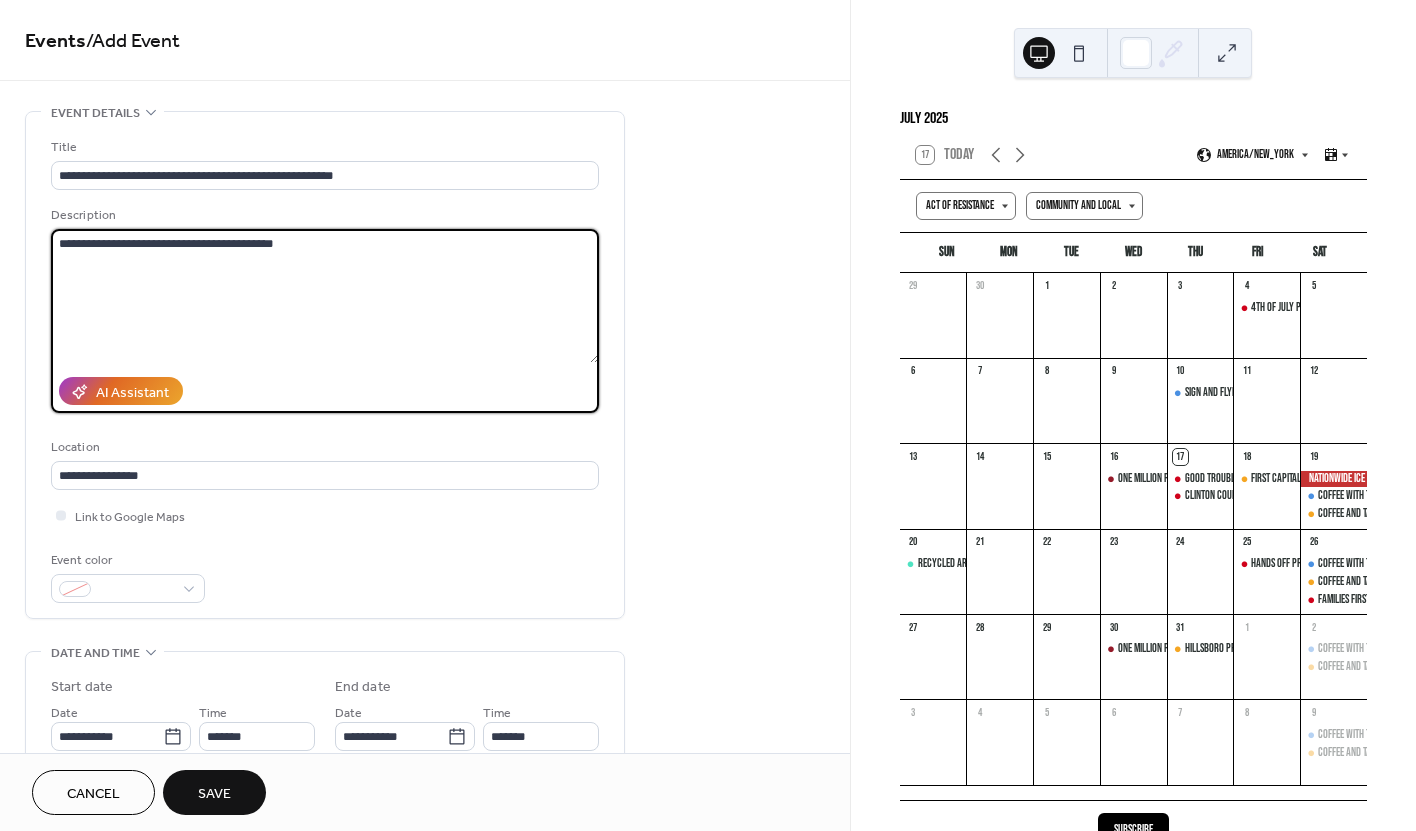 drag, startPoint x: 196, startPoint y: 241, endPoint x: 167, endPoint y: 243, distance: 29.068884 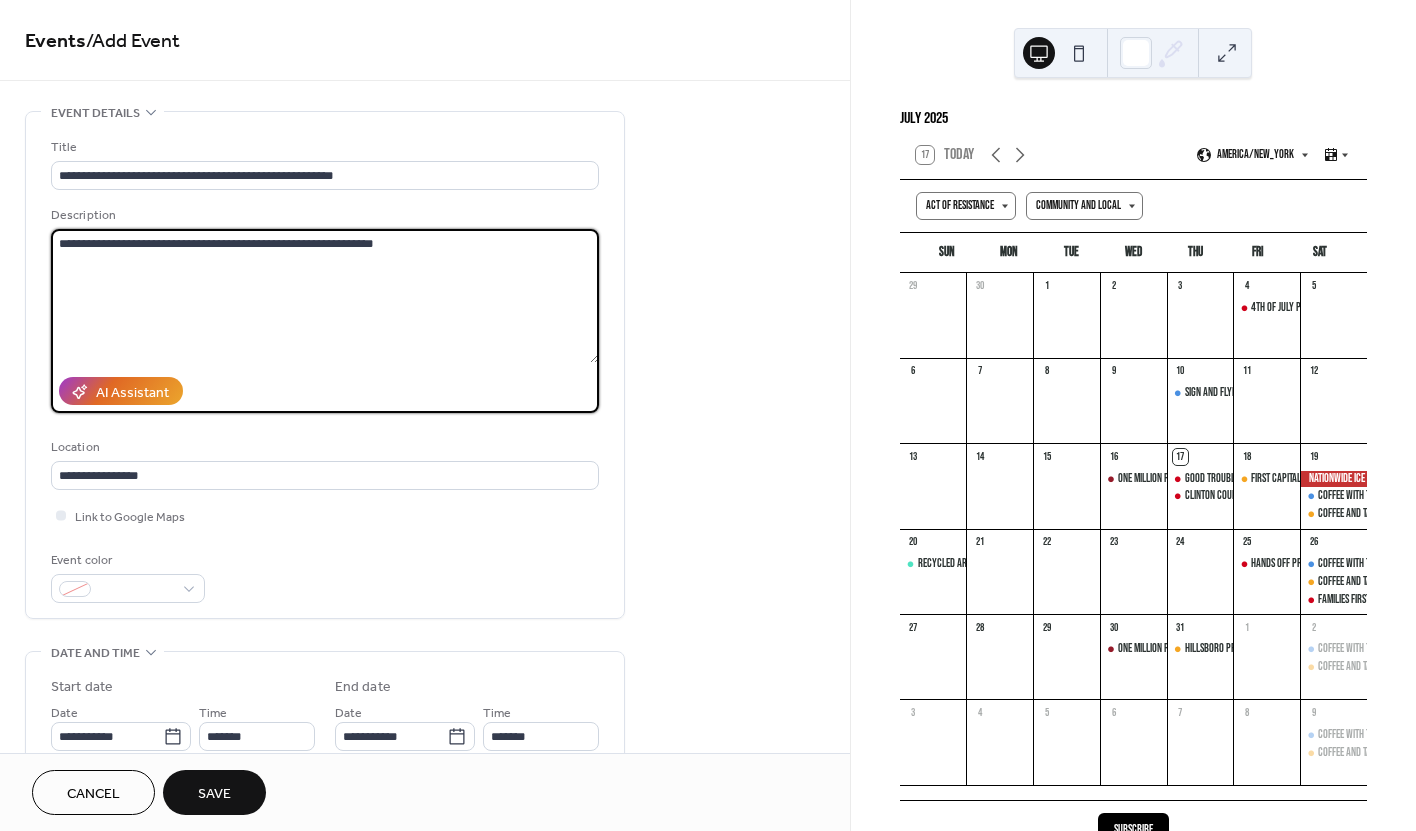 click on "**********" at bounding box center [325, 296] 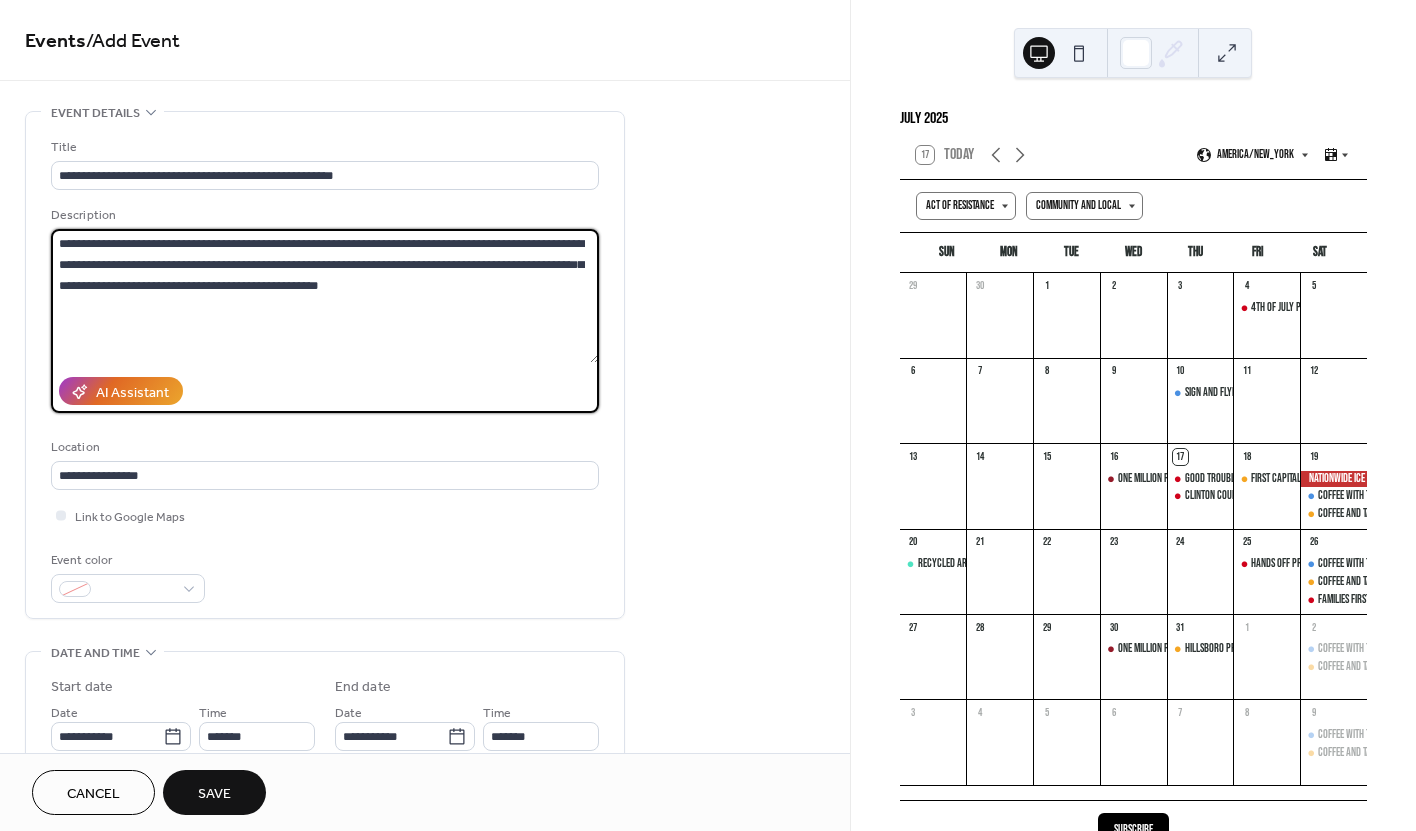 drag, startPoint x: 355, startPoint y: 284, endPoint x: 380, endPoint y: 278, distance: 25.70992 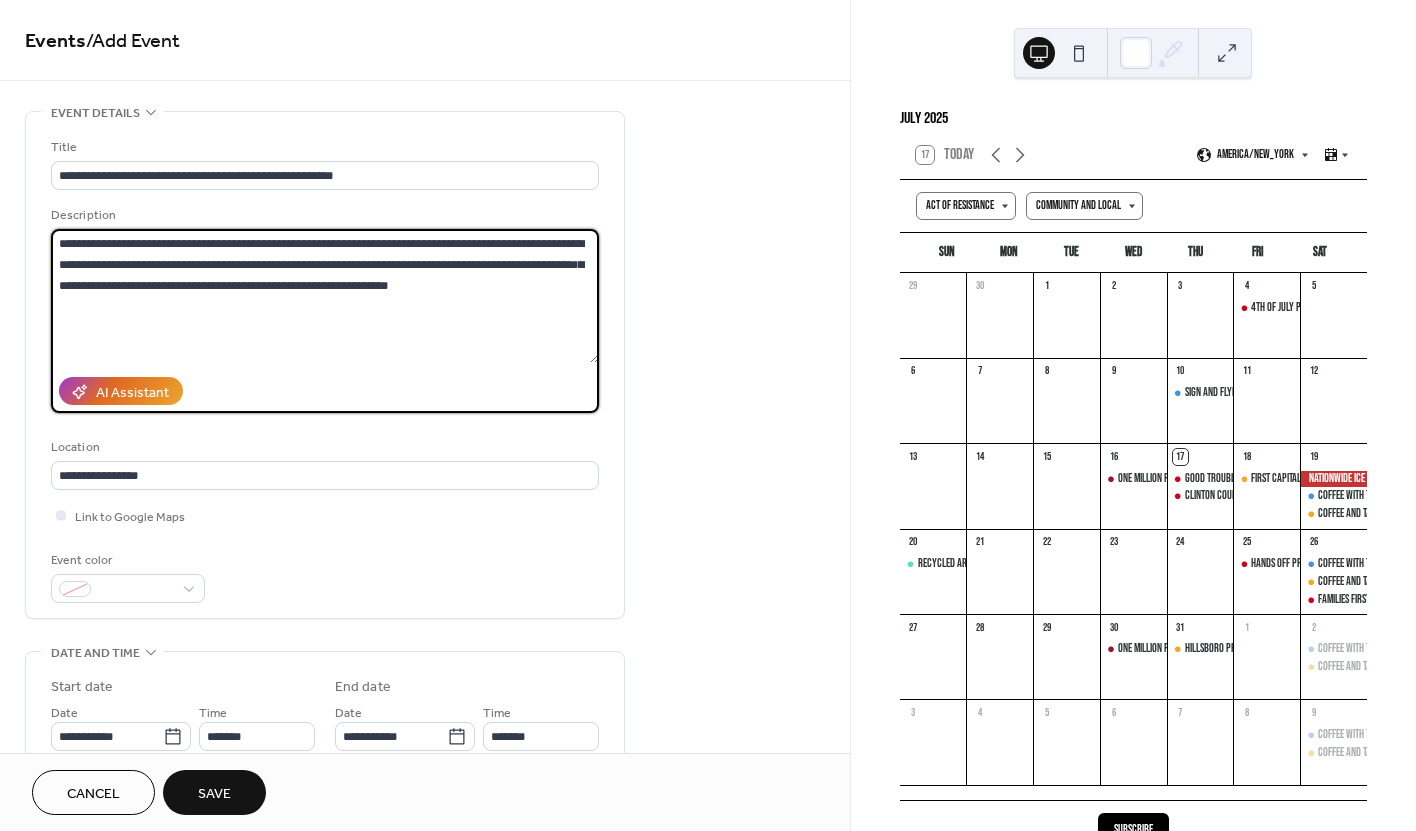 scroll, scrollTop: 1, scrollLeft: 0, axis: vertical 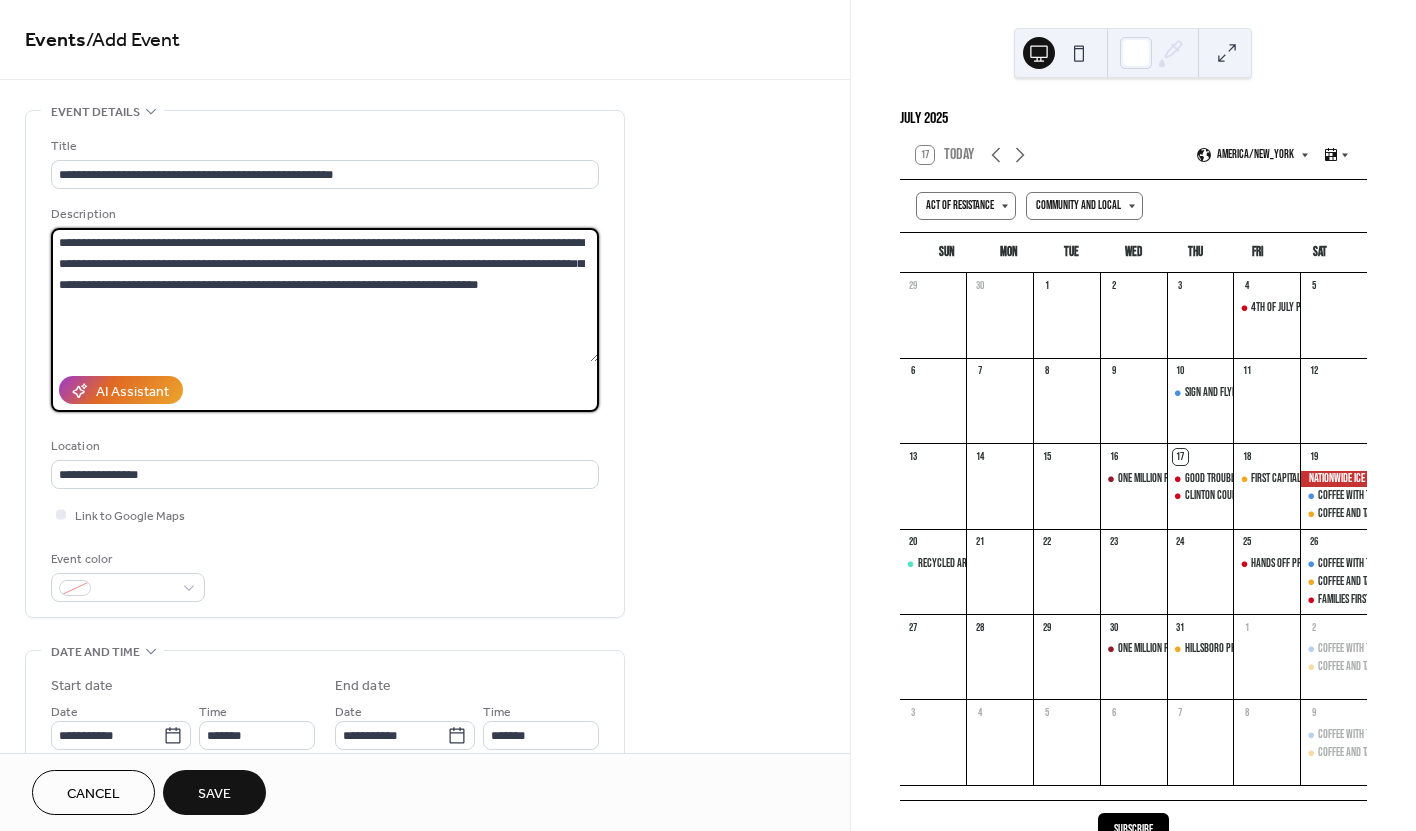 click on "**********" at bounding box center (325, 295) 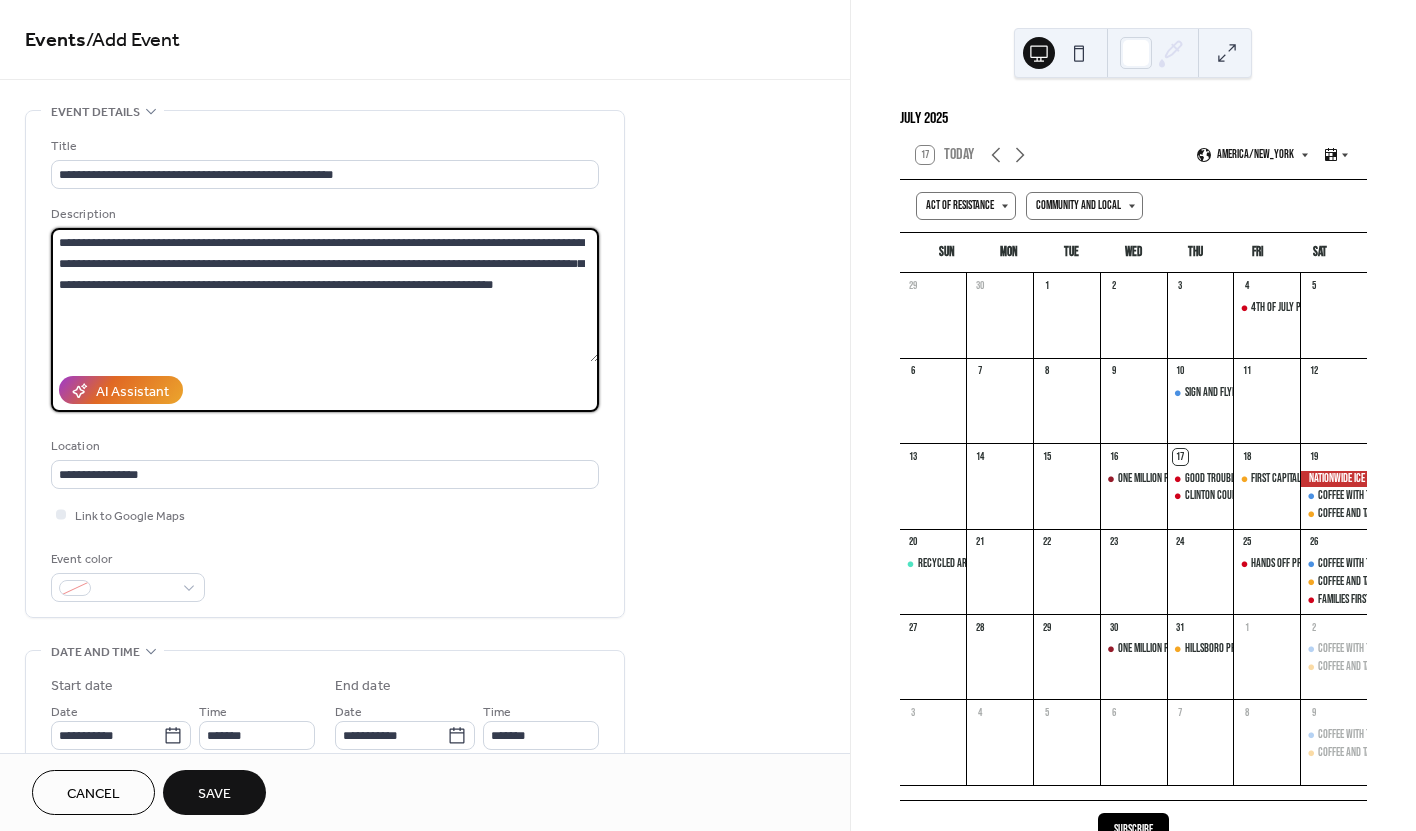 click on "**********" at bounding box center [325, 295] 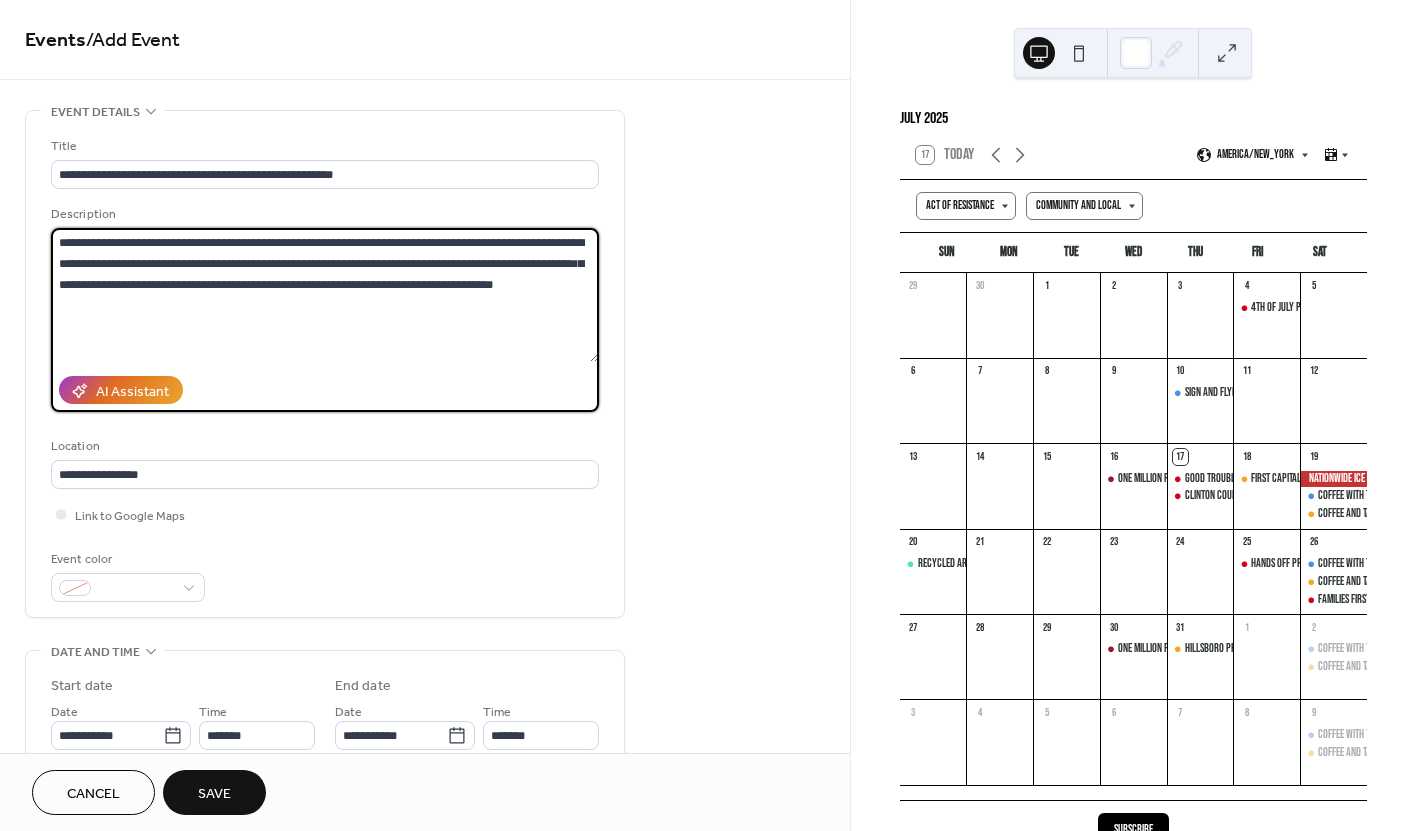 scroll, scrollTop: 0, scrollLeft: 0, axis: both 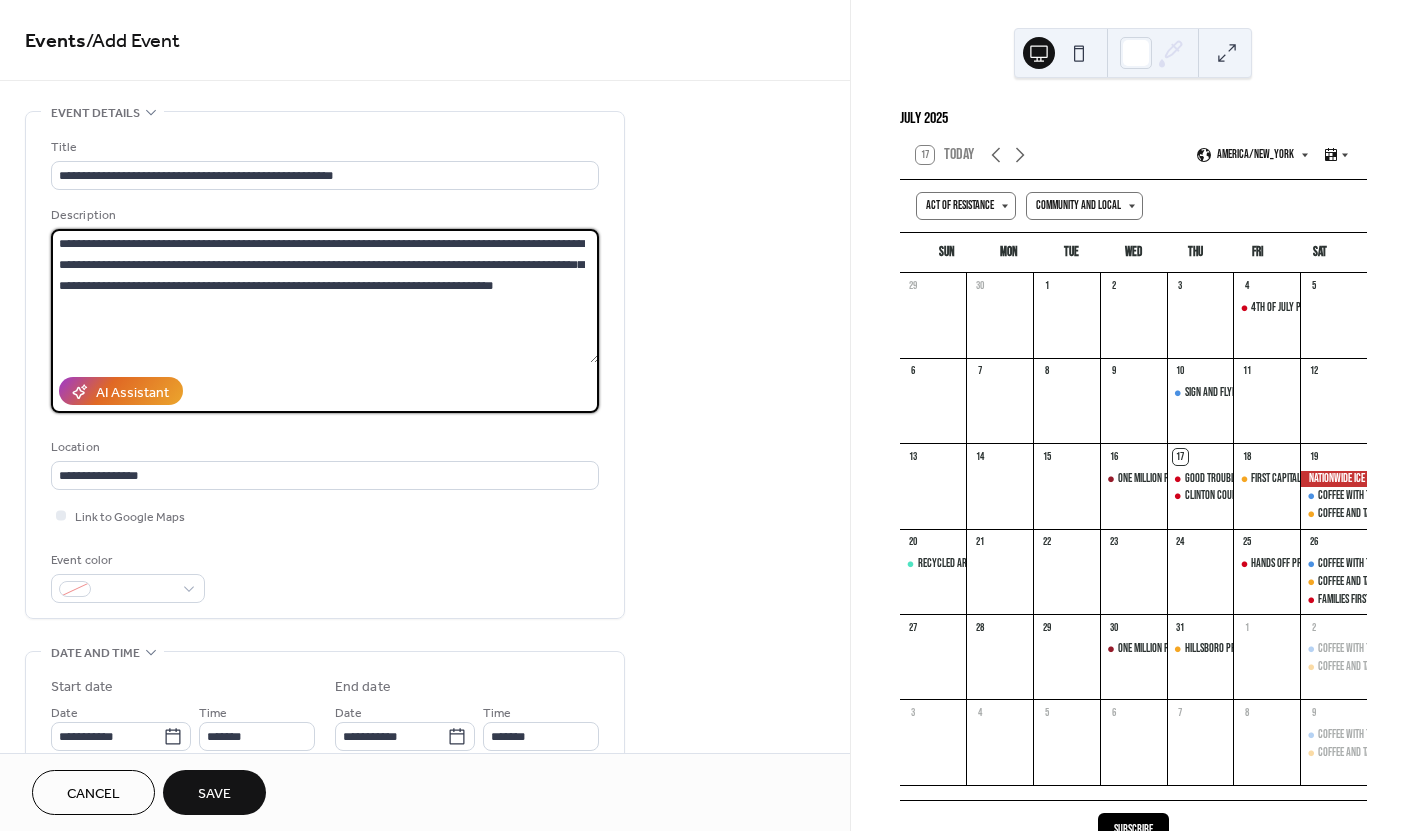 click on "**********" at bounding box center (325, 296) 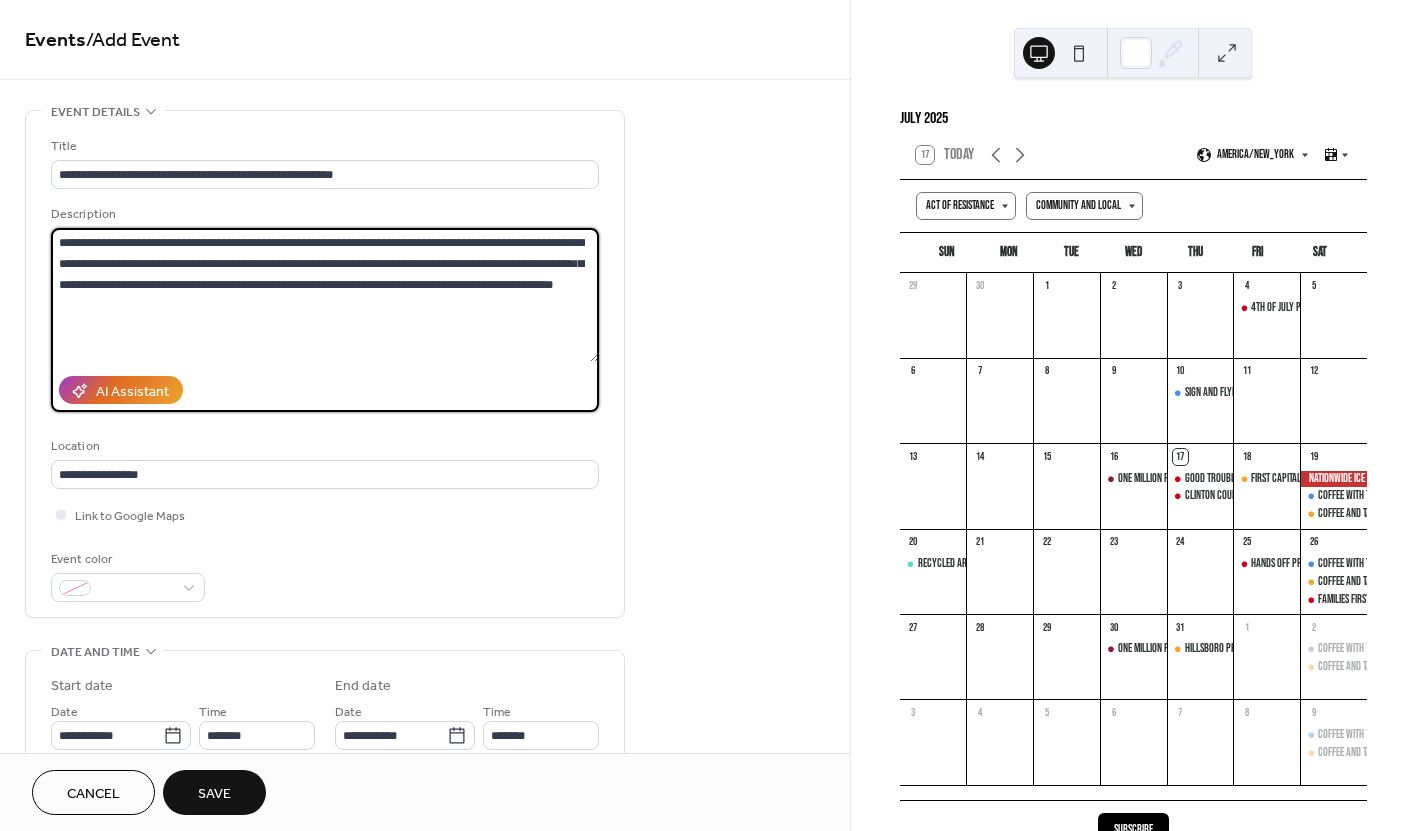 click on "**********" at bounding box center (325, 295) 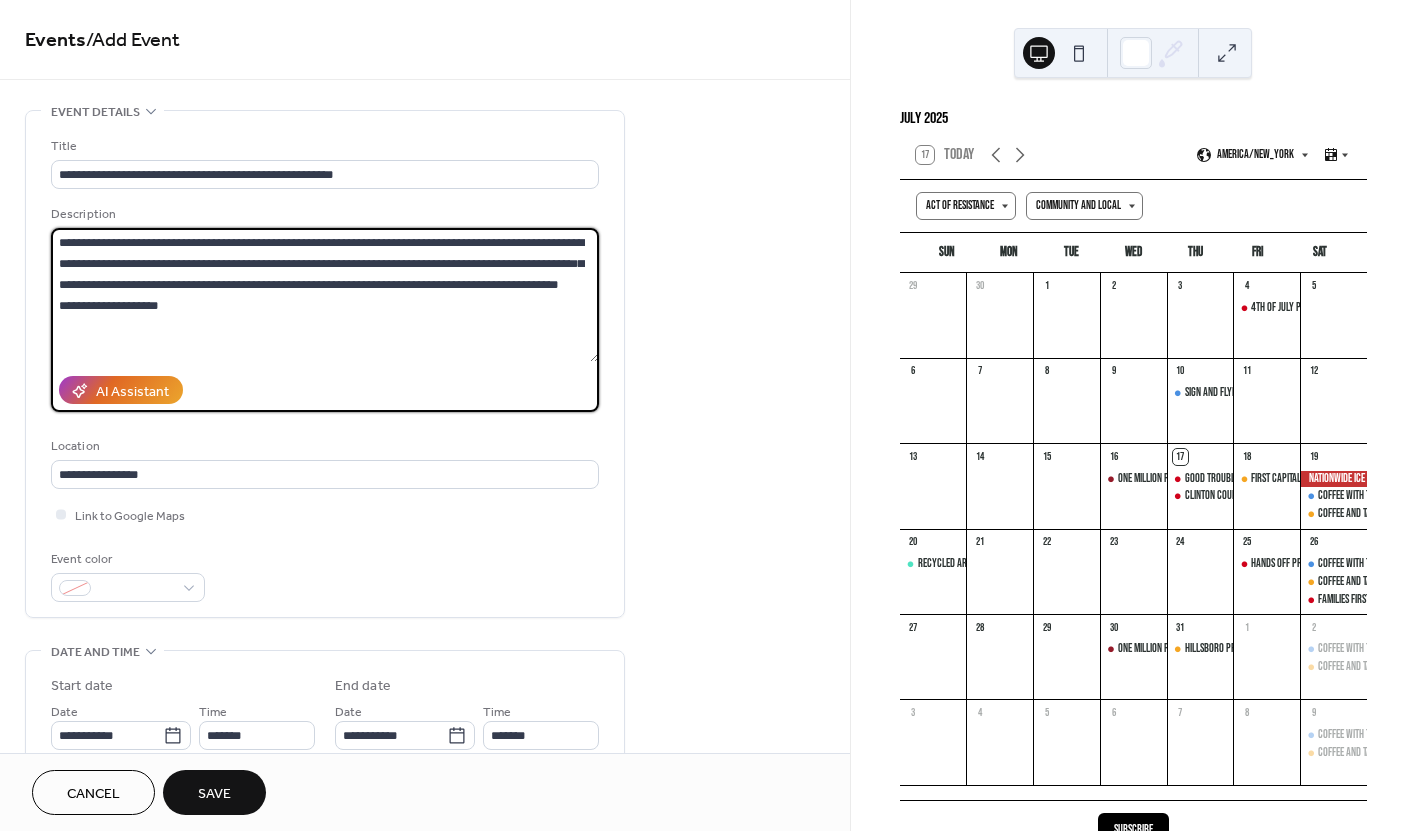 click on "**********" at bounding box center (325, 295) 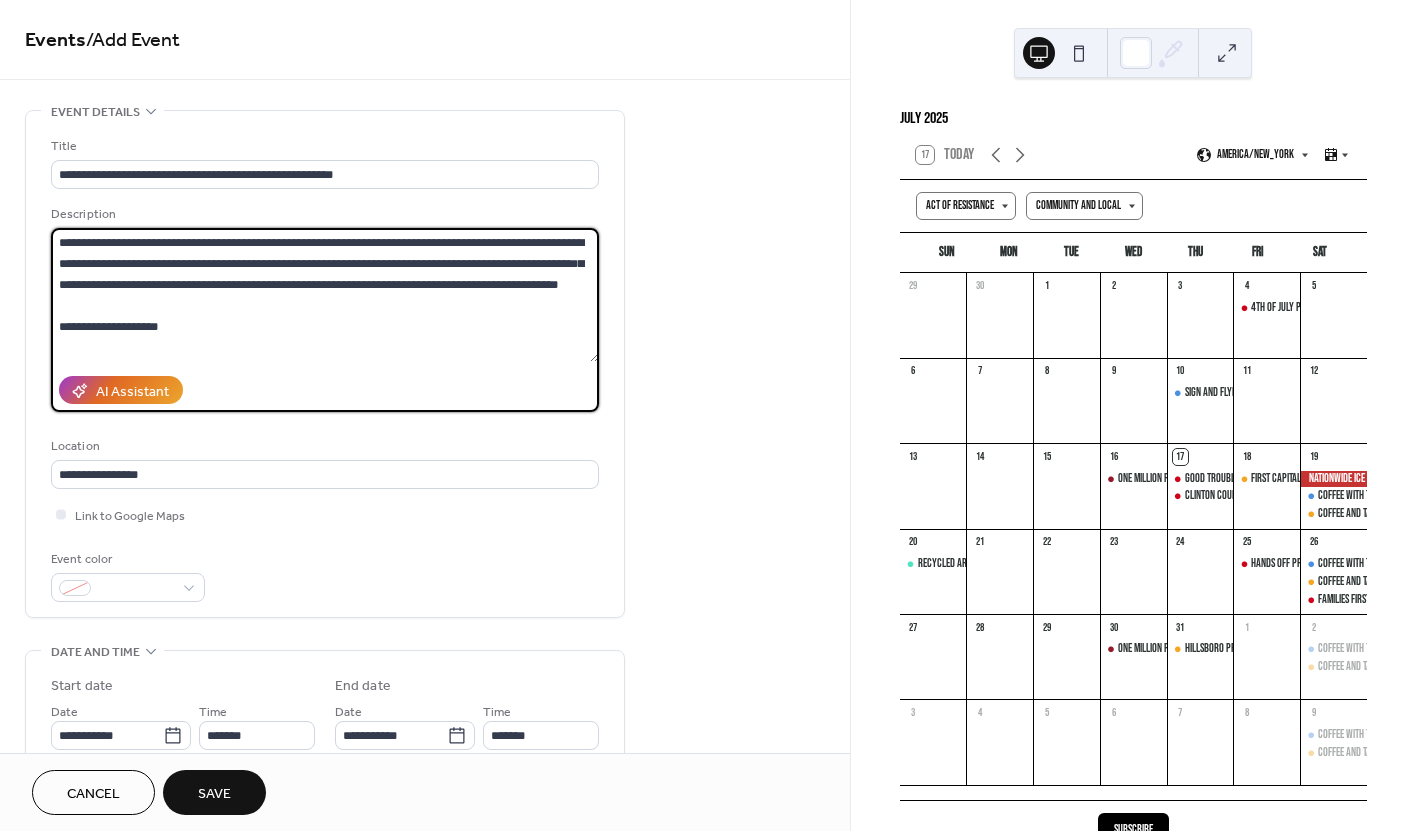 click on "**********" at bounding box center [325, 295] 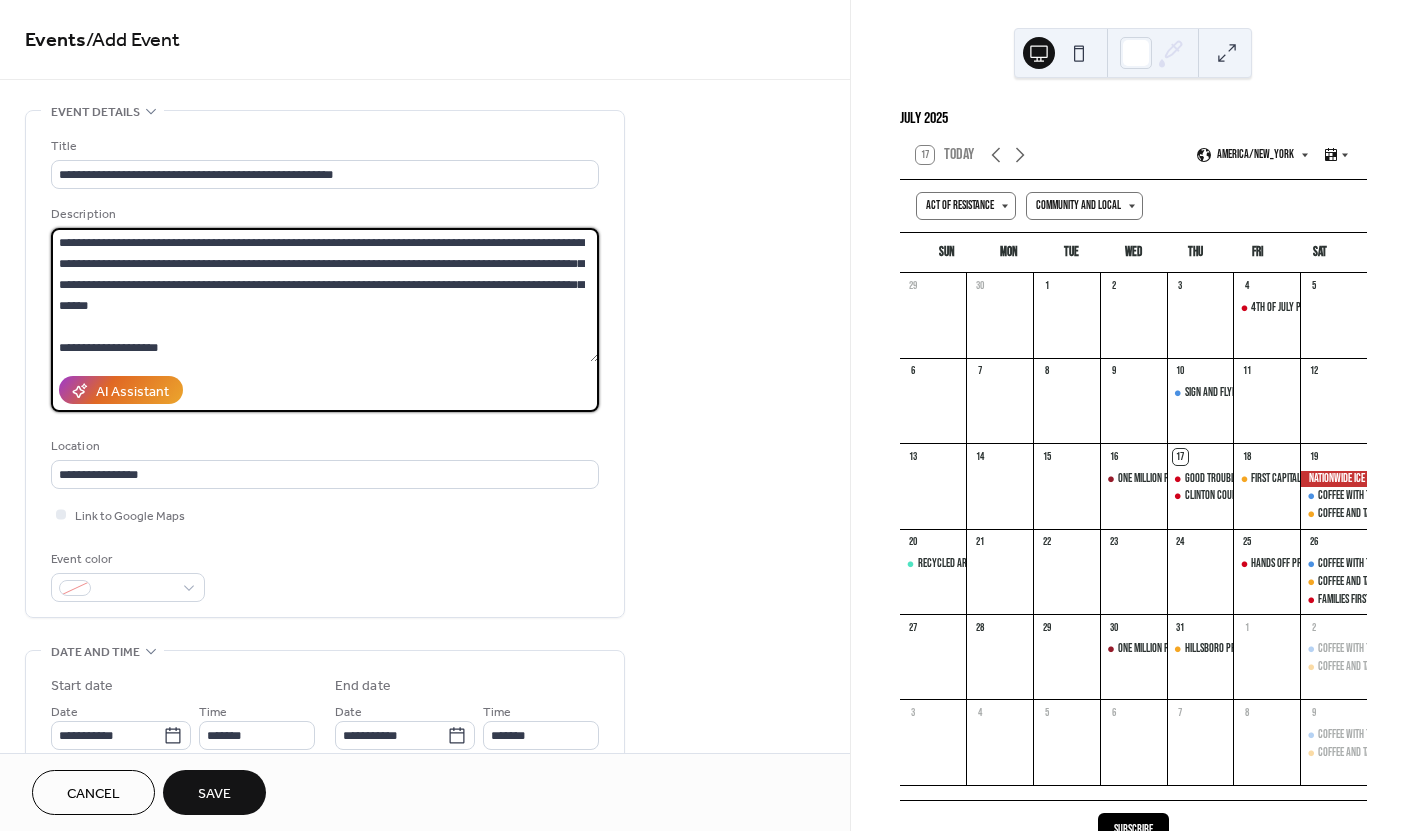 scroll, scrollTop: 0, scrollLeft: 0, axis: both 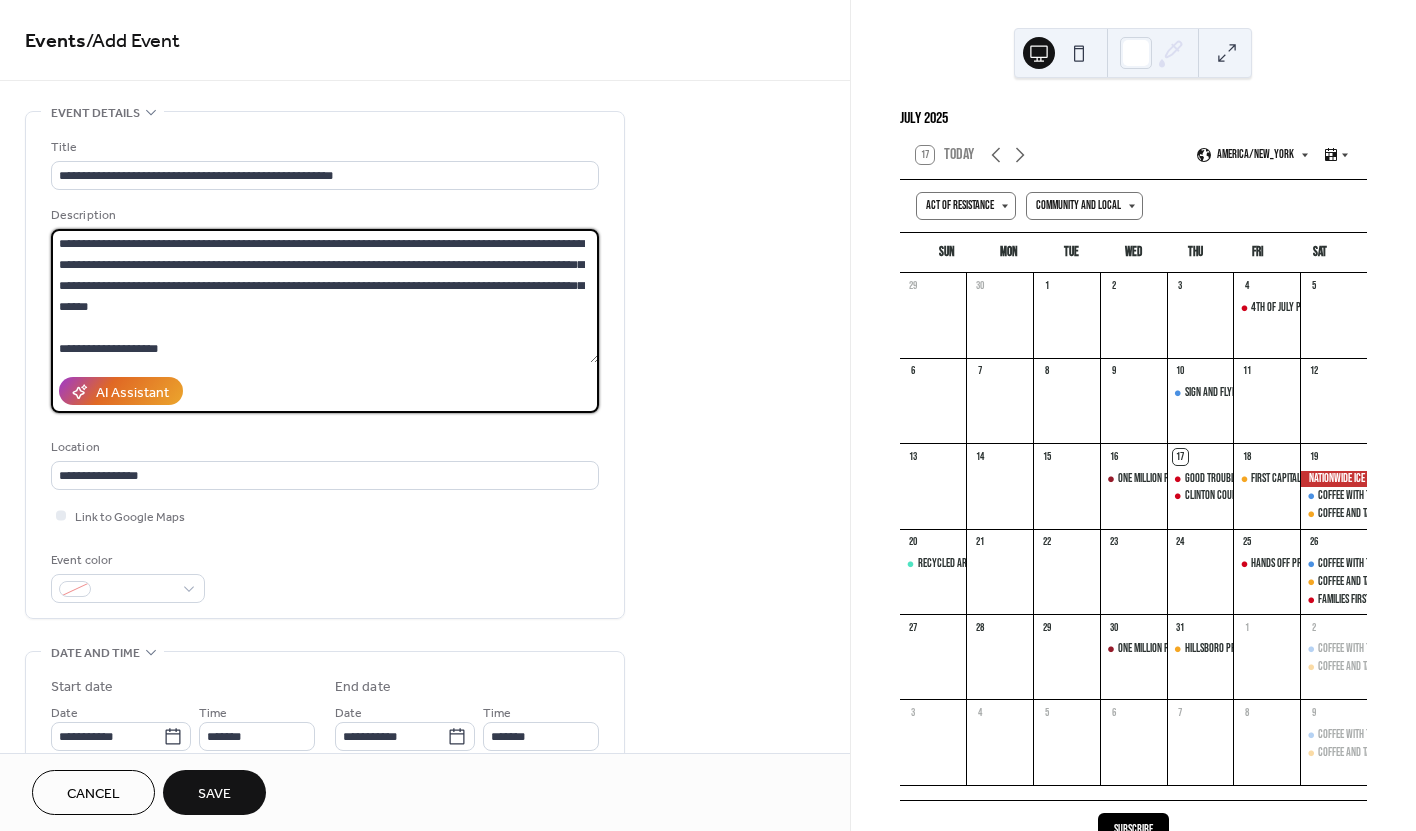 click on "**********" at bounding box center [325, 296] 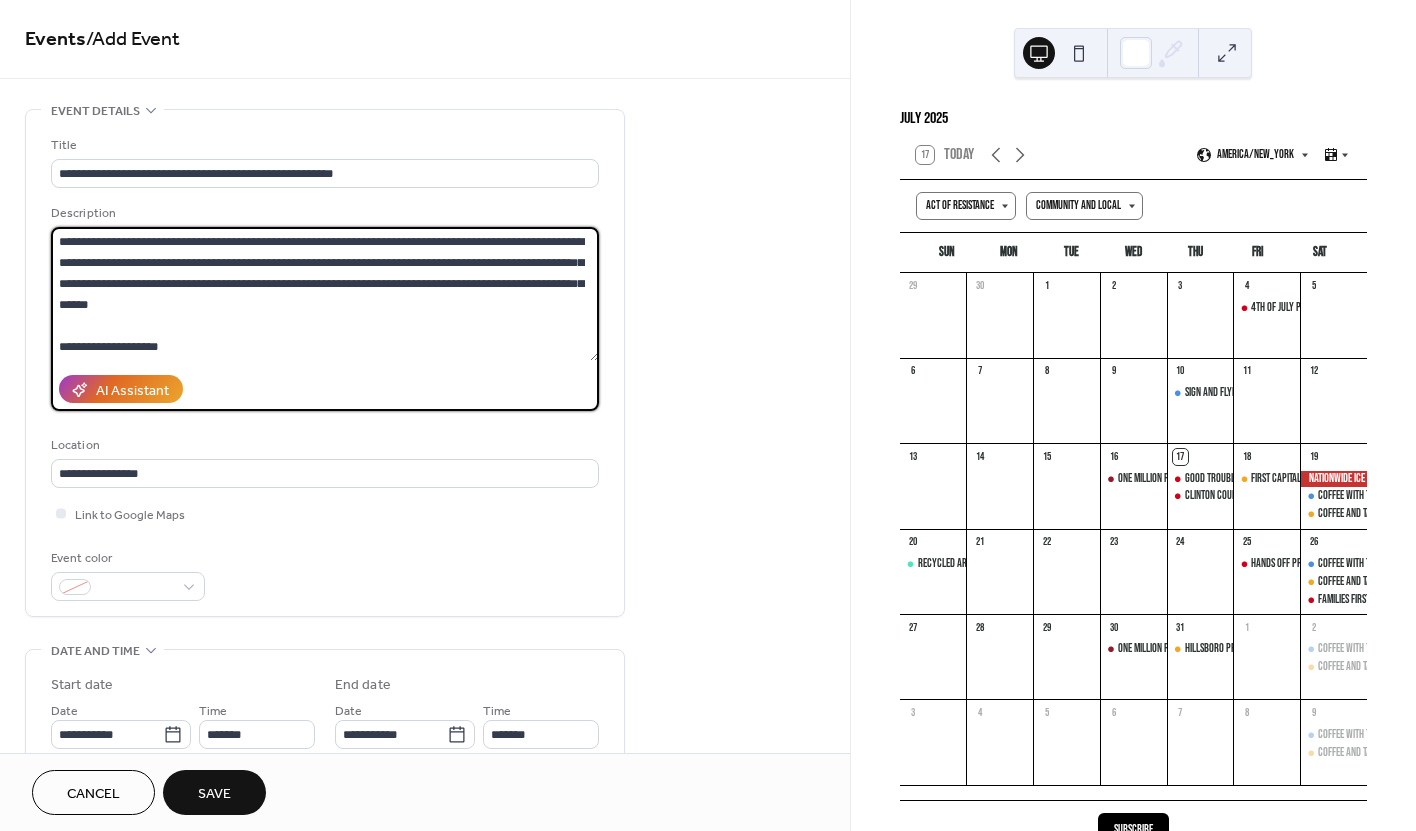 scroll, scrollTop: 0, scrollLeft: 0, axis: both 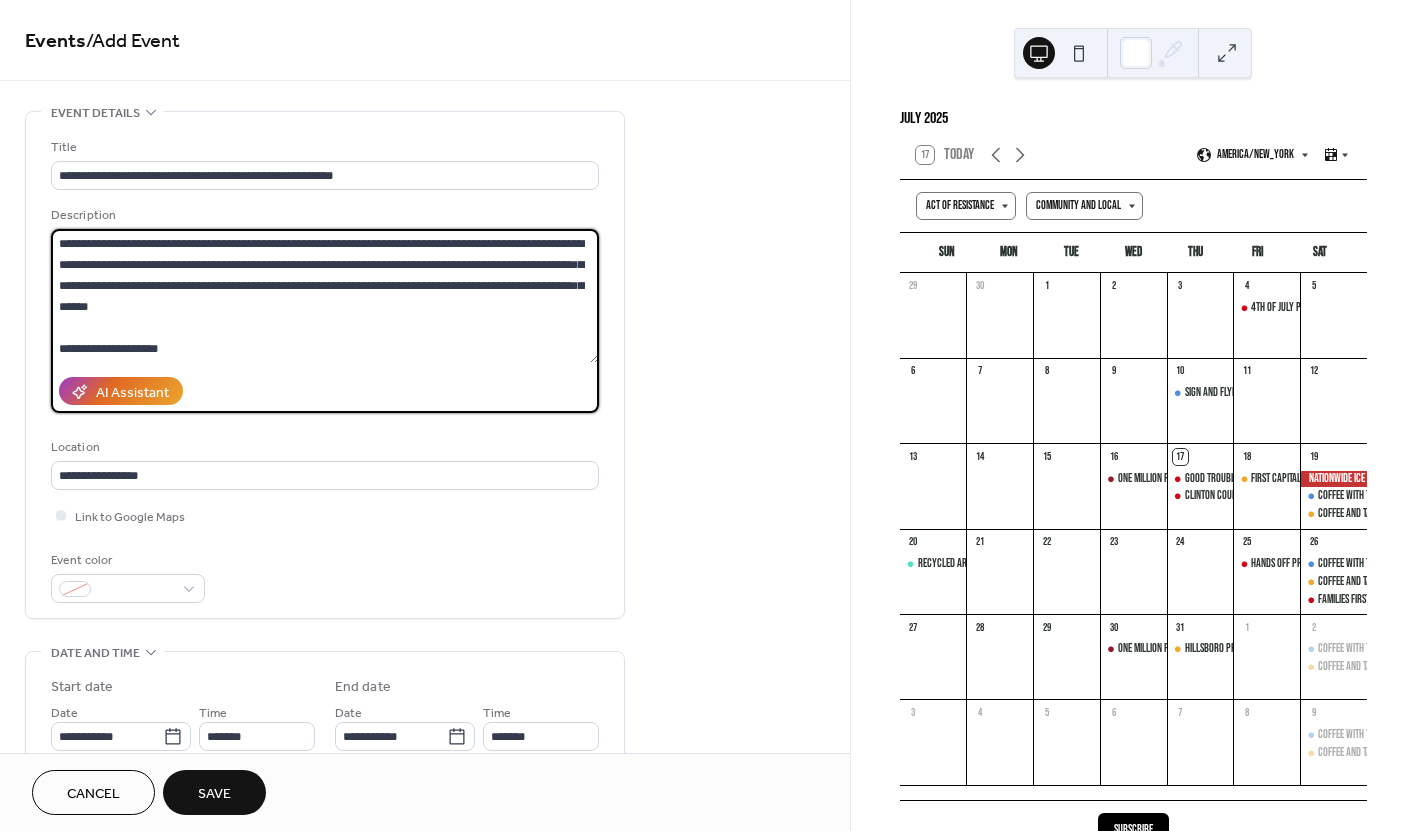 type on "**********" 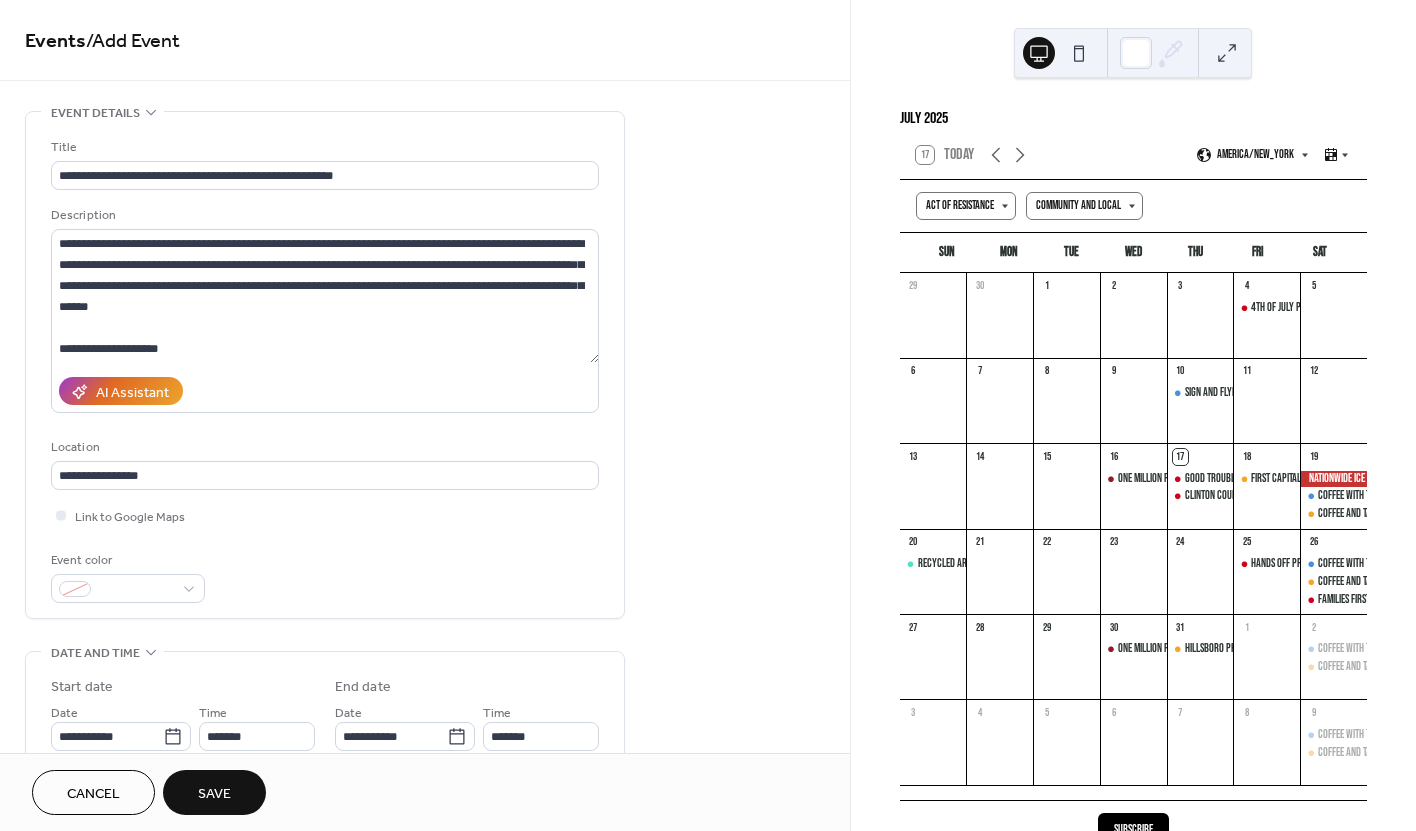 click on "**********" at bounding box center [425, 1174] 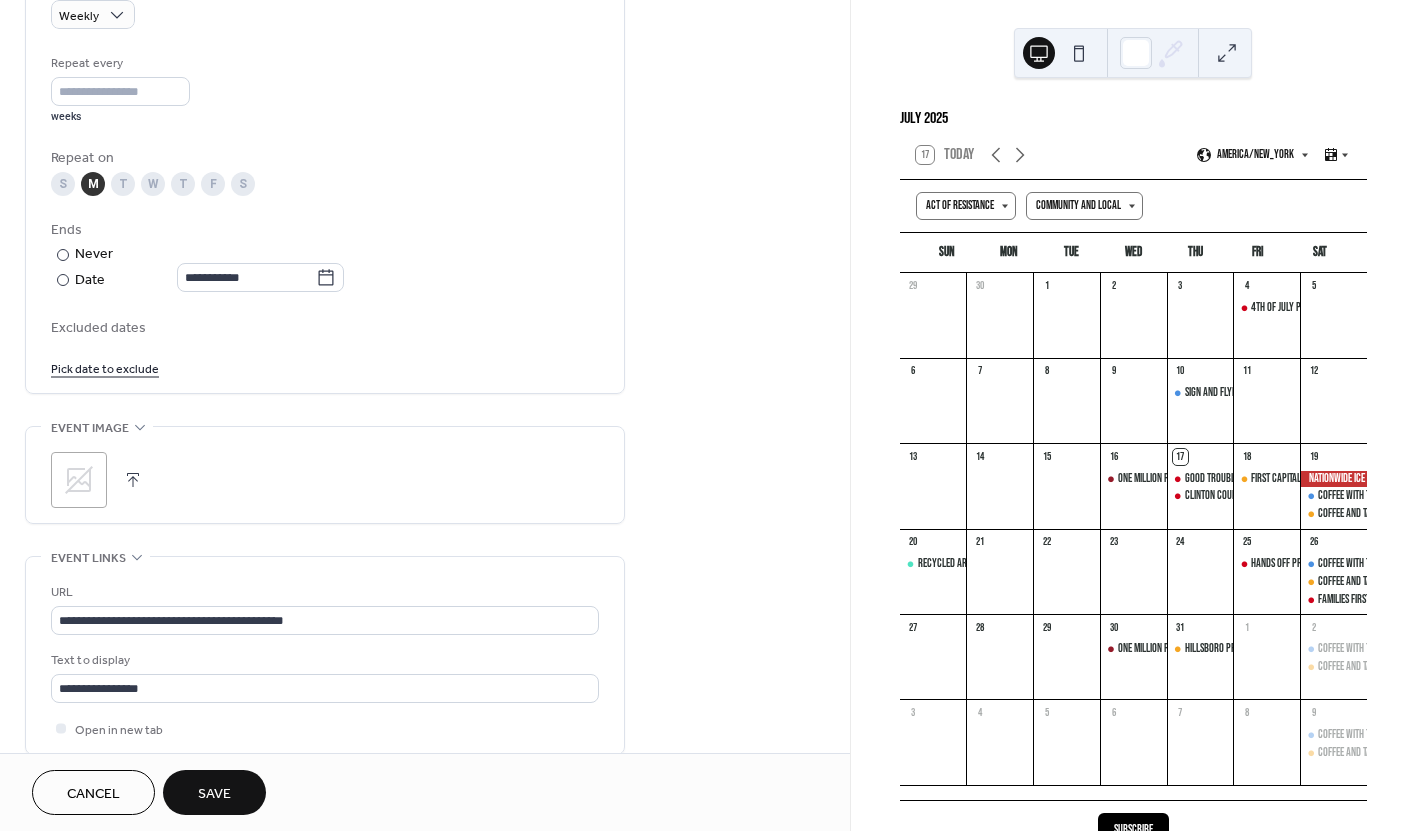 scroll, scrollTop: 937, scrollLeft: 0, axis: vertical 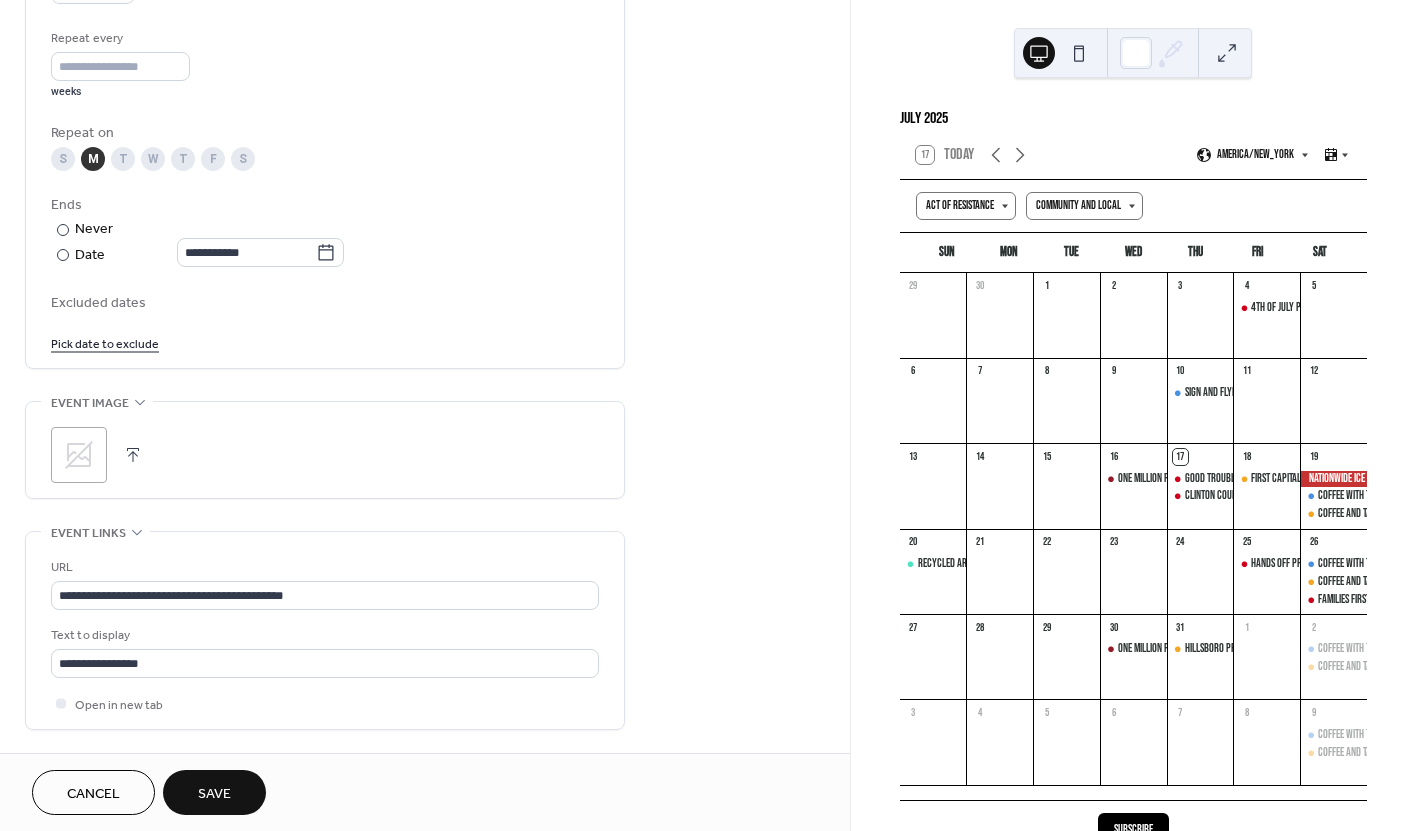 click on "Save" at bounding box center [214, 794] 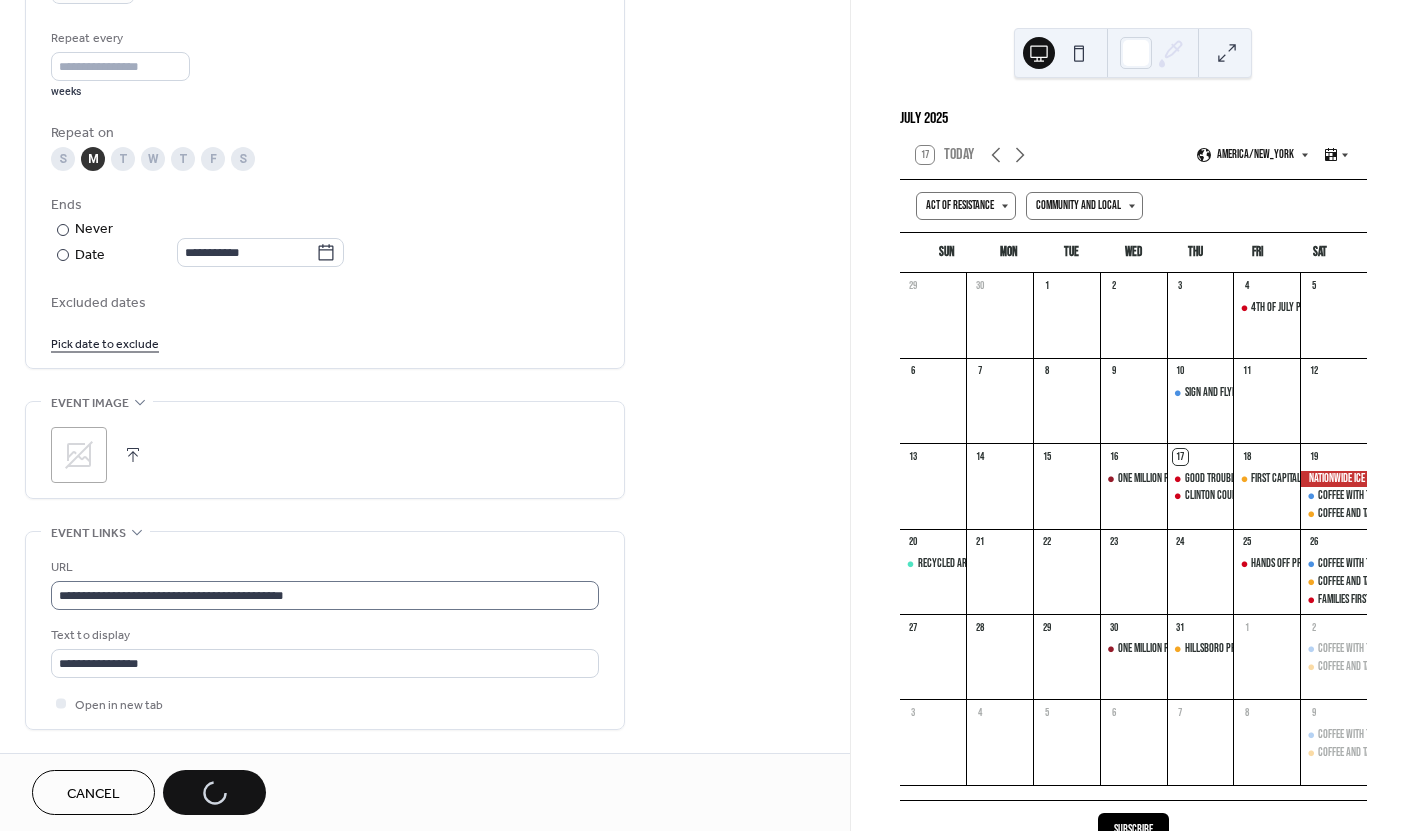 scroll, scrollTop: 1, scrollLeft: 0, axis: vertical 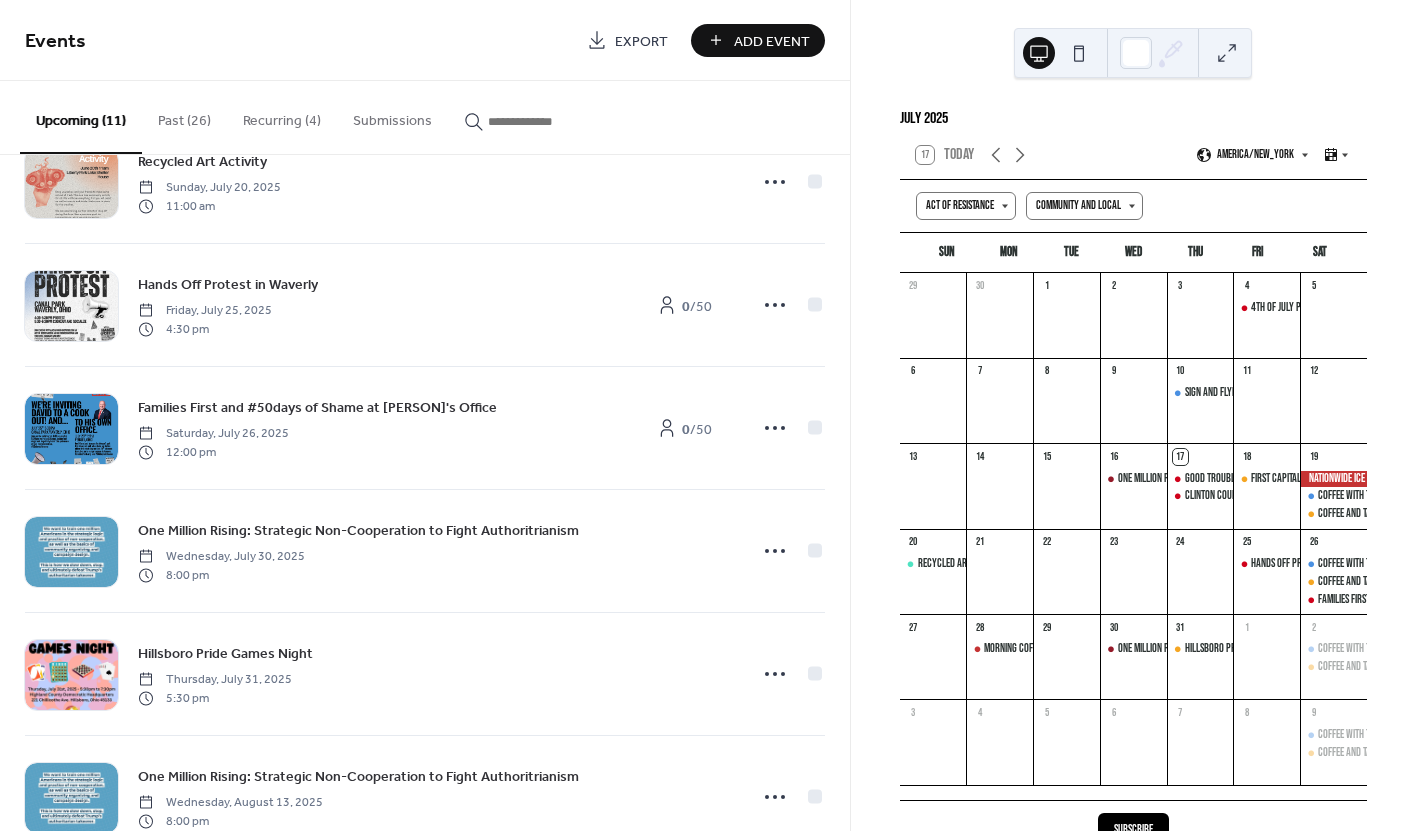 click on "Recurring (4)" at bounding box center (282, 116) 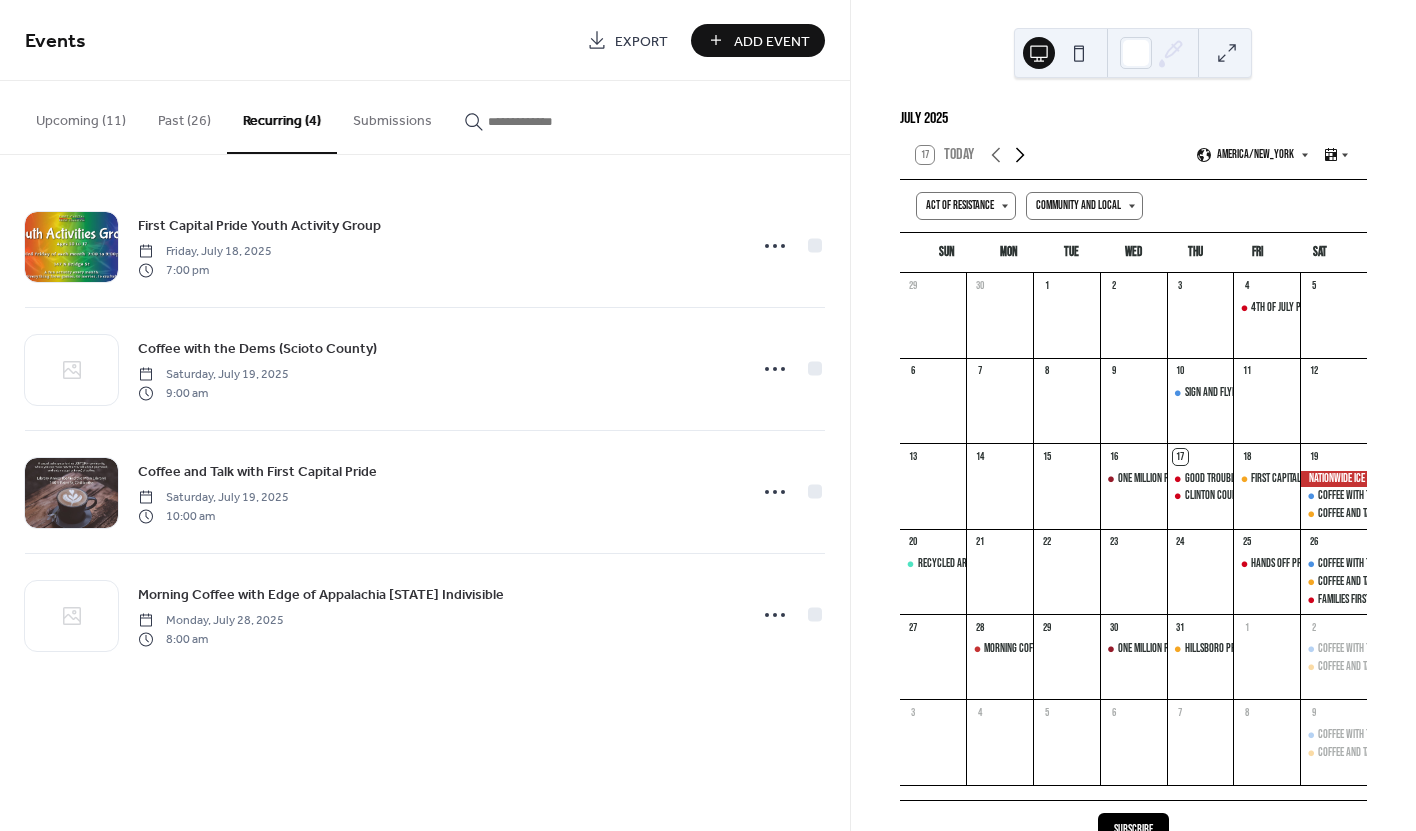 click 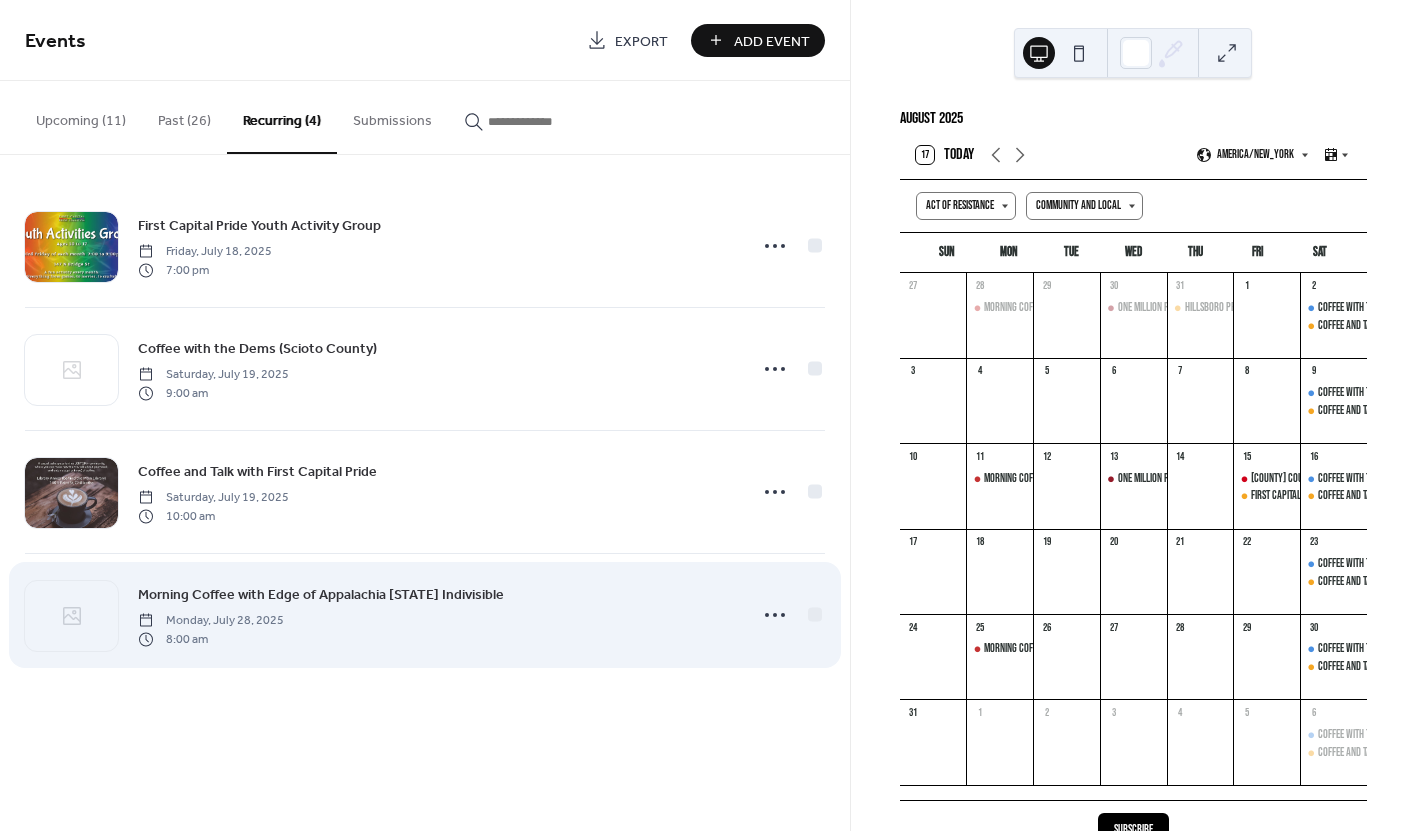 click on "Morning Coffee with Edge of Appalachia [STATE] Indivisible" at bounding box center [321, 595] 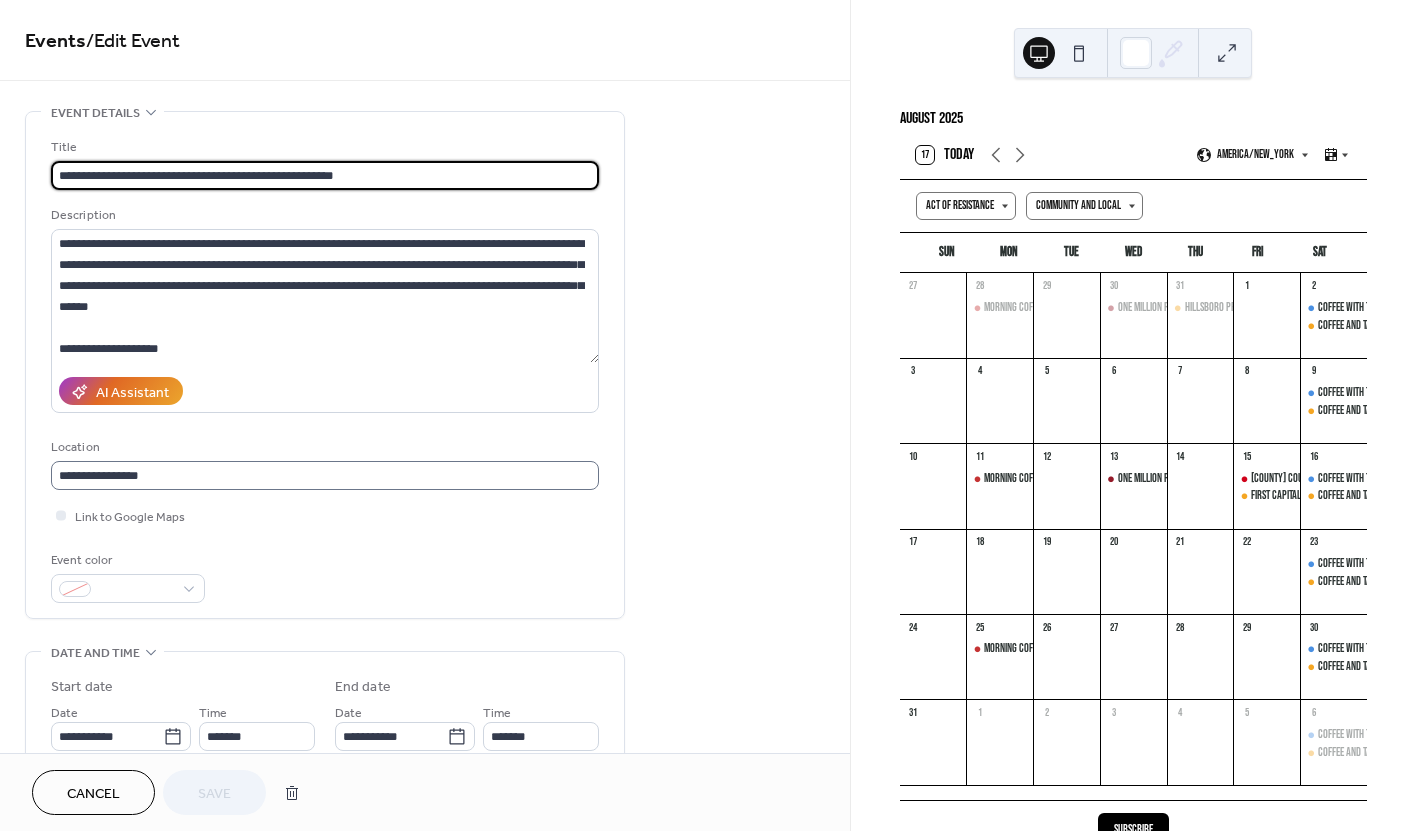 scroll, scrollTop: 1, scrollLeft: 0, axis: vertical 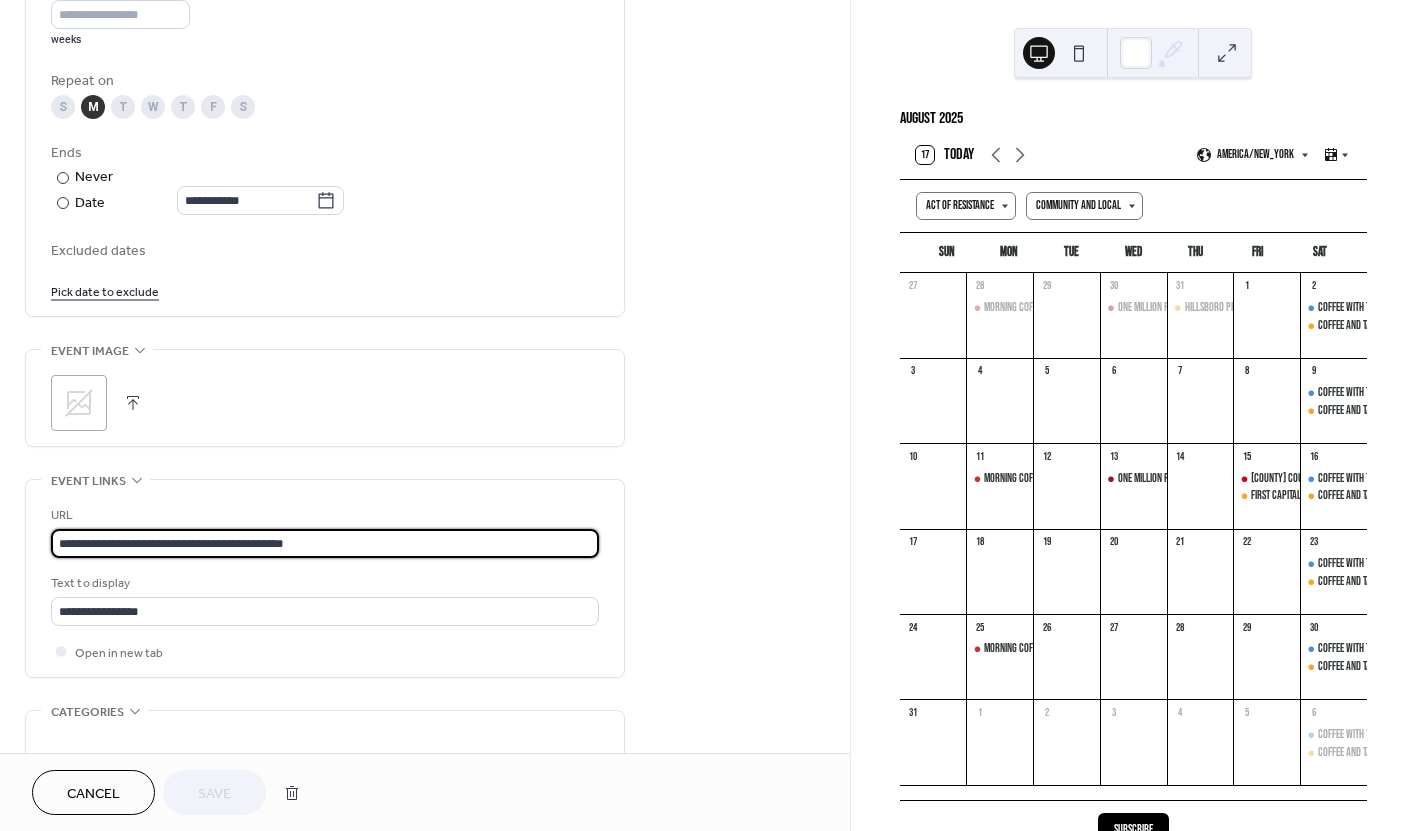 click on "**********" at bounding box center [325, 543] 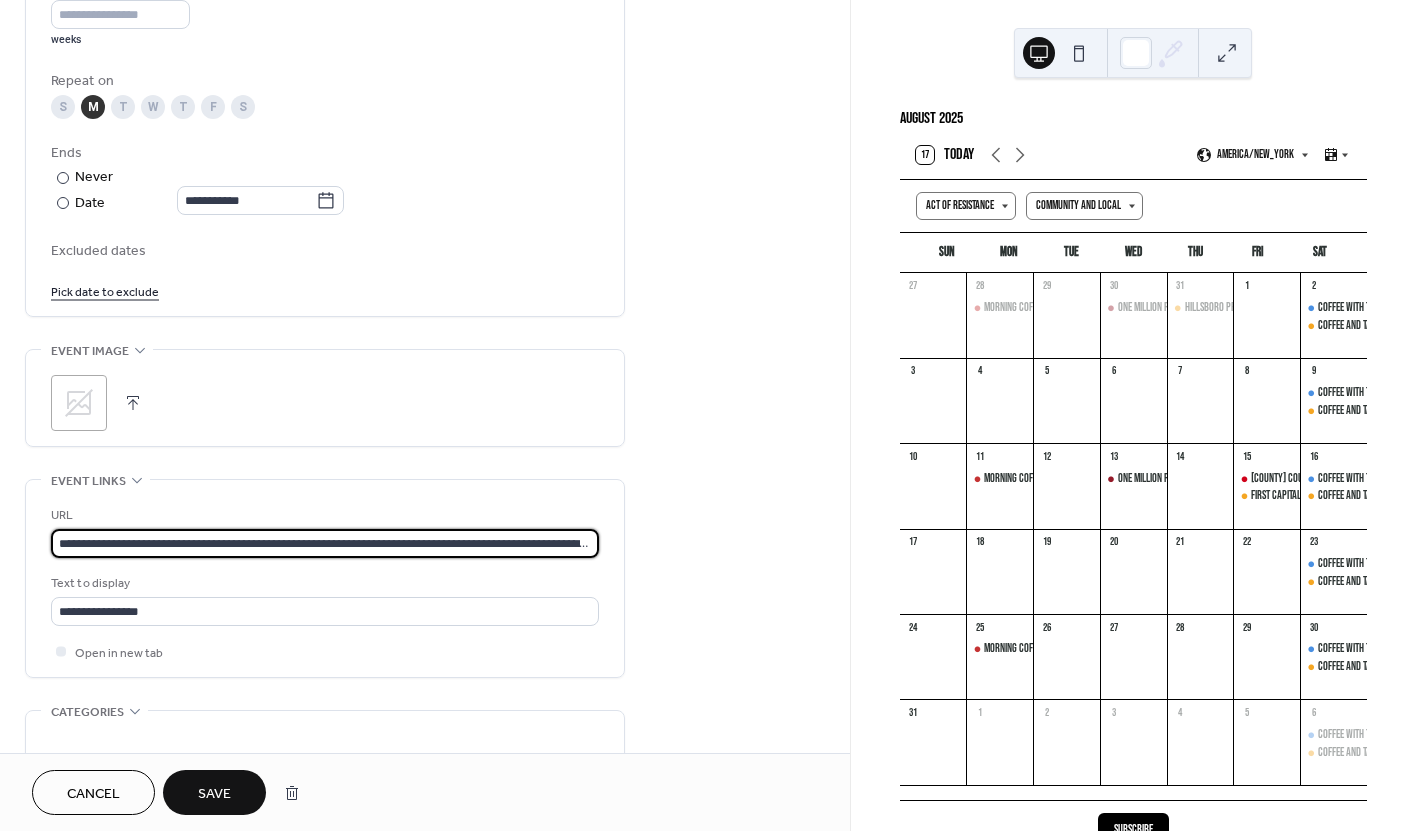 scroll, scrollTop: 1, scrollLeft: 605, axis: both 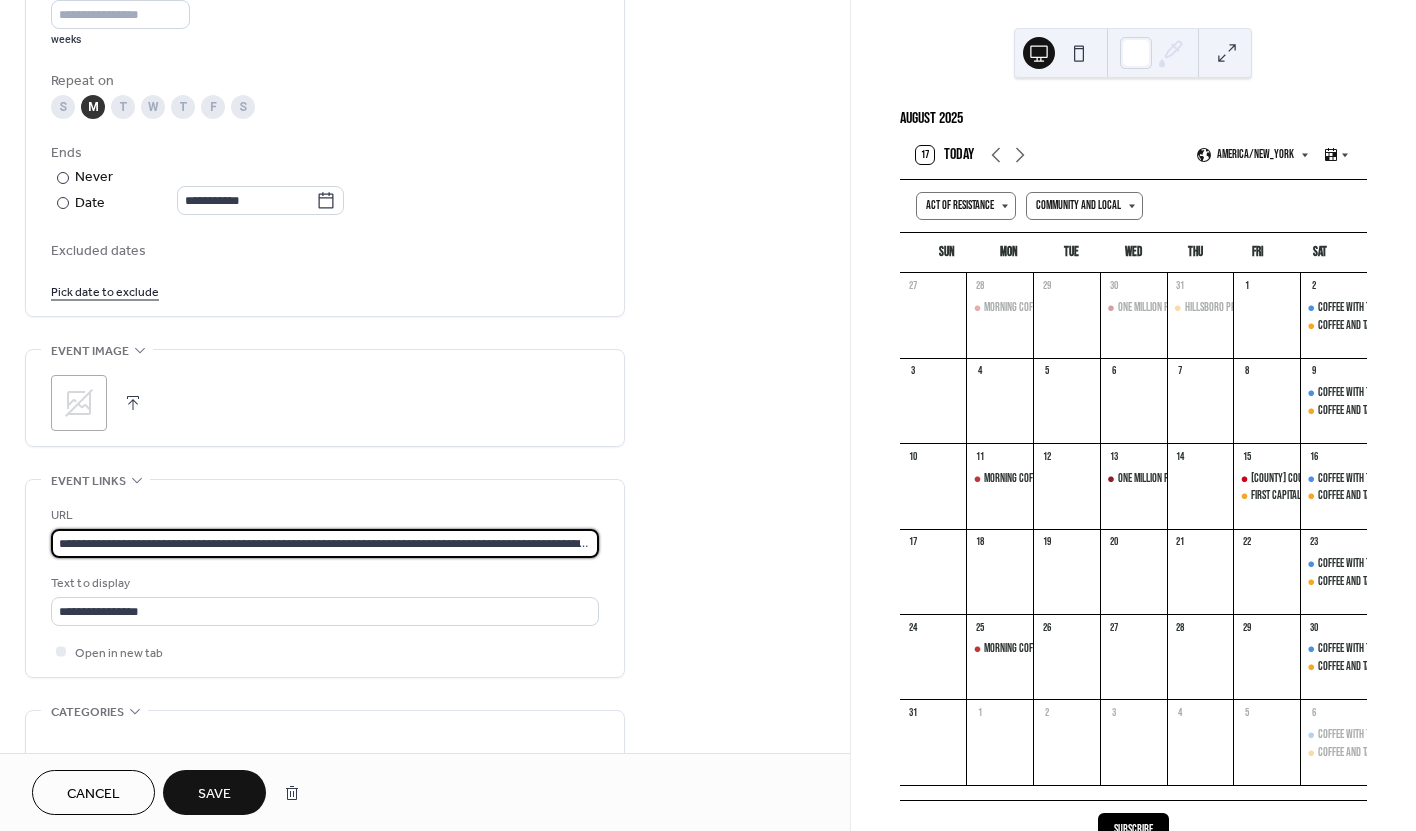 drag, startPoint x: 389, startPoint y: 541, endPoint x: 39, endPoint y: 544, distance: 350.01285 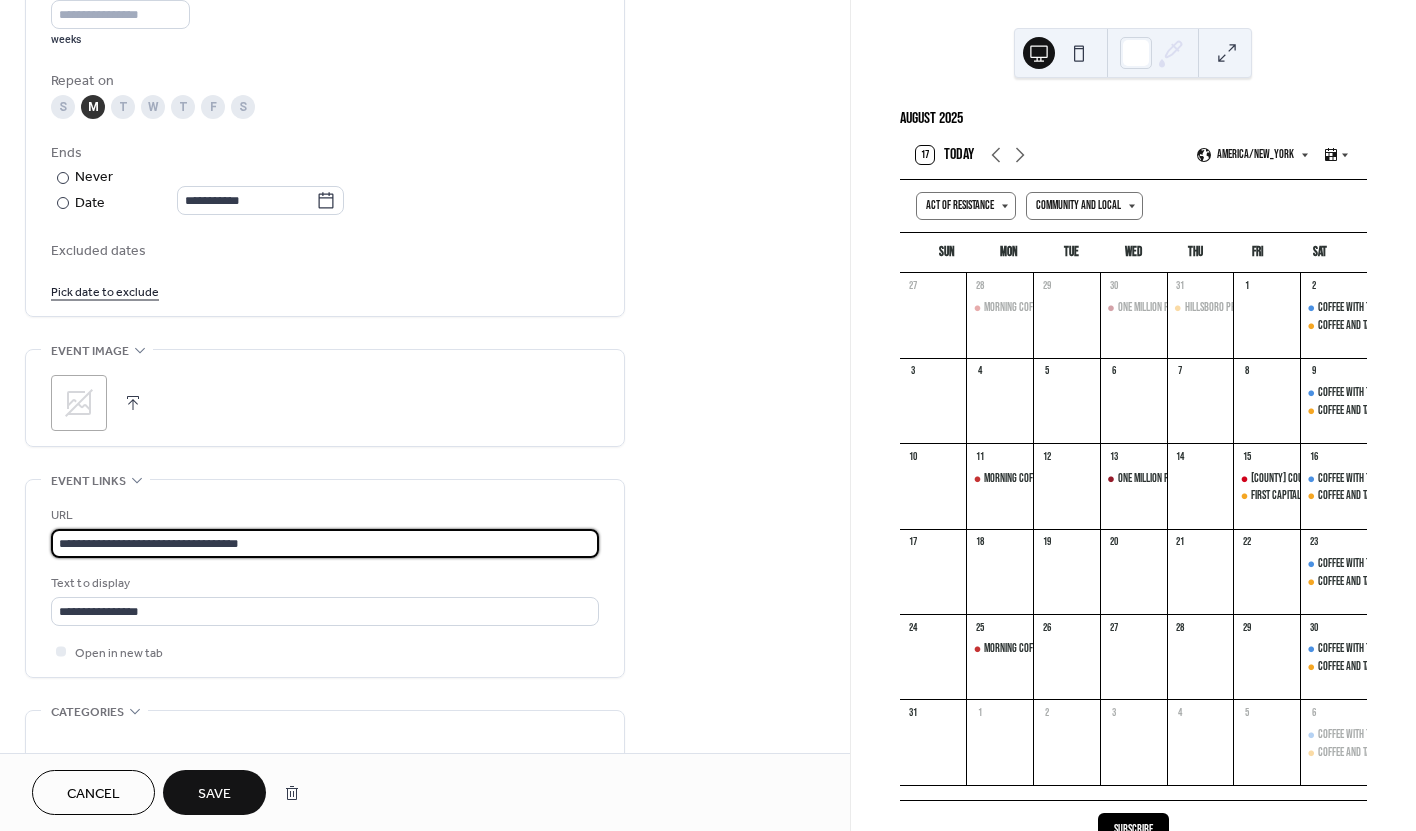 type on "**********" 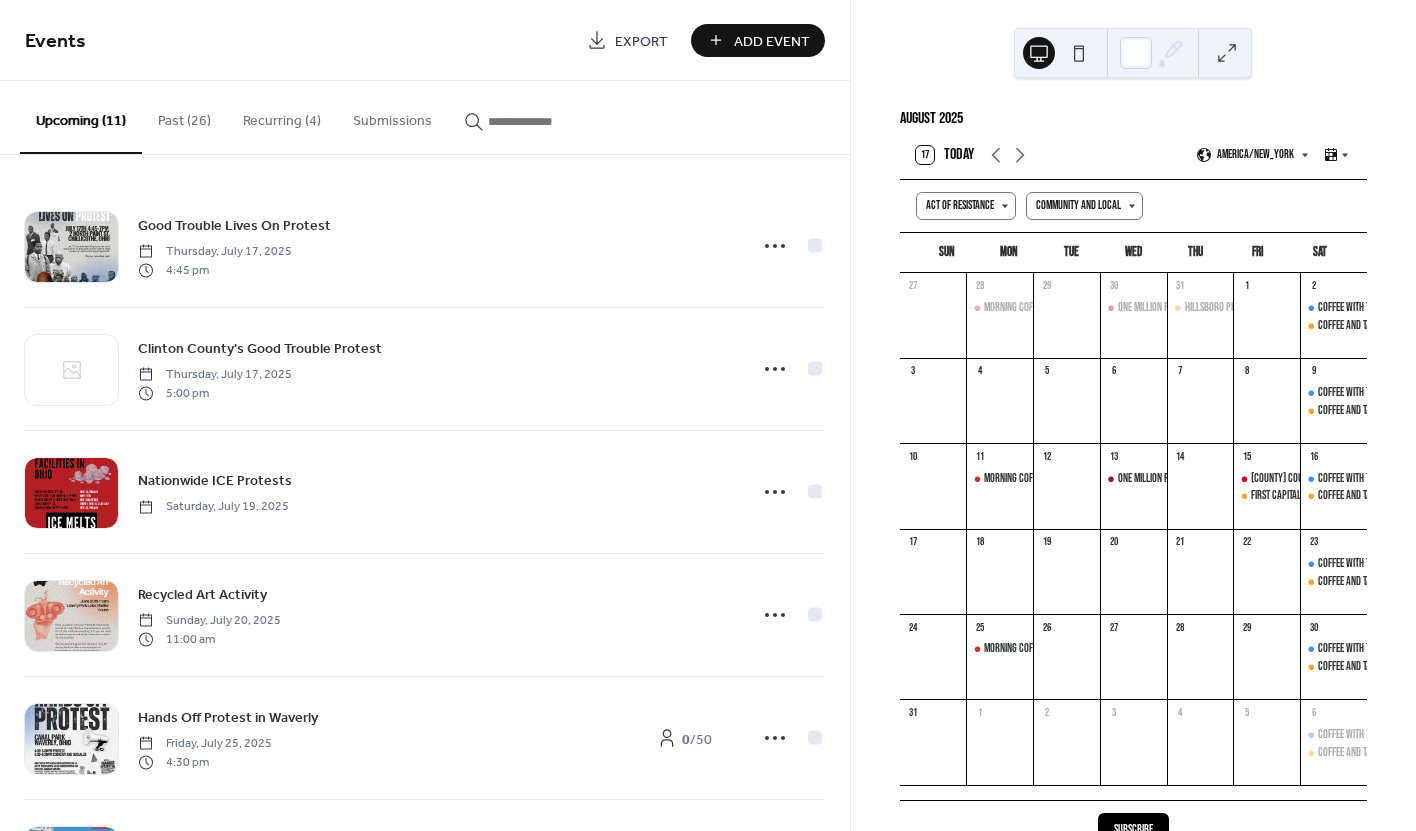 click on "Recurring (4)" at bounding box center (282, 116) 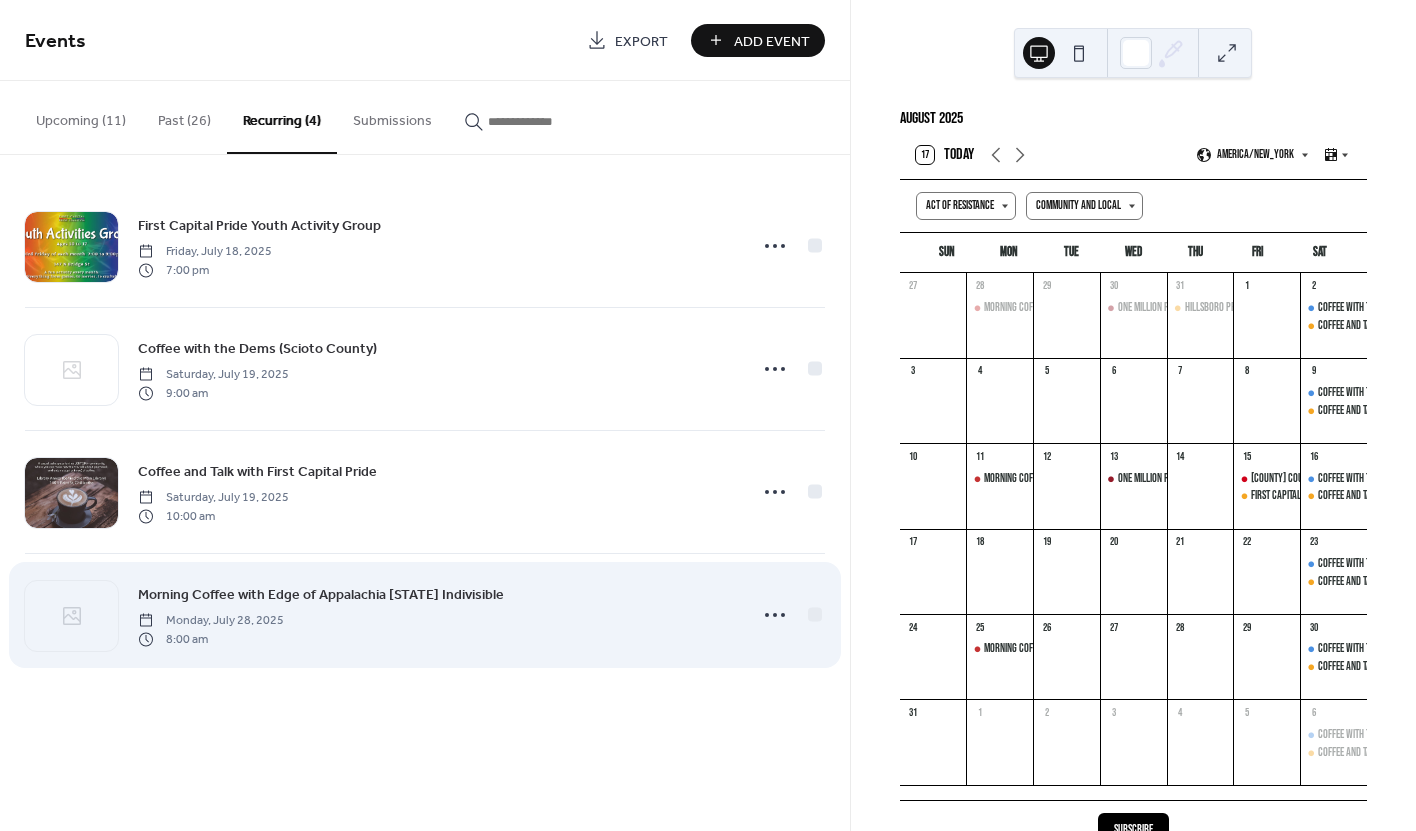 click on "Morning Coffee with Edge of Appalachia [STATE] Indivisible" at bounding box center (321, 595) 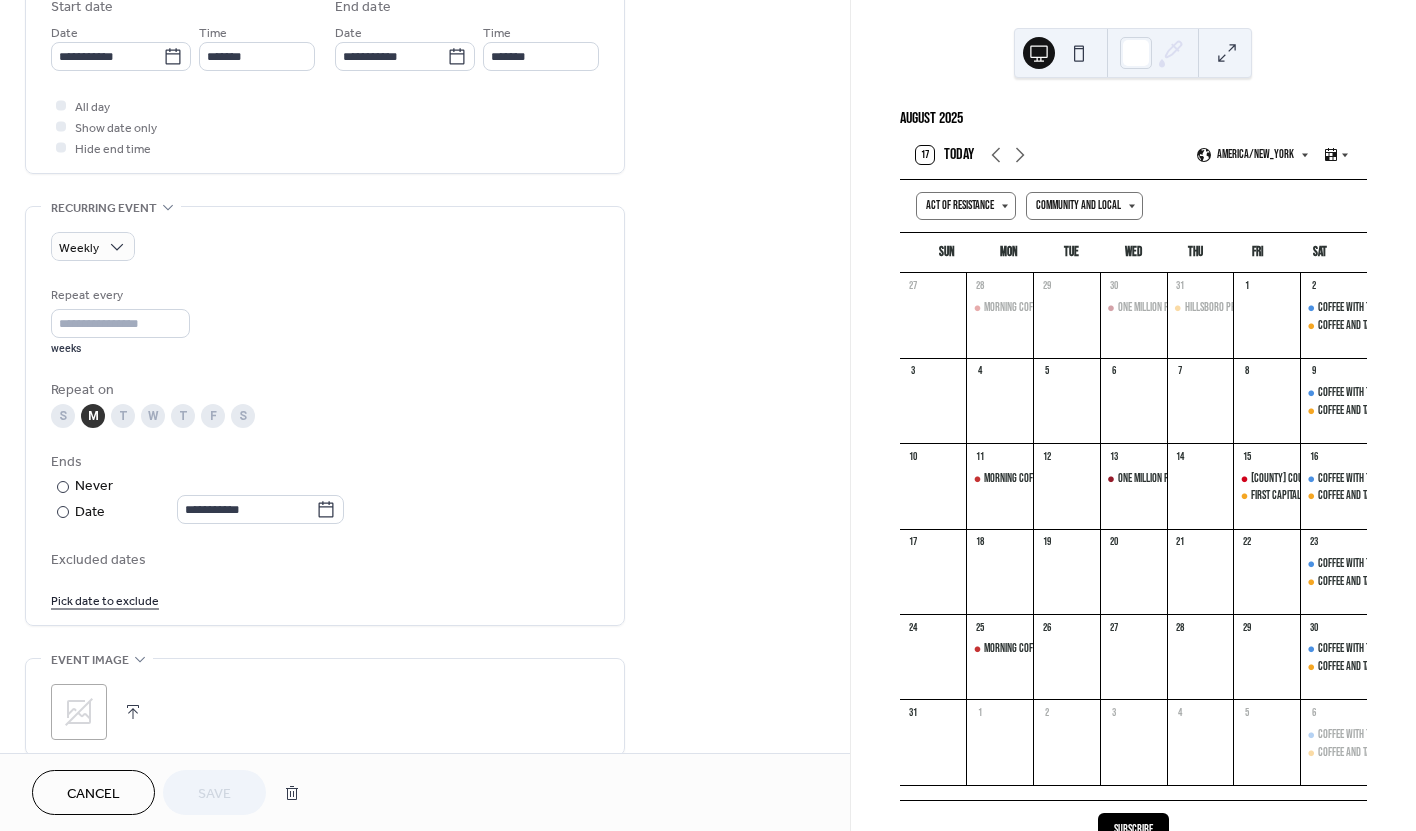 scroll, scrollTop: 952, scrollLeft: 0, axis: vertical 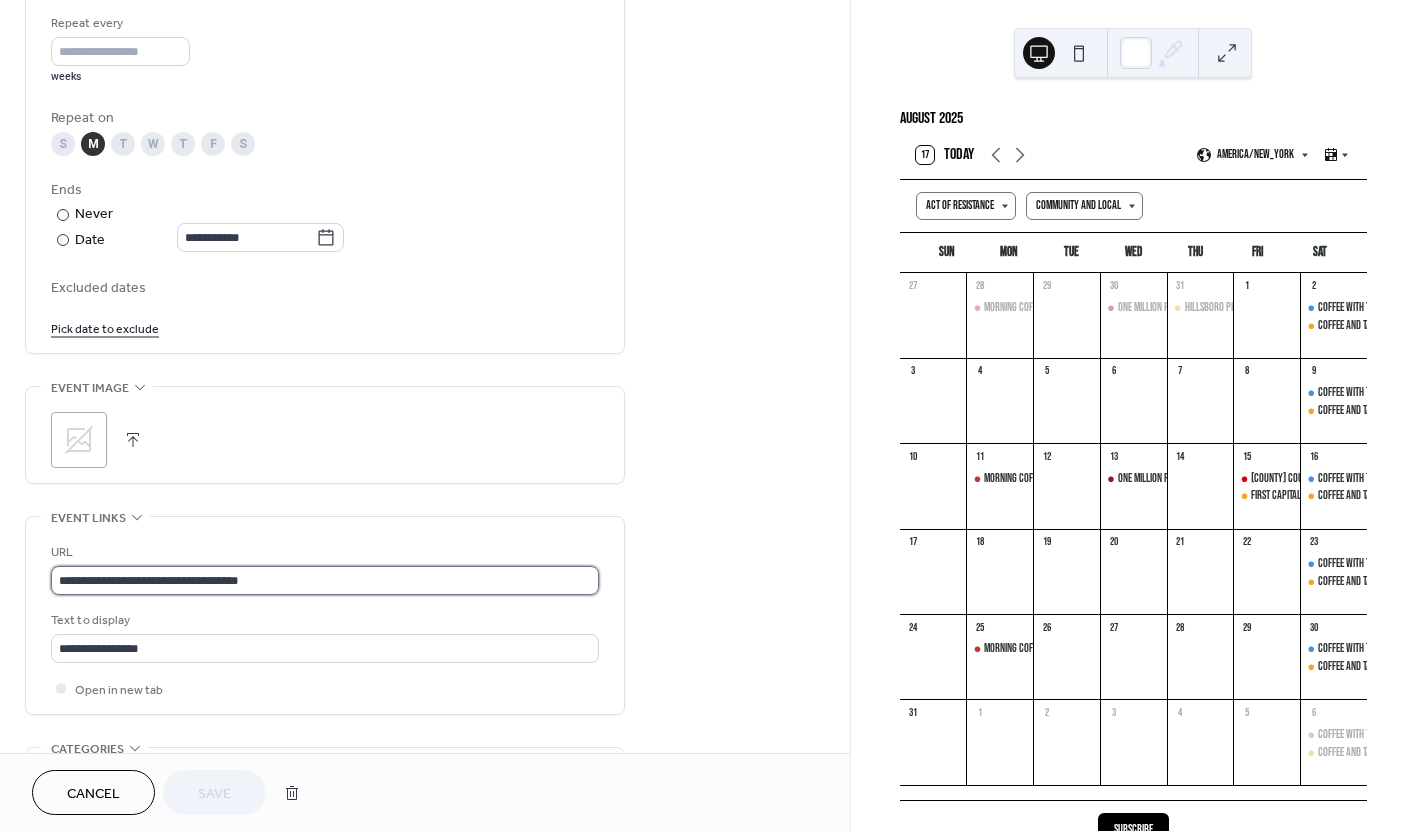 click on "**********" at bounding box center (325, 580) 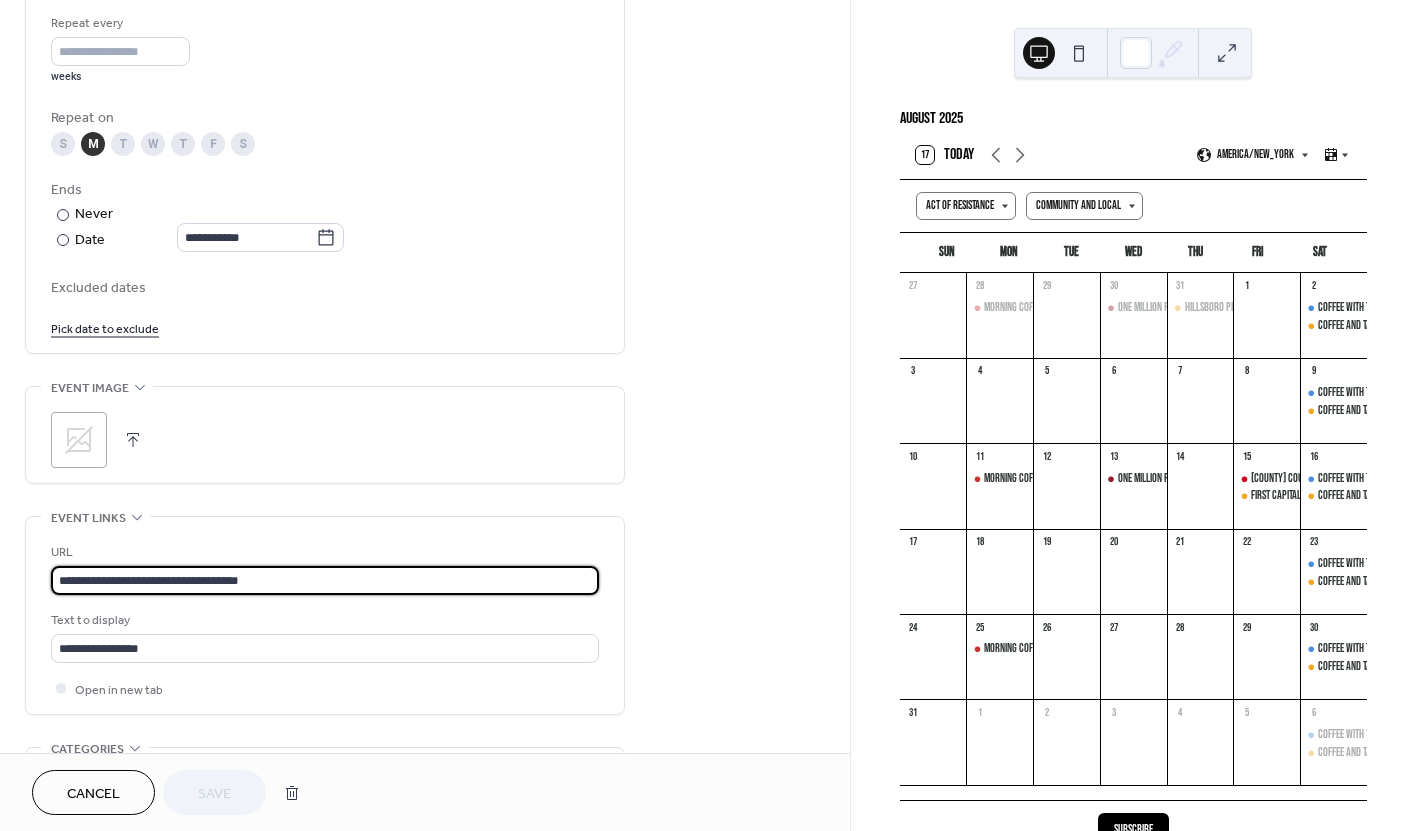 drag, startPoint x: 268, startPoint y: 578, endPoint x: 44, endPoint y: 580, distance: 224.00893 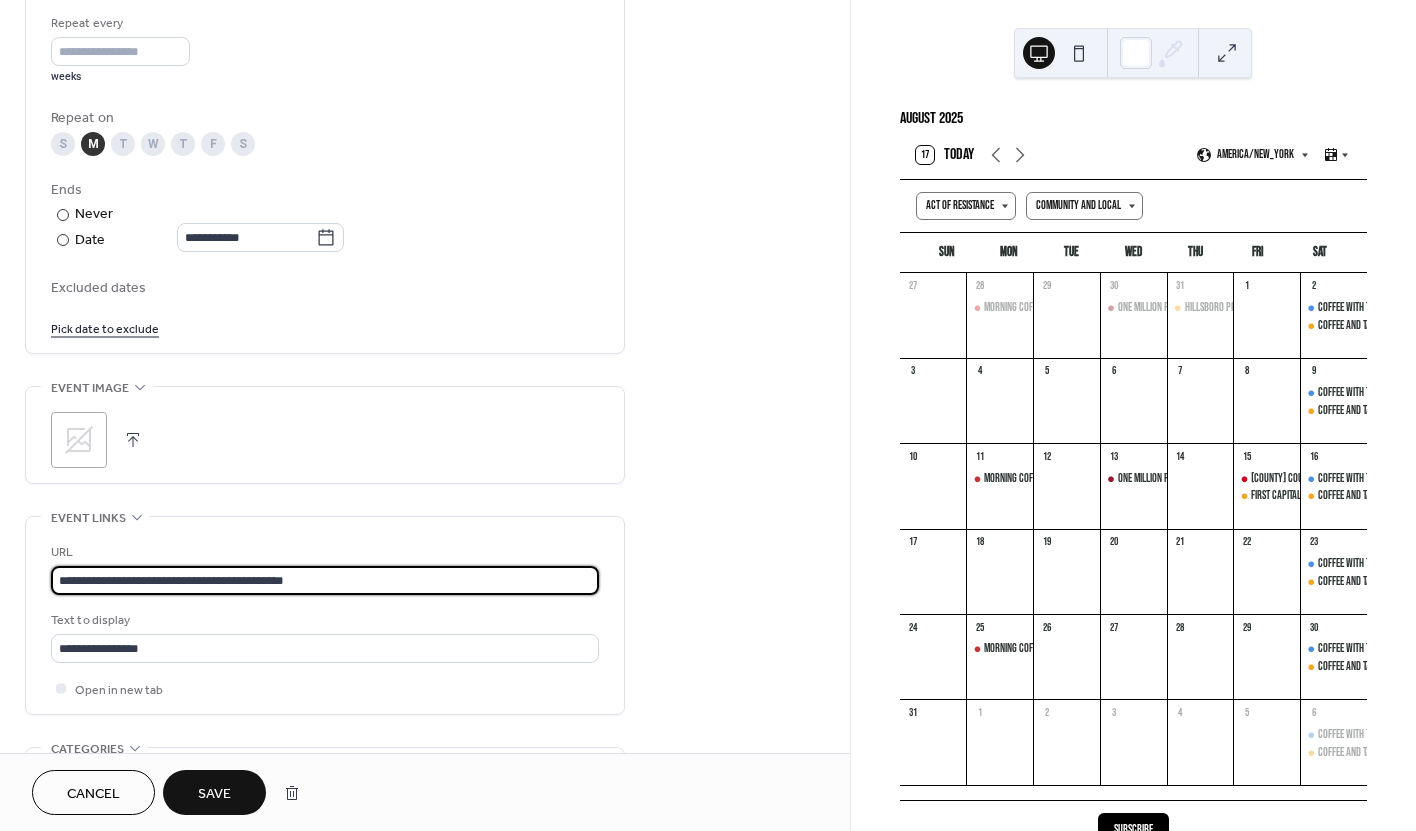 type on "**********" 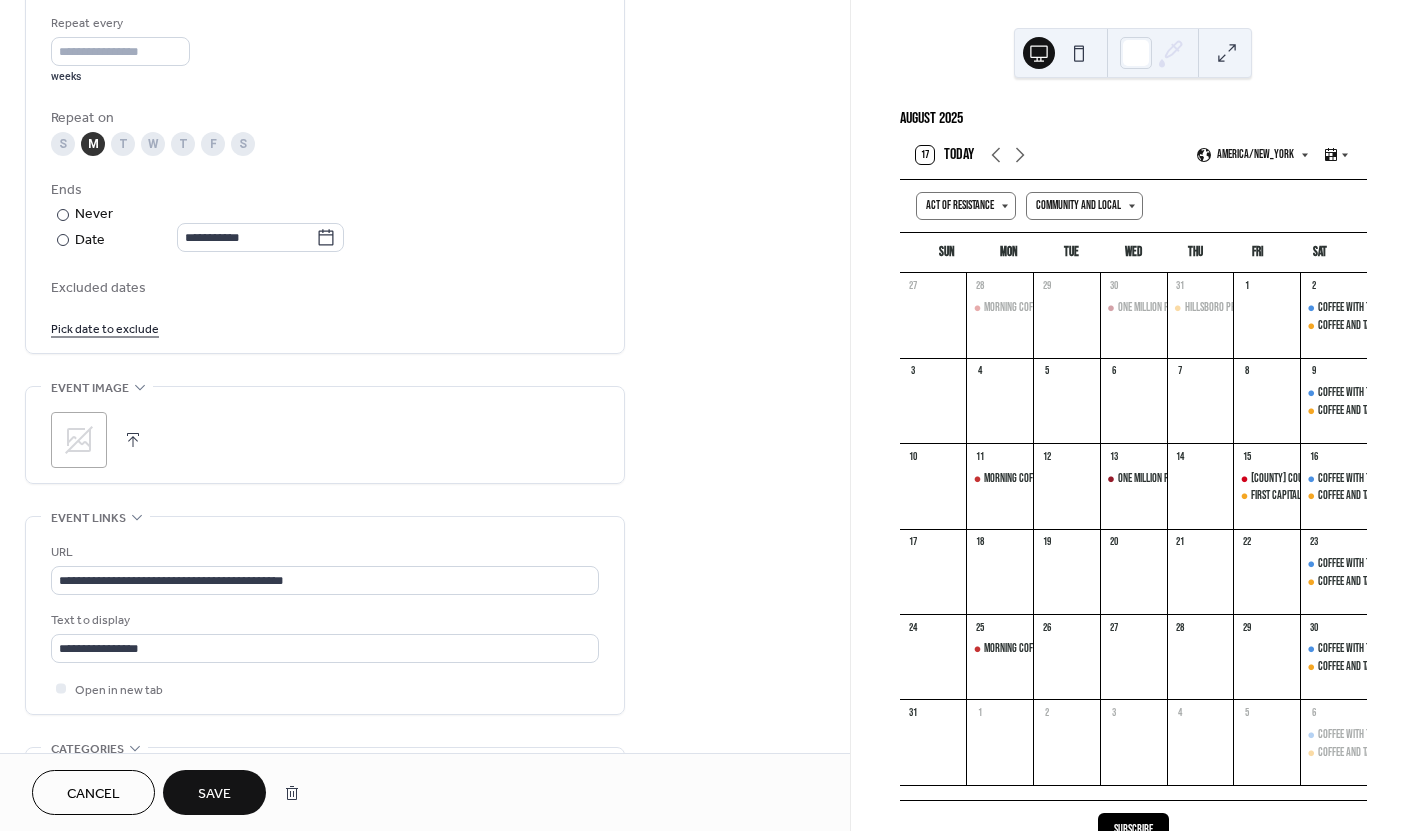 click on "Save" at bounding box center [214, 794] 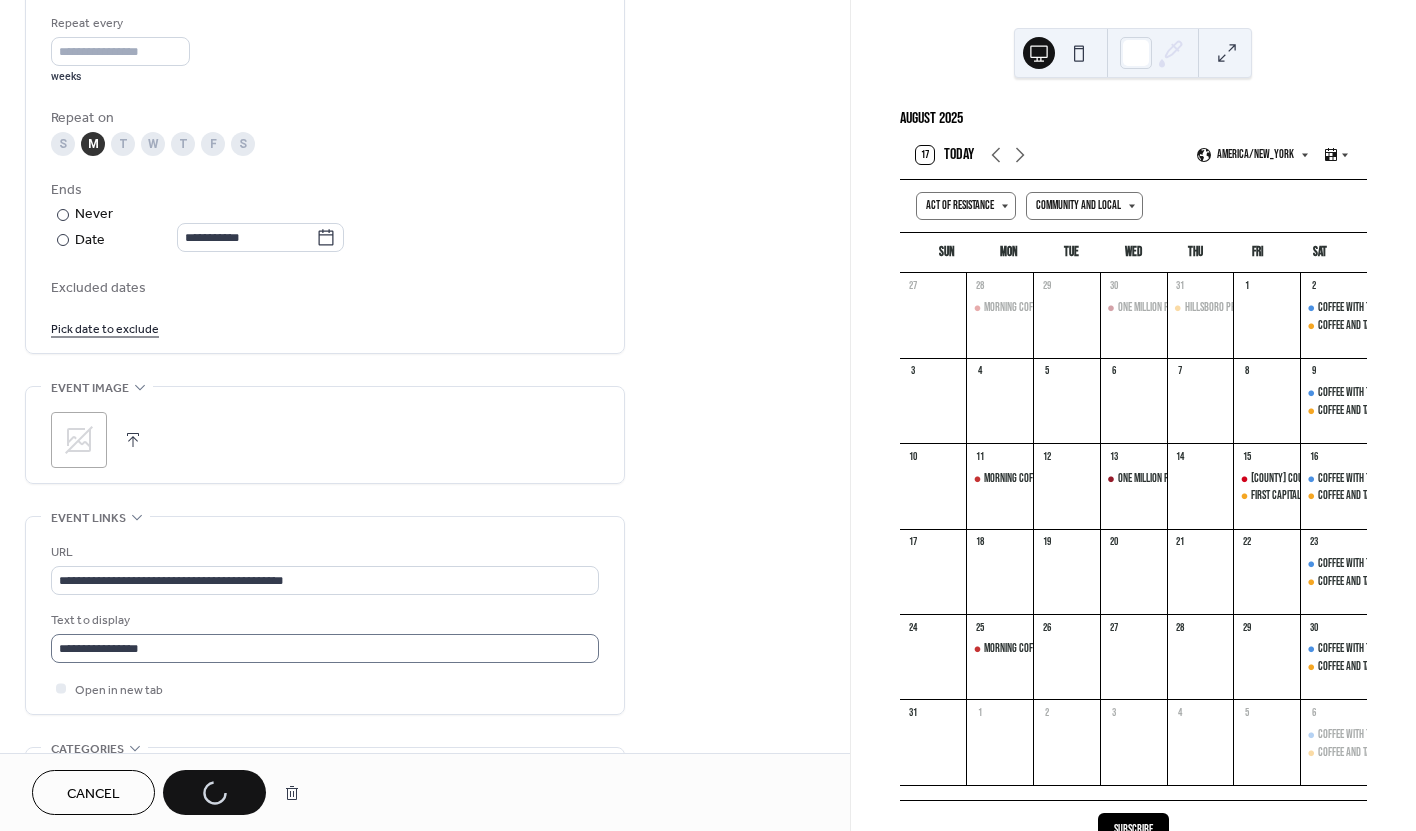 scroll, scrollTop: 1, scrollLeft: 0, axis: vertical 